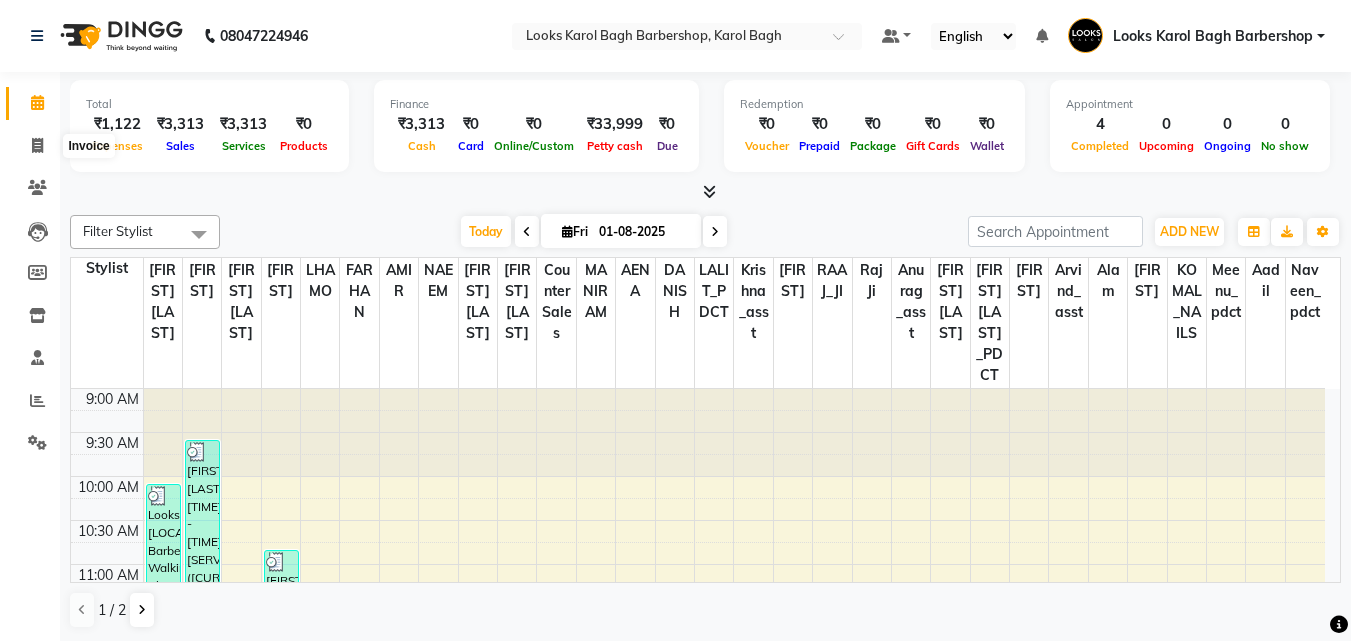 click 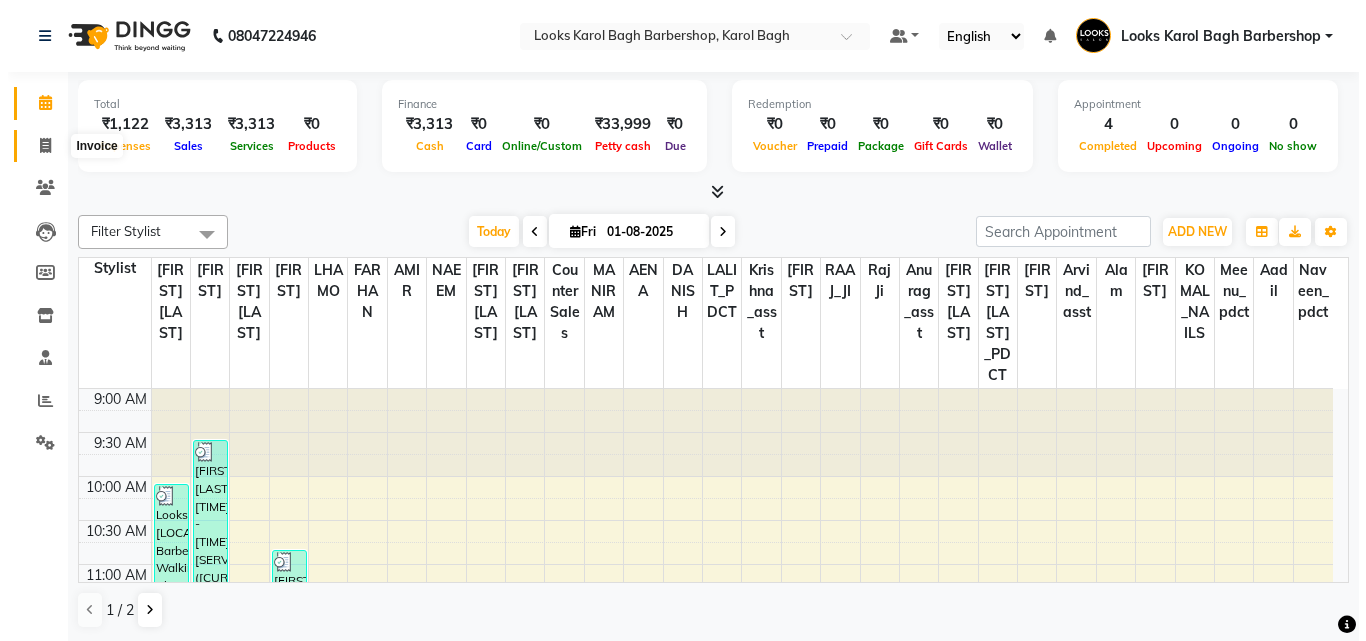 scroll, scrollTop: 0, scrollLeft: 0, axis: both 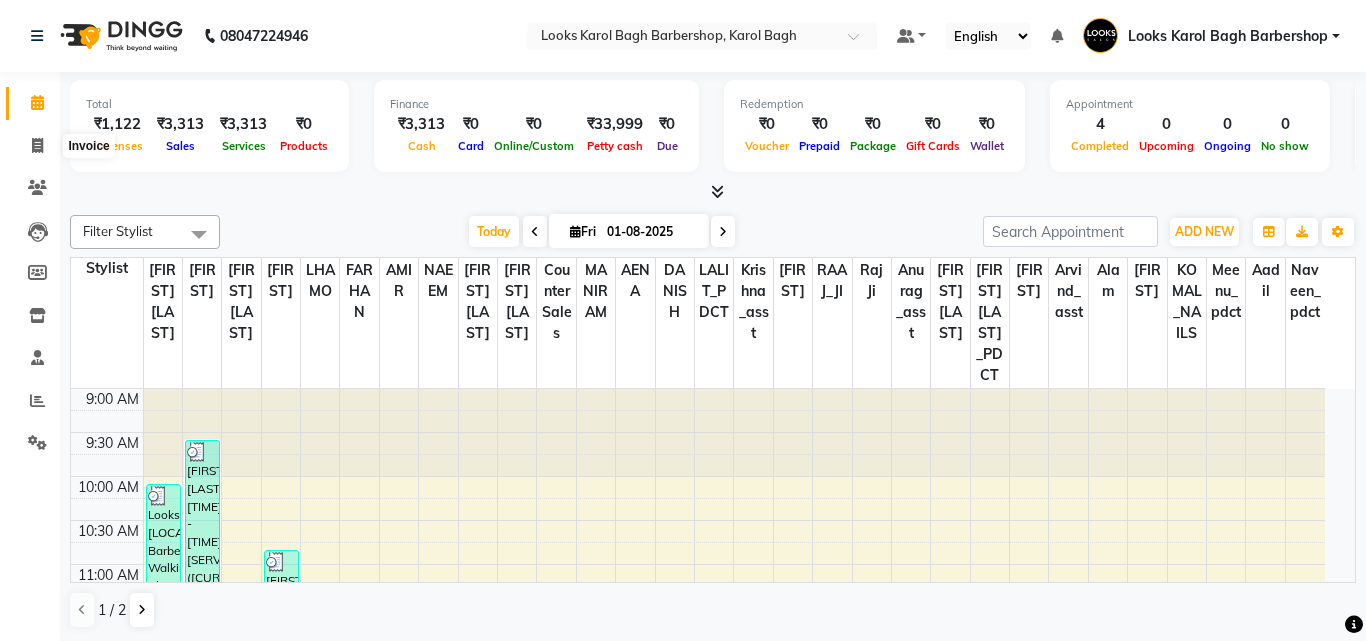 select on "4323" 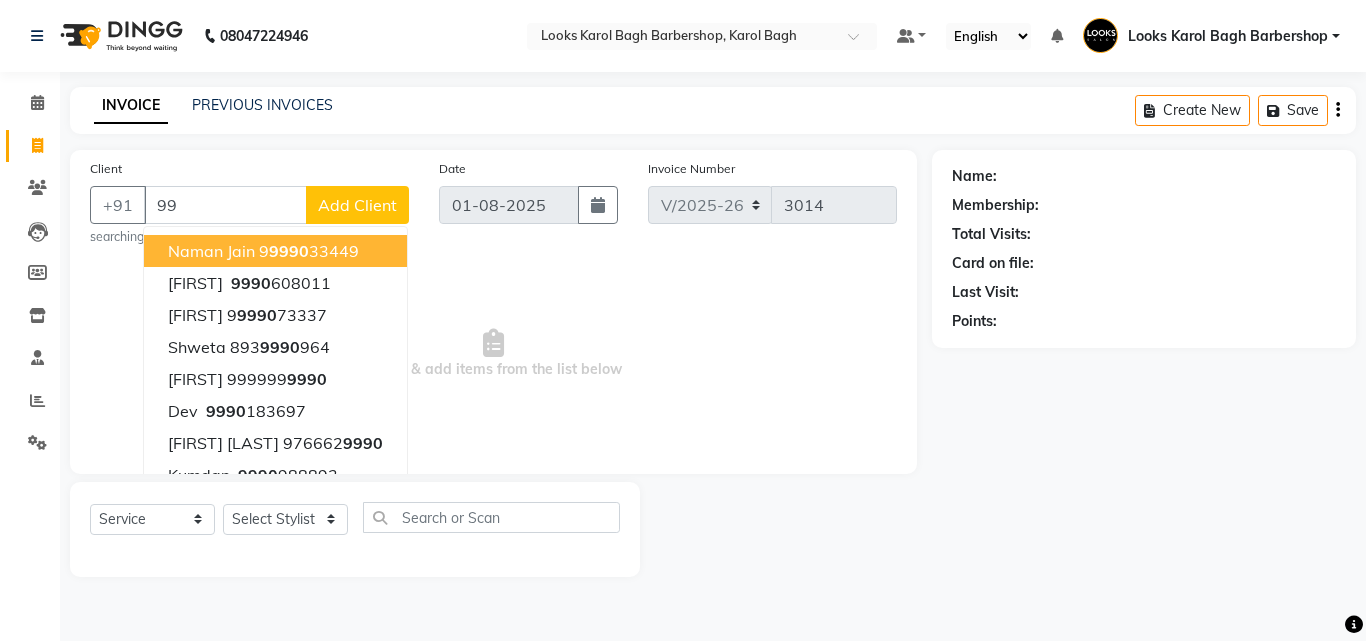 type on "9" 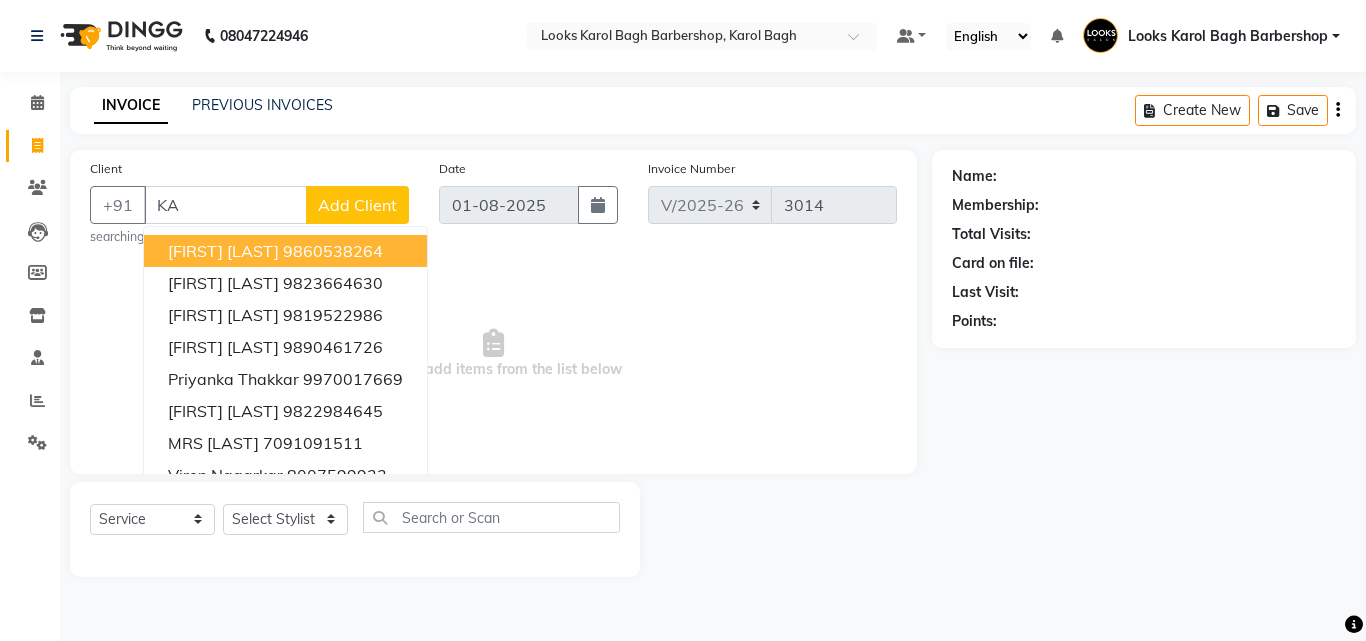 type on "K" 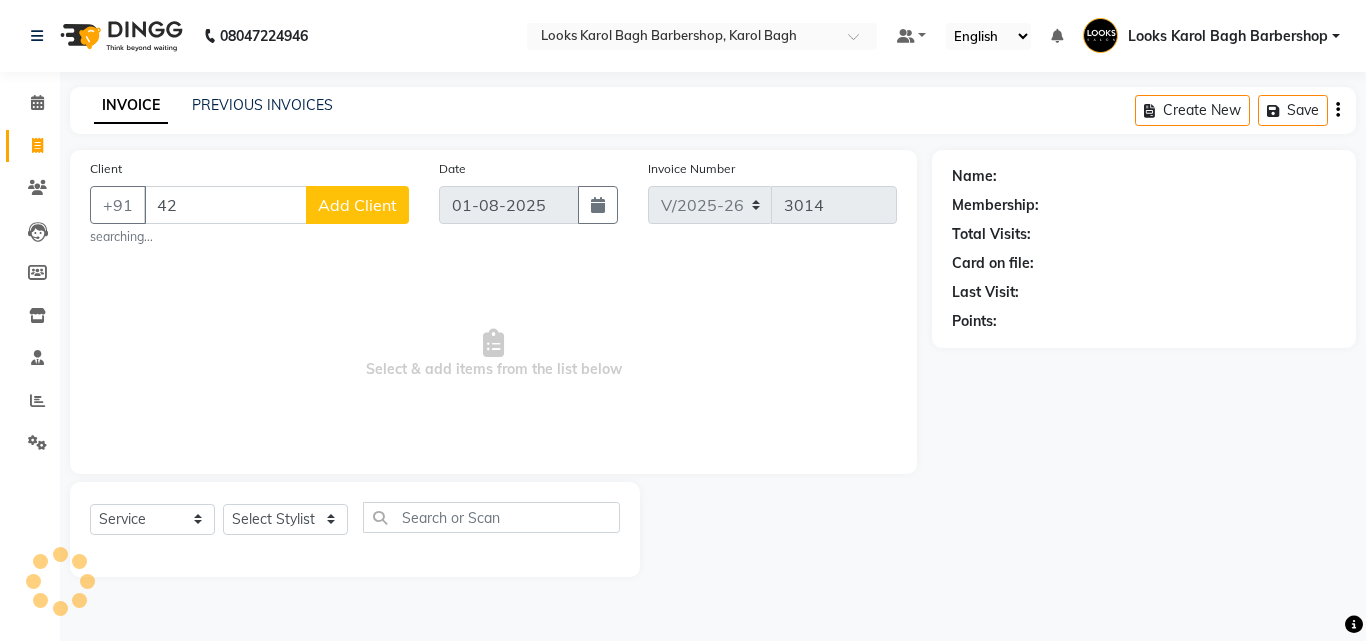 type on "4" 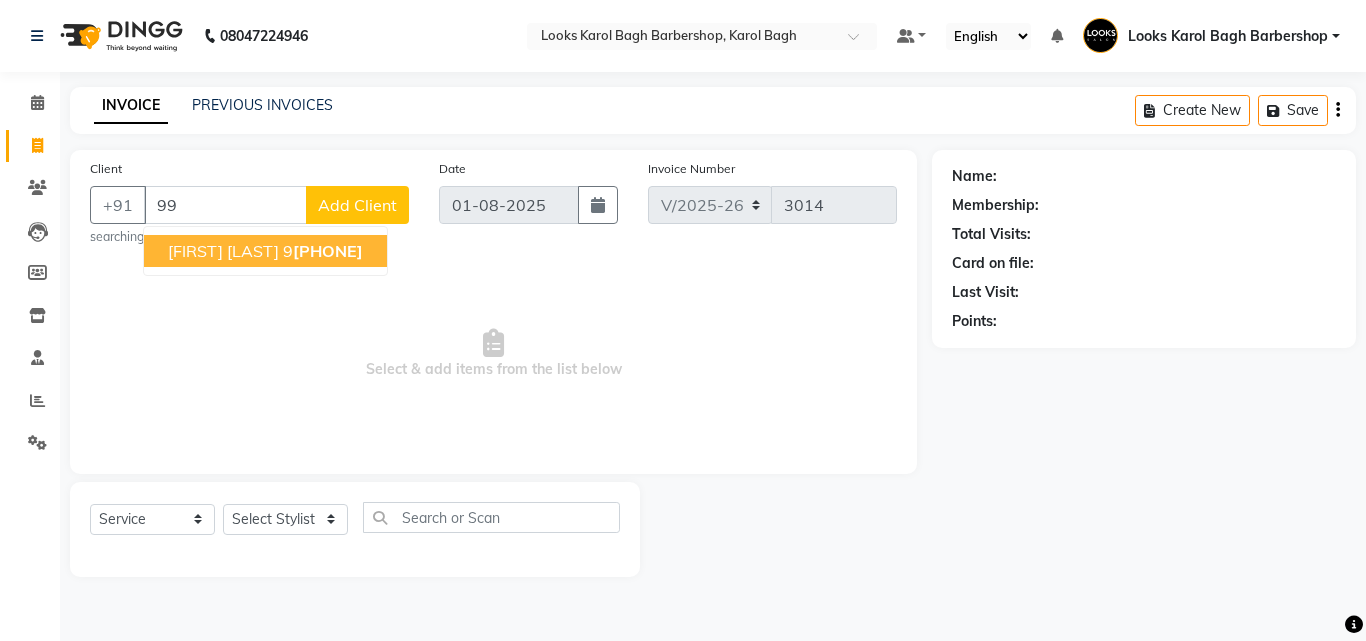 type on "9" 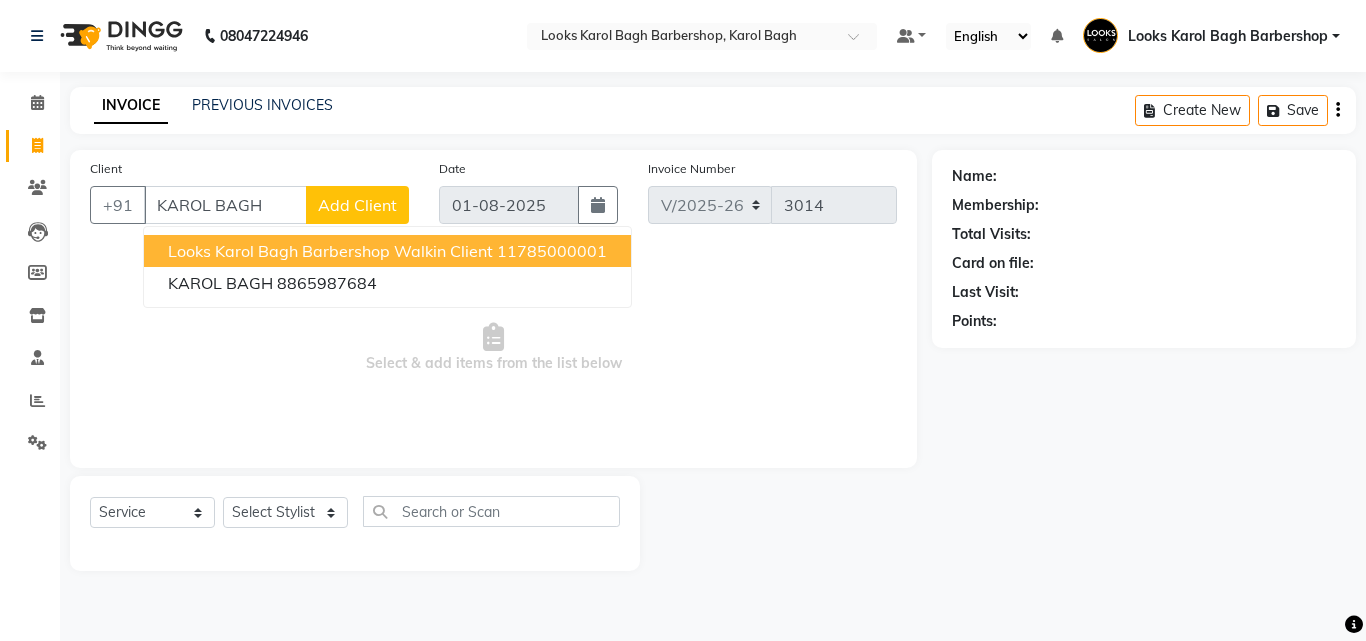 click on "Looks [LOCATION] Barbershop Walkin Client  [NUMBER] [LOCATION]  [PHONE]" at bounding box center [387, 267] 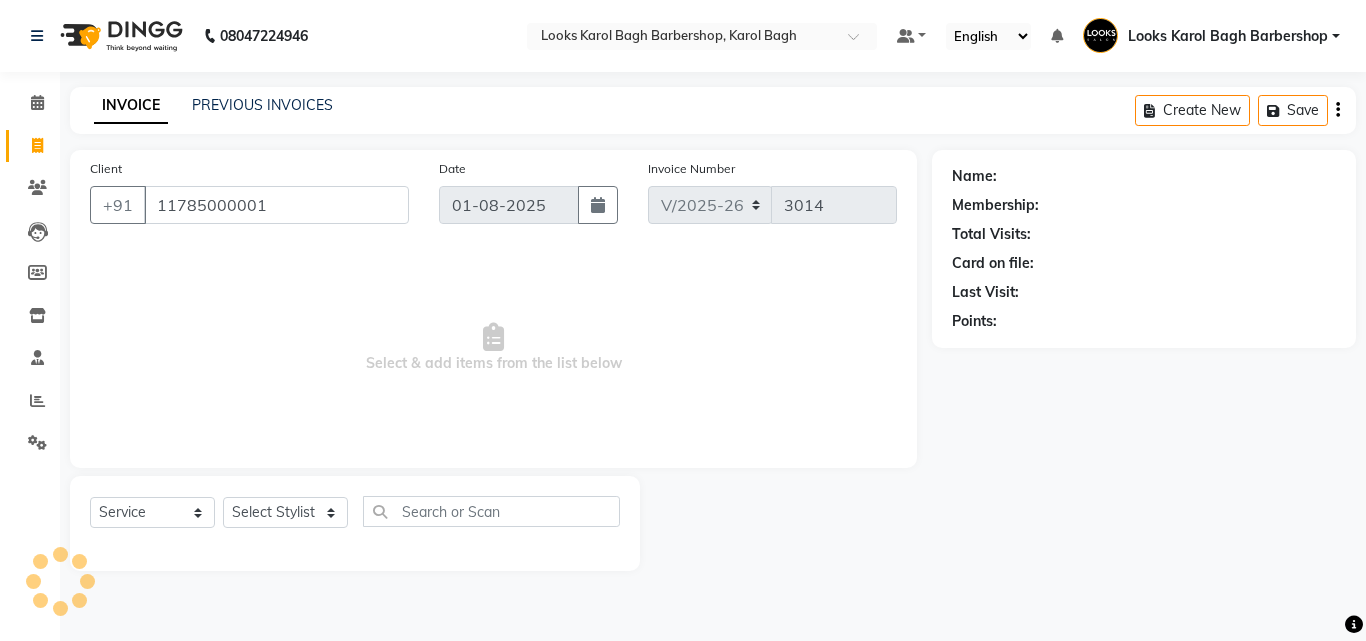 type on "11785000001" 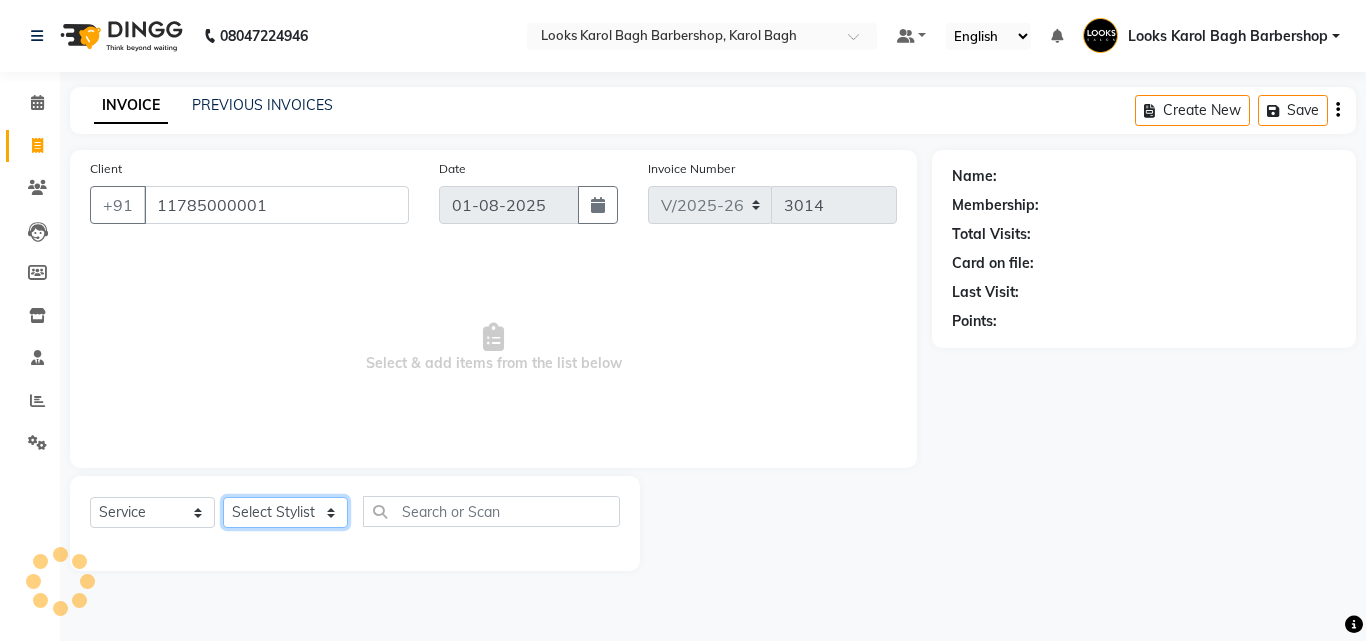 click on "Select  Service  Product  Membership  Package Voucher Prepaid Gift Card  Select Stylist Aadil Adnan AENA Aijaz Alam Amazon_Kart AMIR  Anurag _asst Arvind_asst BIJENDER  Counter Sales DANISH DHARAMVEER Eshan FARHAN KARAN RAI  KOMAL_NAILS Krishna_asst LALIT_PDCT LHAMO Looks_Female_Section Looks_H.O_Store Looks Karol Bagh Barbershop Looks_Kart MANIRAM Meenu_pdct Mohammad Sajid NAEEM  NARENDER DEOL  Naveen_pdct Prabhakar Kumar_PDCT RAAJ GUPTA RAAJ_JI raj ji RAM MURTI NARYAL ROHIT  Rohit Seth Rohit Thakur SACHIN sahil Shabina Shakir SIMRAN Sonia Sunny VIKRAM VIKRANT SINGH  Vishal_Asst YOGESH ASSISTANT" 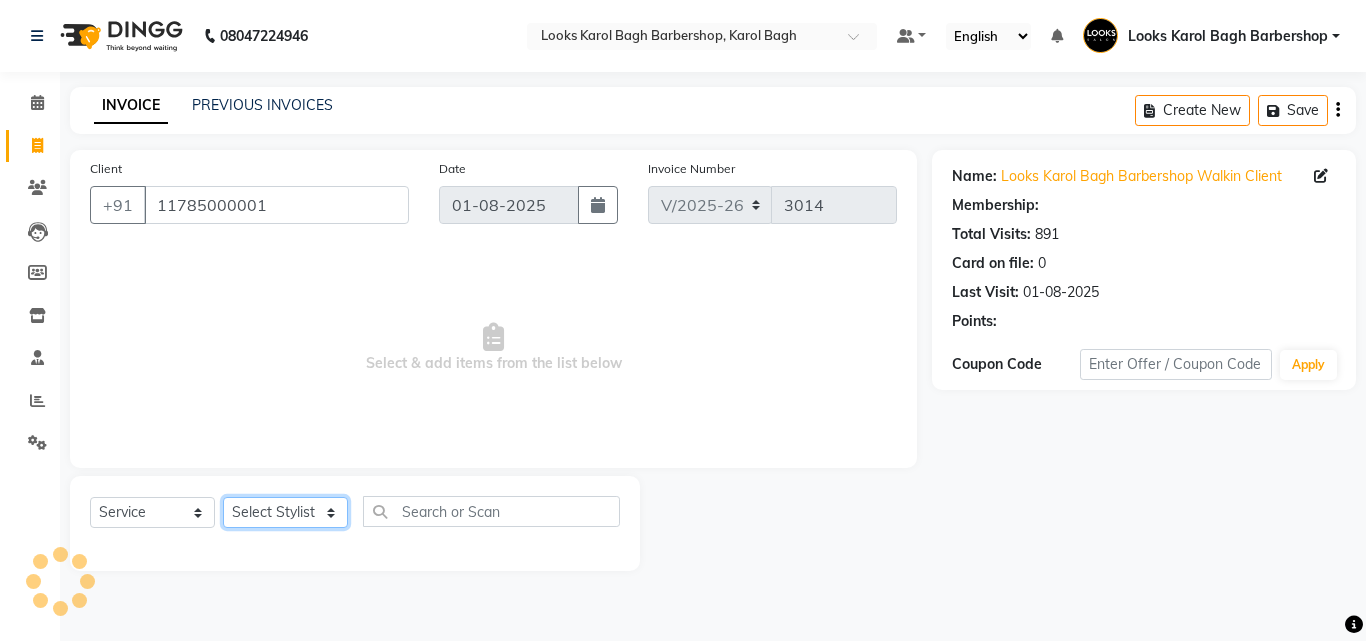 select on "1: Object" 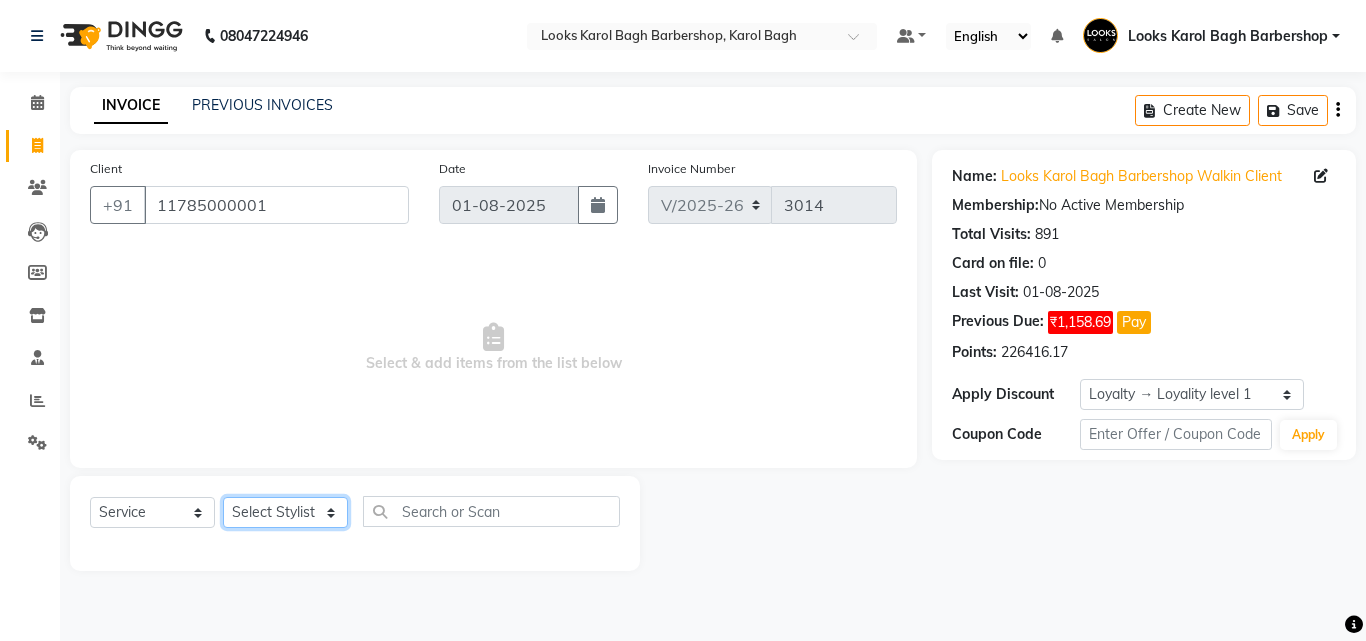 select on "23407" 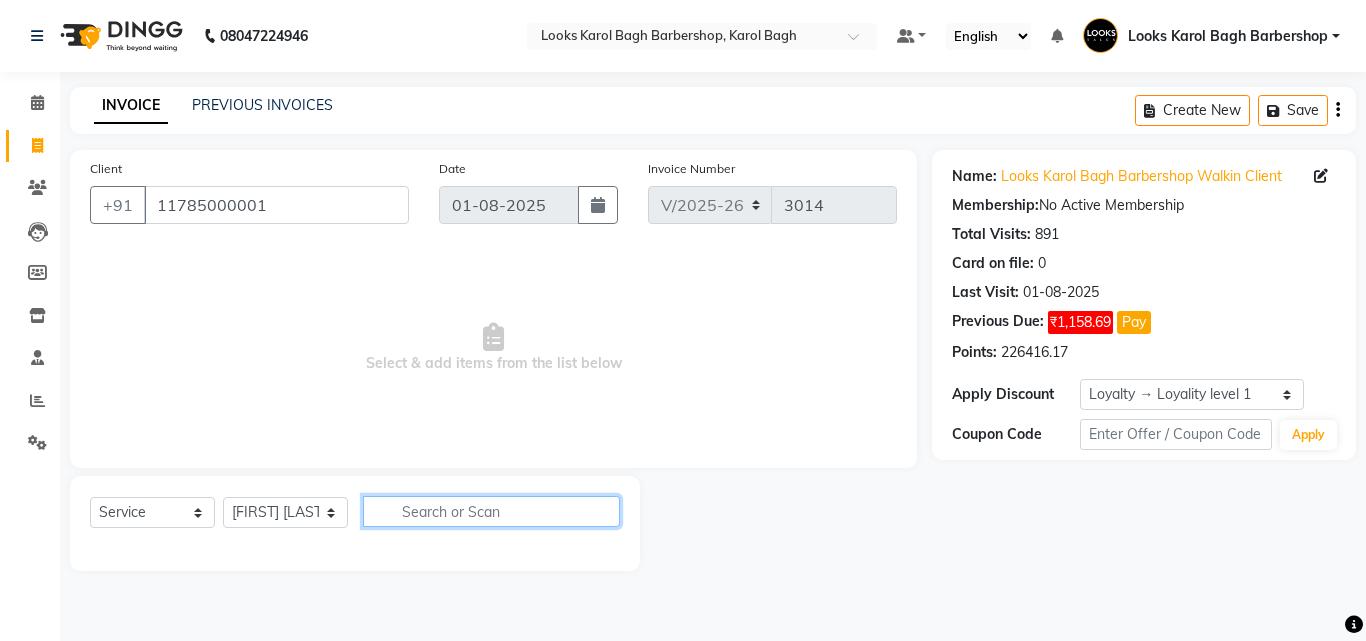 click 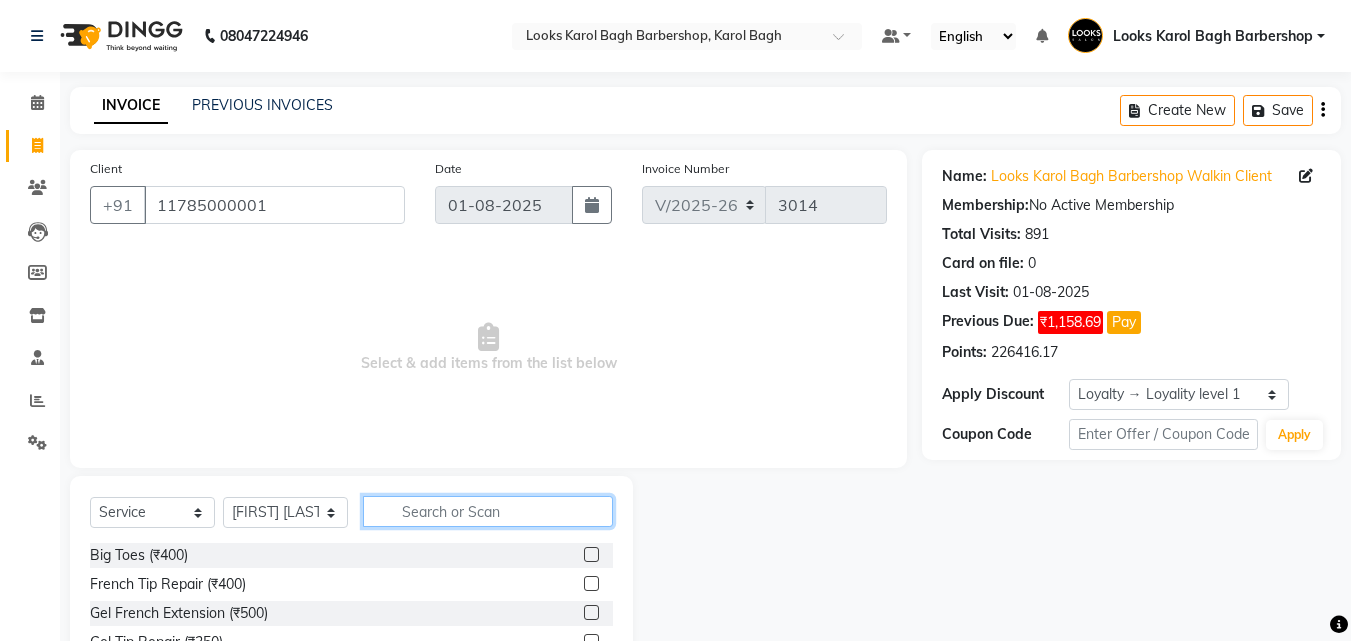 click 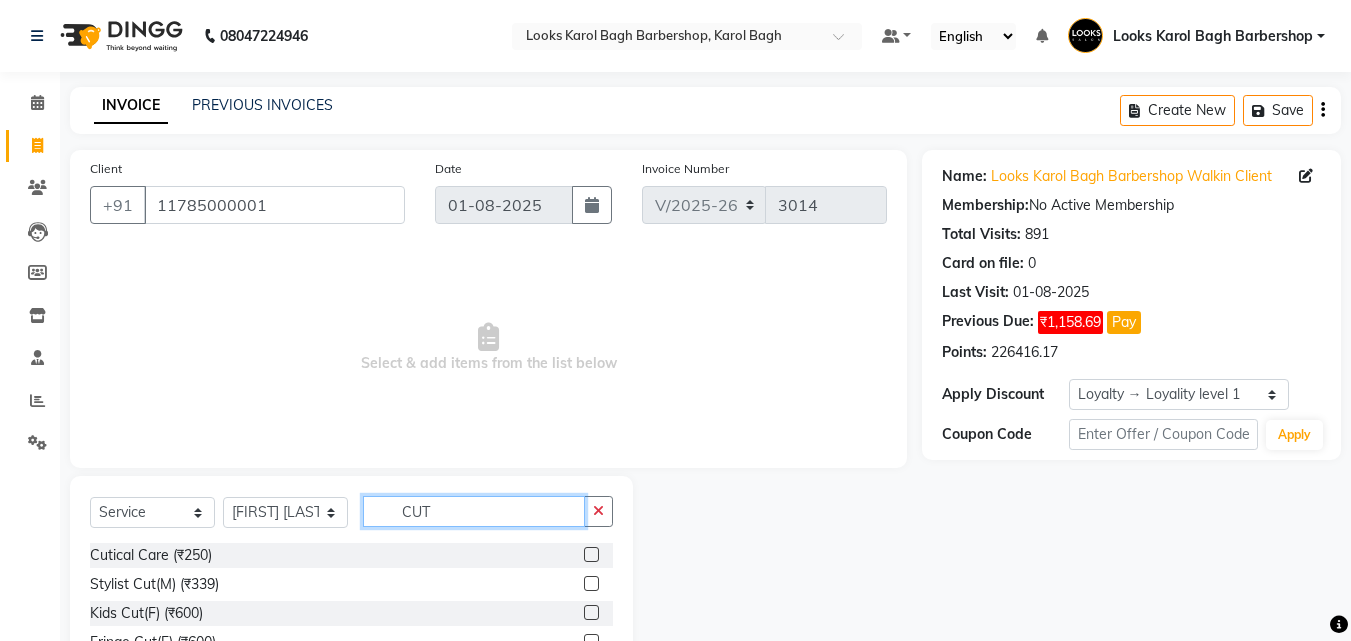 type on "CUT" 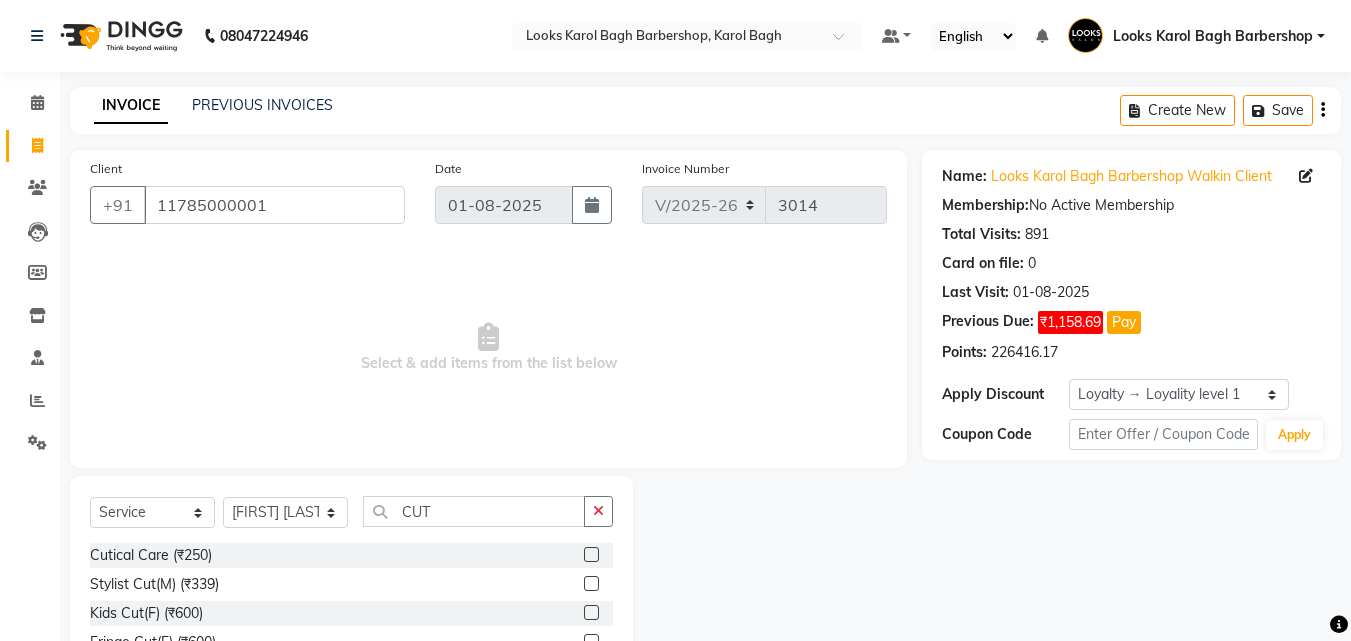 click 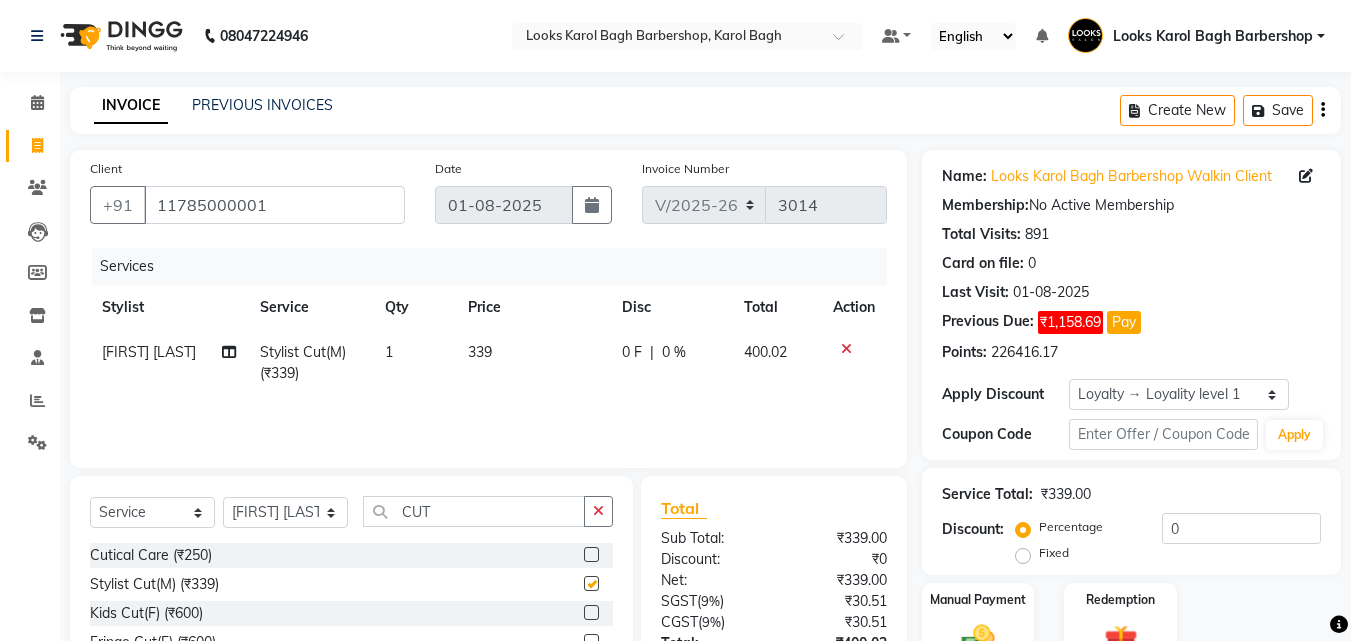 checkbox on "false" 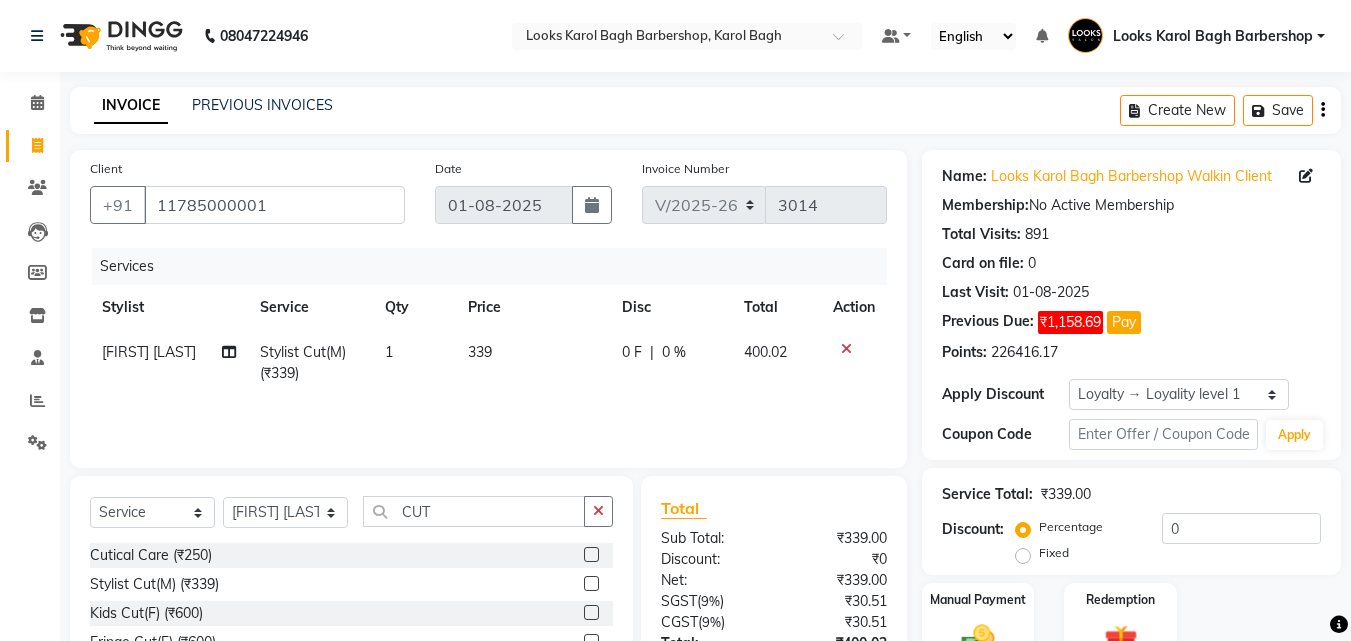 scroll, scrollTop: 180, scrollLeft: 0, axis: vertical 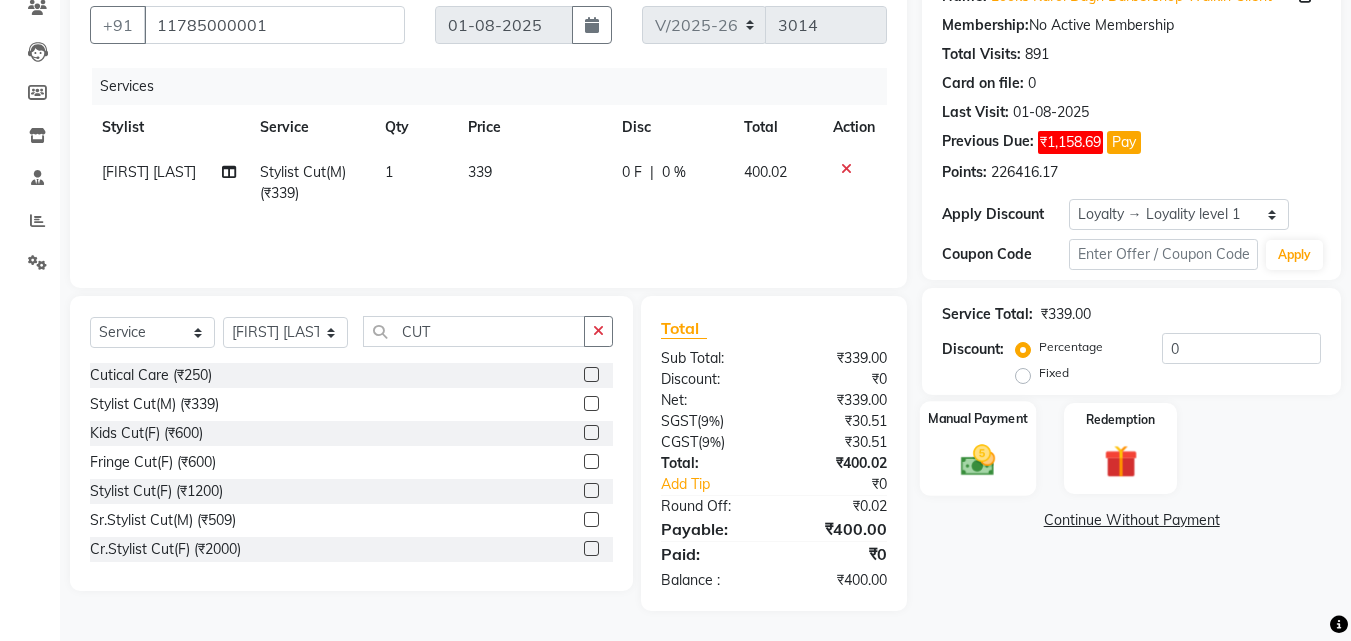 click 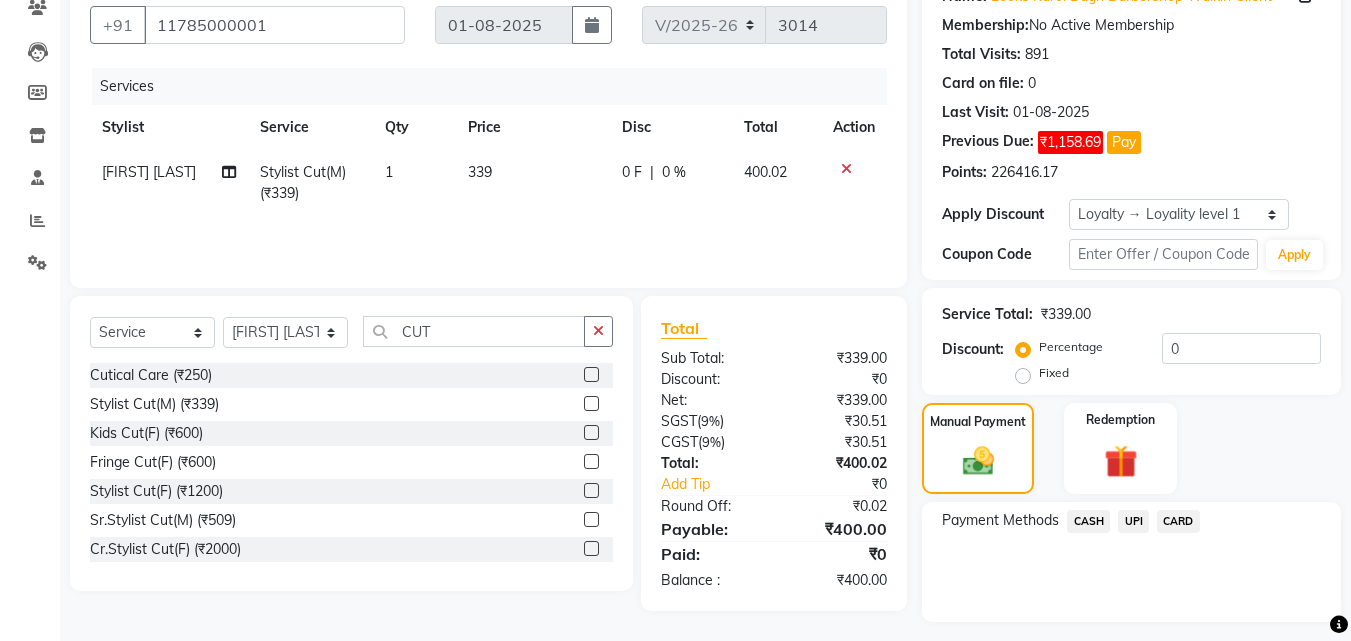 click on "CASH" 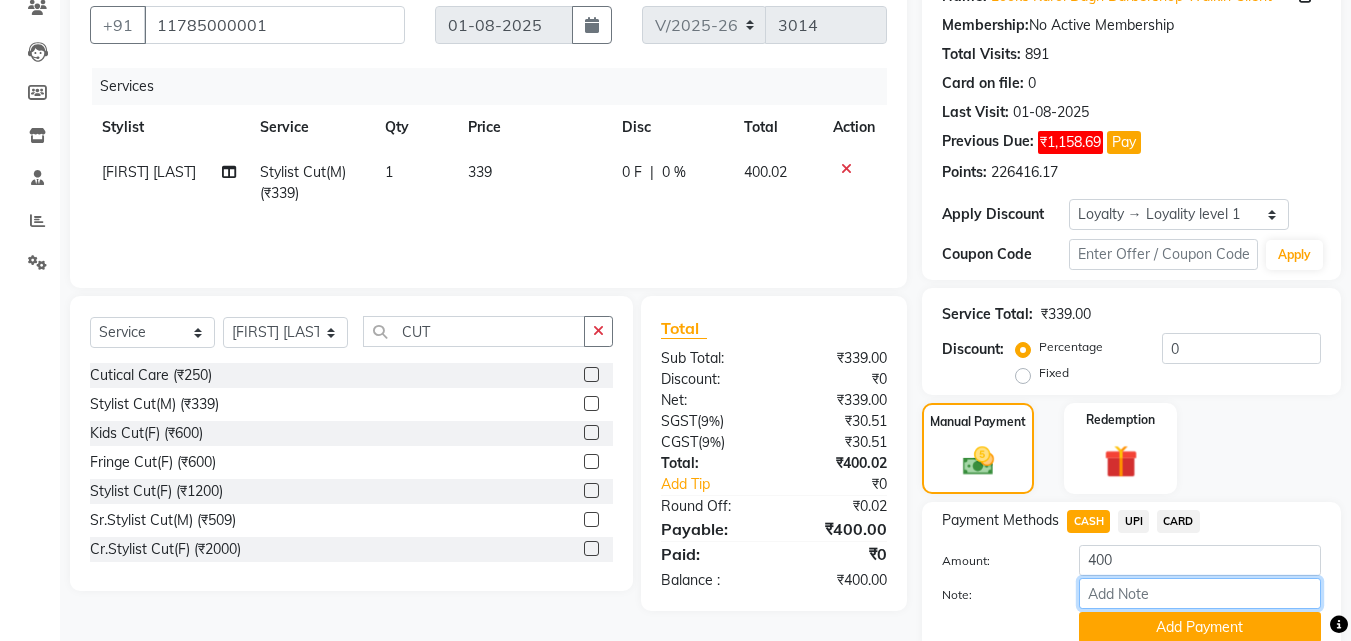 click on "Note:" at bounding box center [1200, 593] 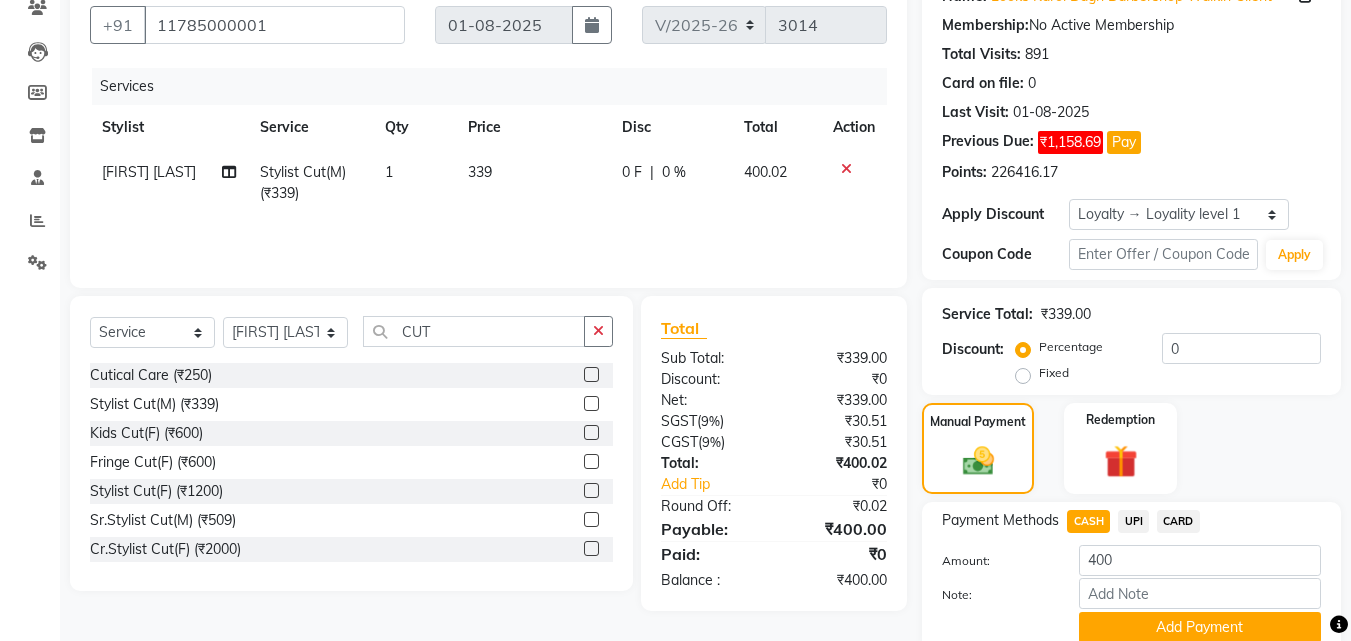 click on "Add Payment" 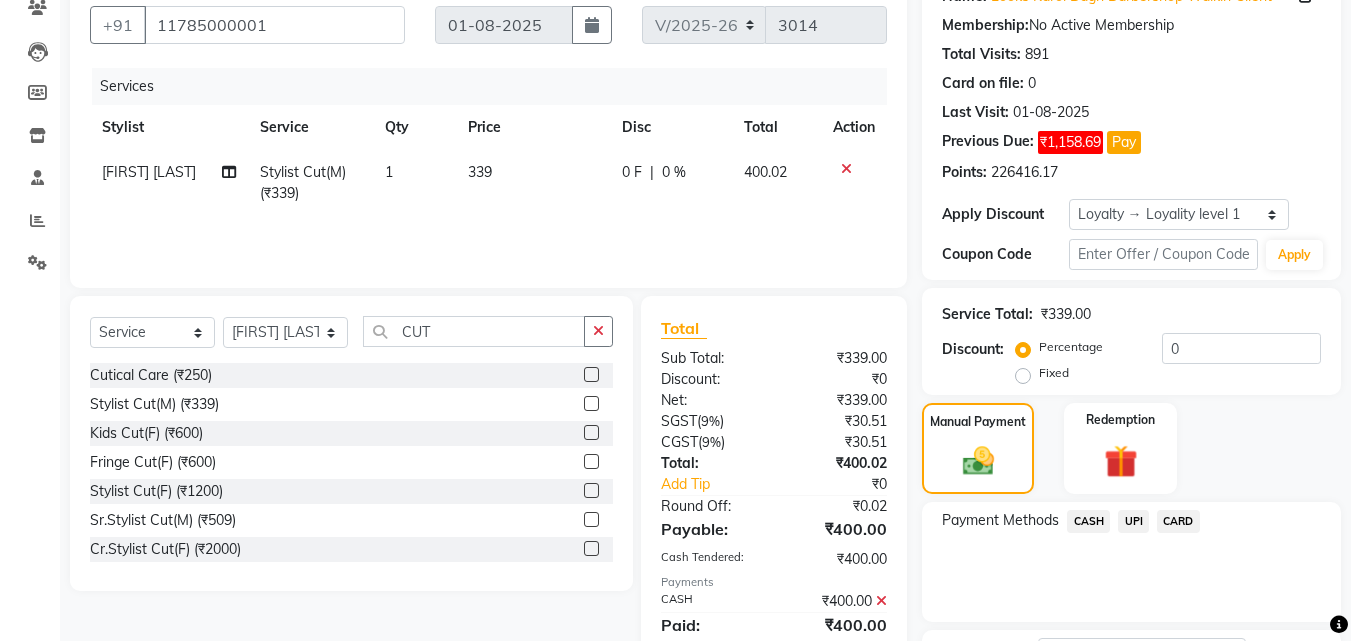 scroll, scrollTop: 350, scrollLeft: 0, axis: vertical 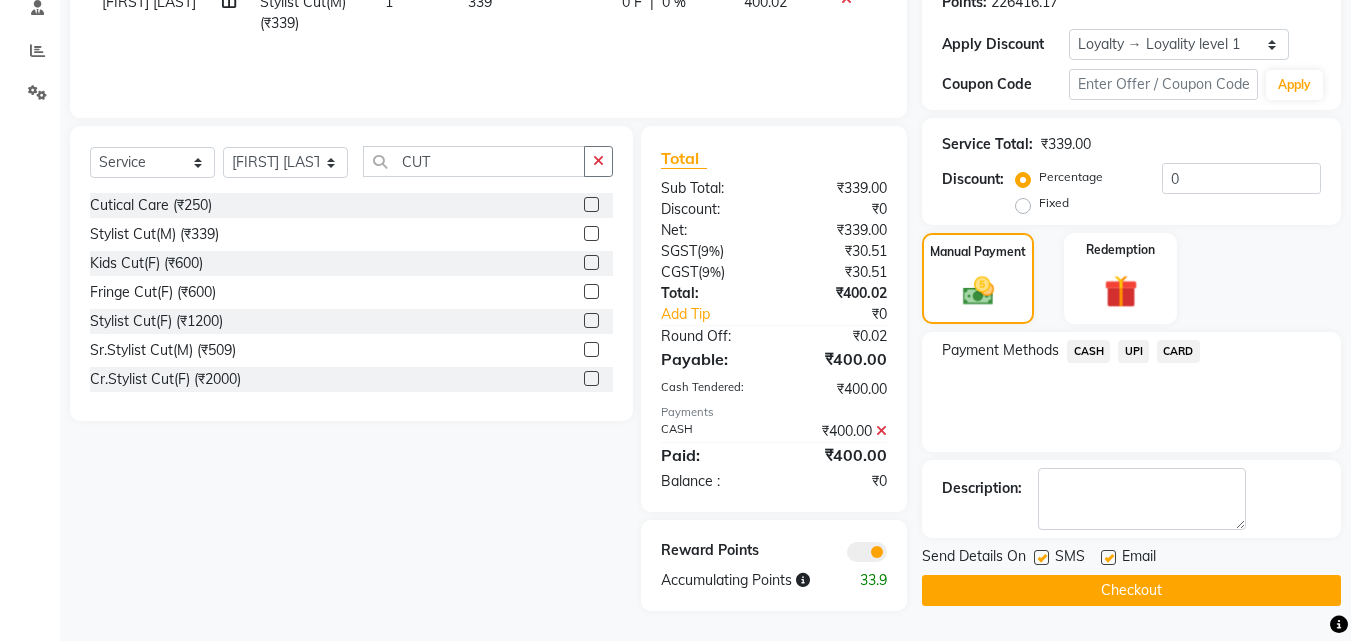 click on "Checkout" 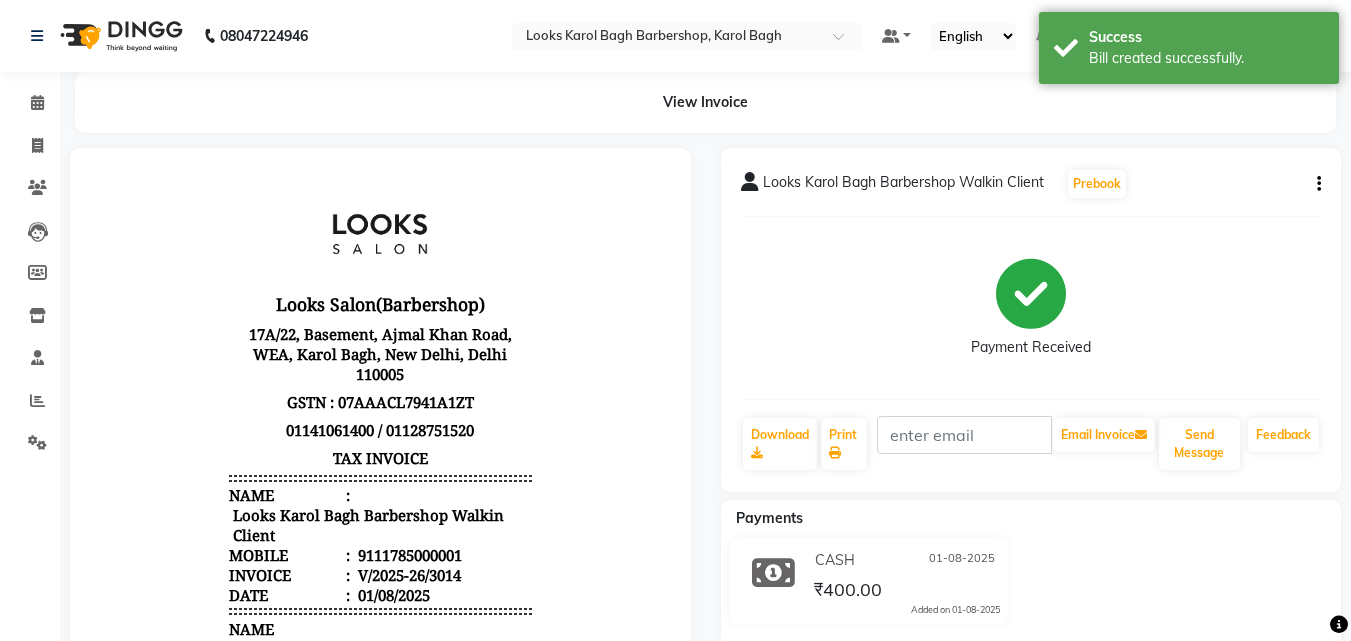 scroll, scrollTop: 0, scrollLeft: 0, axis: both 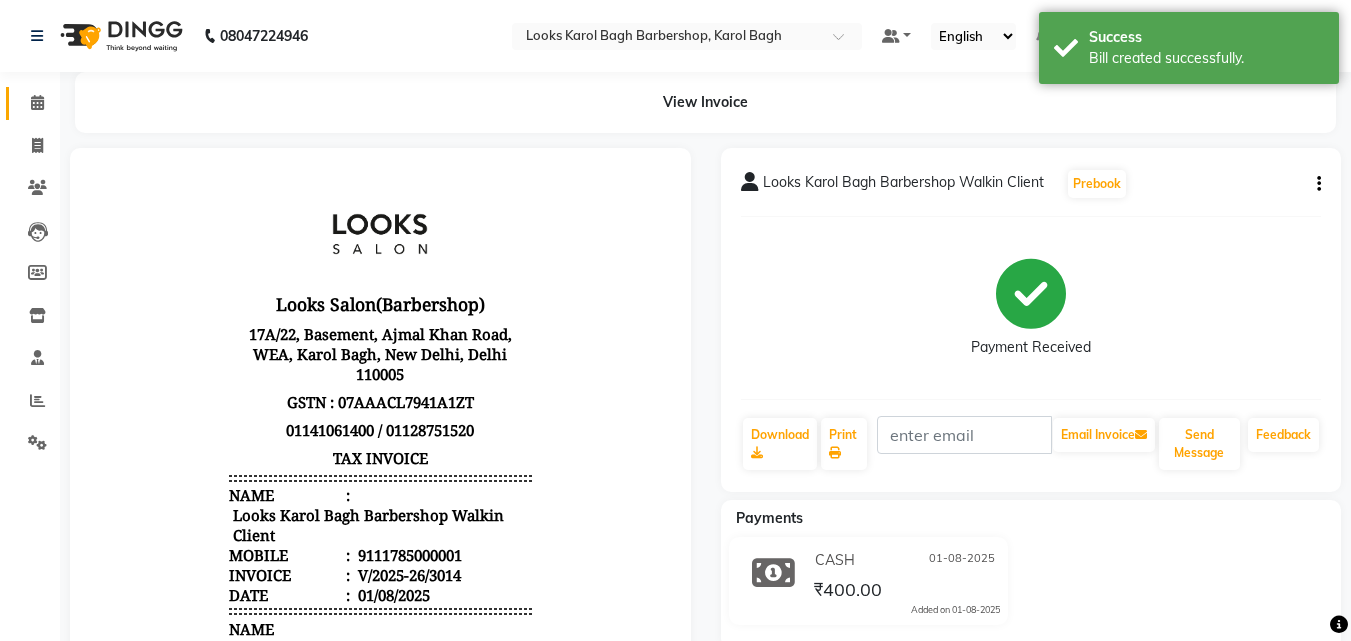 click on "Calendar" 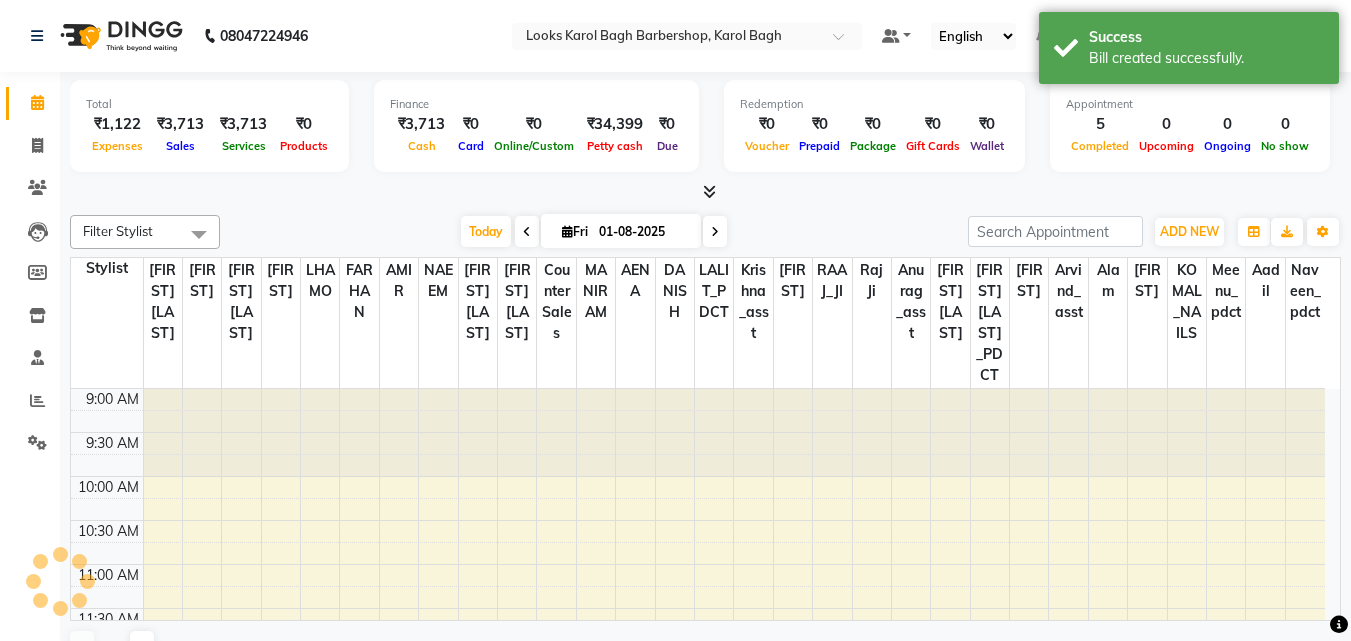 scroll, scrollTop: 0, scrollLeft: 0, axis: both 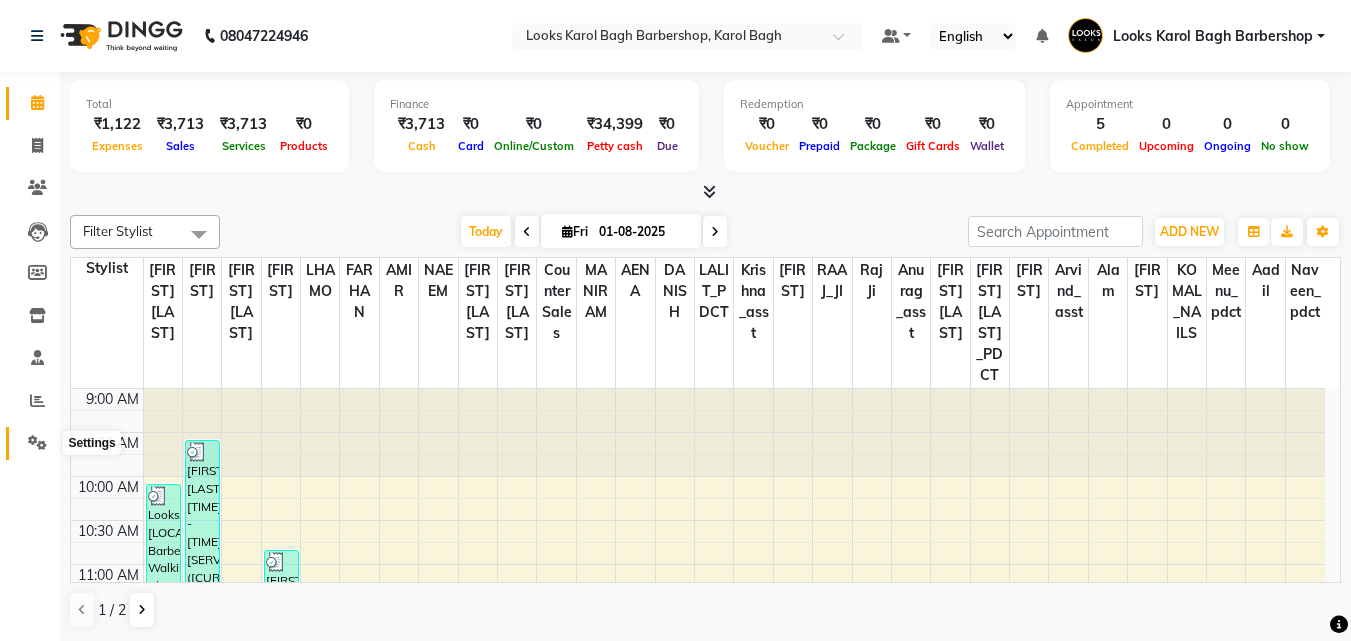 click 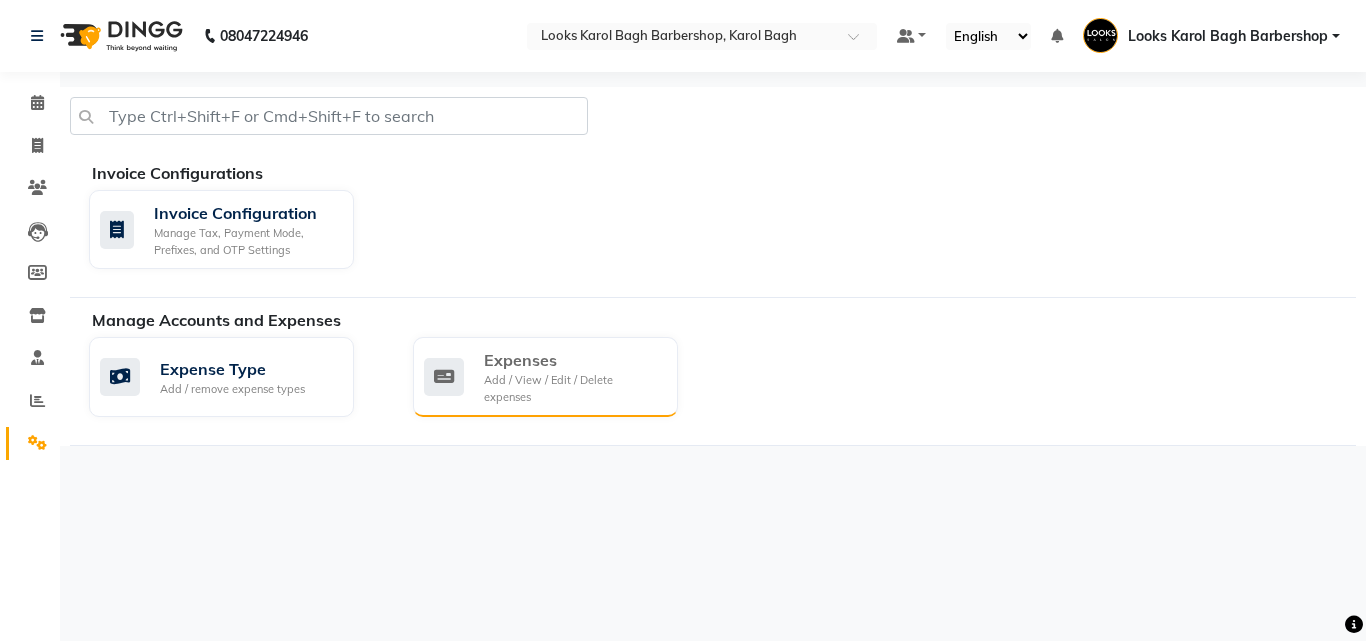 click on "Expenses" 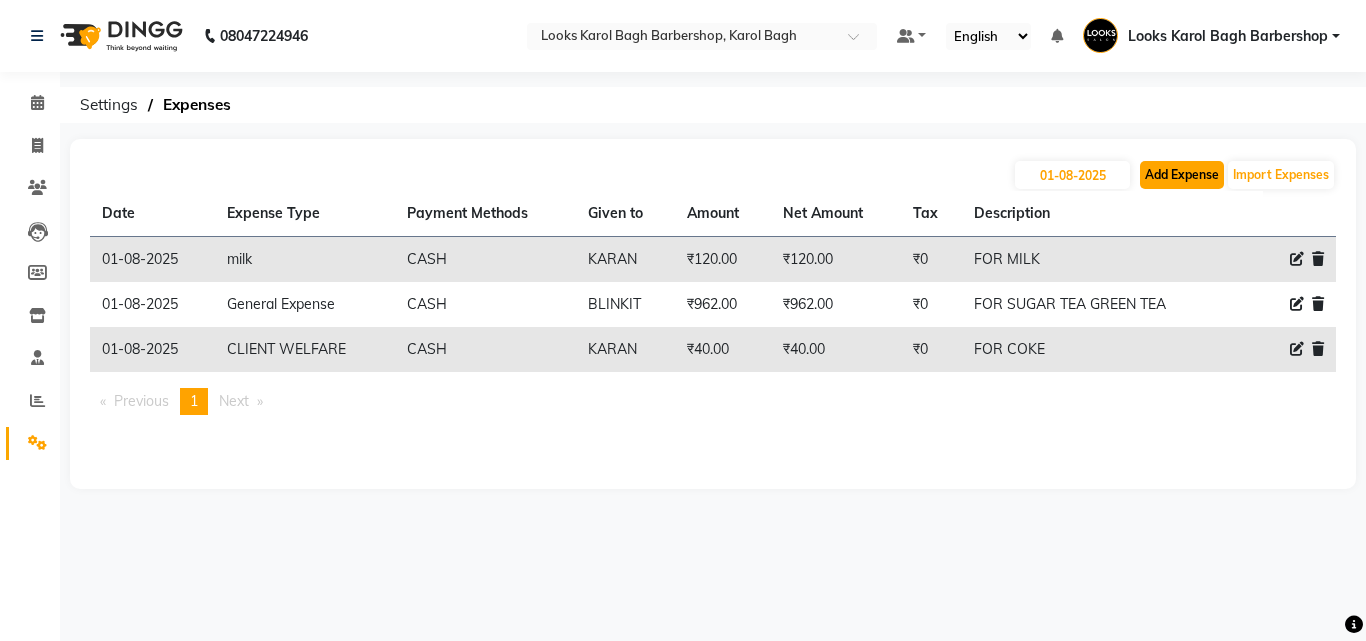 click on "Add Expense" 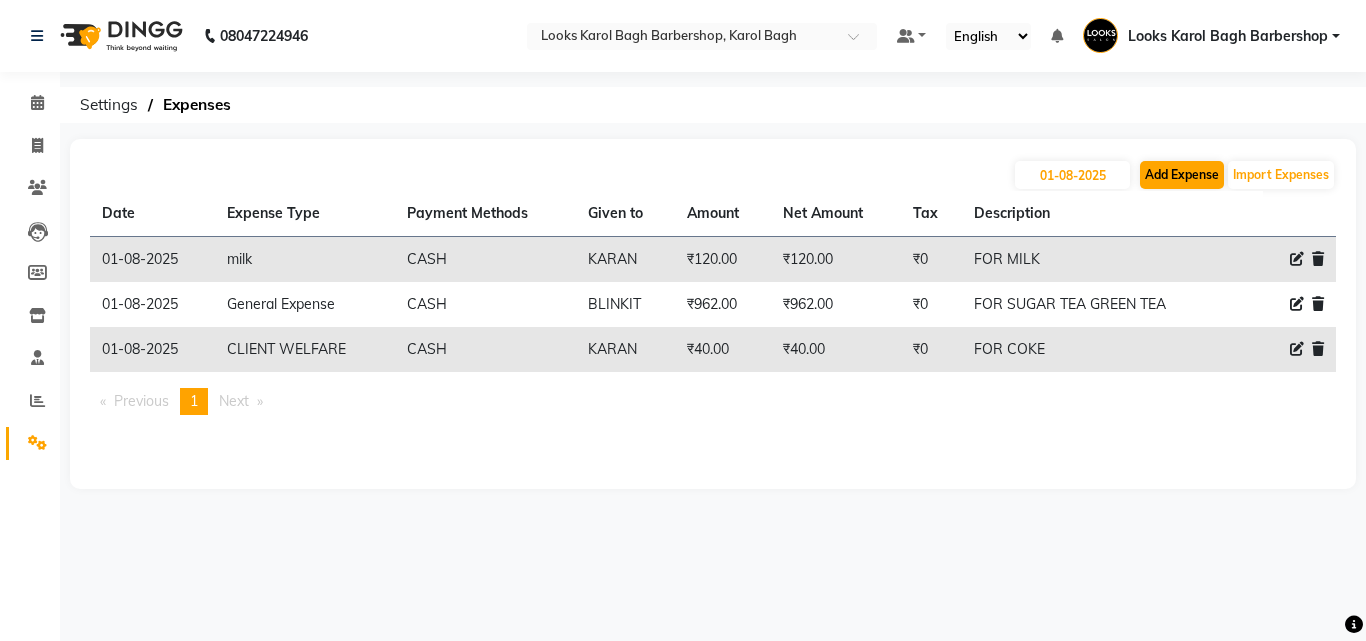 select on "1" 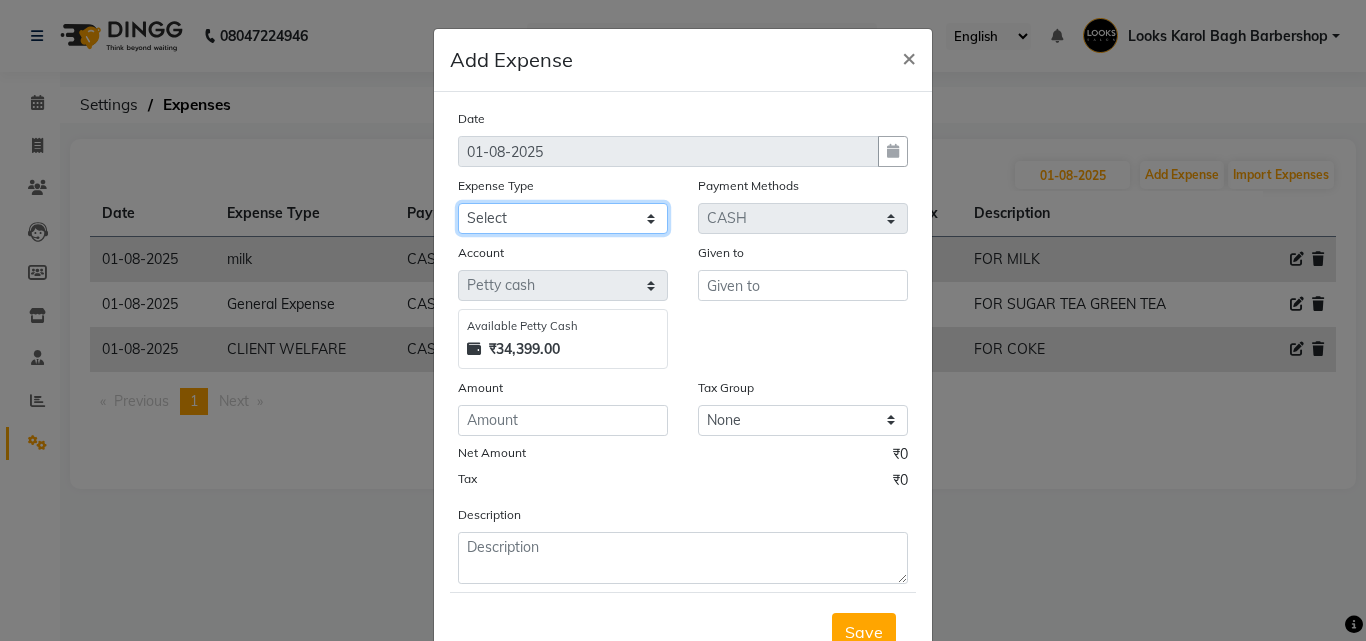 click on "Select BANK DEPOSIT Cash change Cash Handover CLIENT WELFARE CONSUMABLES Convyance to staff Counter sale Entertainment General Expense INTERNET WIFI BILL Laundry Bill Laundry Service milk Miscellaneous Office Upkeep Pantry Payment Pedicure Incentive Prepaid Card Incentives Printing And Stationery Product Incentive purchase Refferal Incentive Repair And Maintenance Salary Salary advance Service incentive staff accommodation STAFF WELFARE TIP CREDIT CARD Tip Online TIP UPI Travelling And Conveyance WATER BILL" 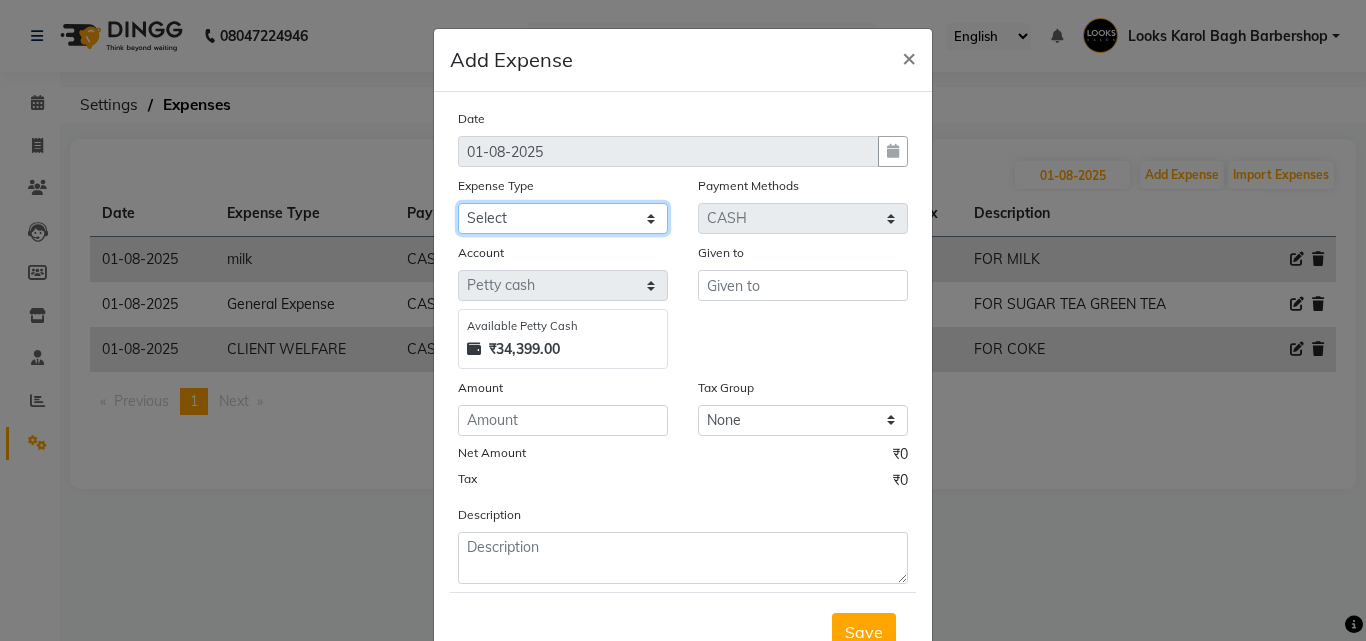 select on "23704" 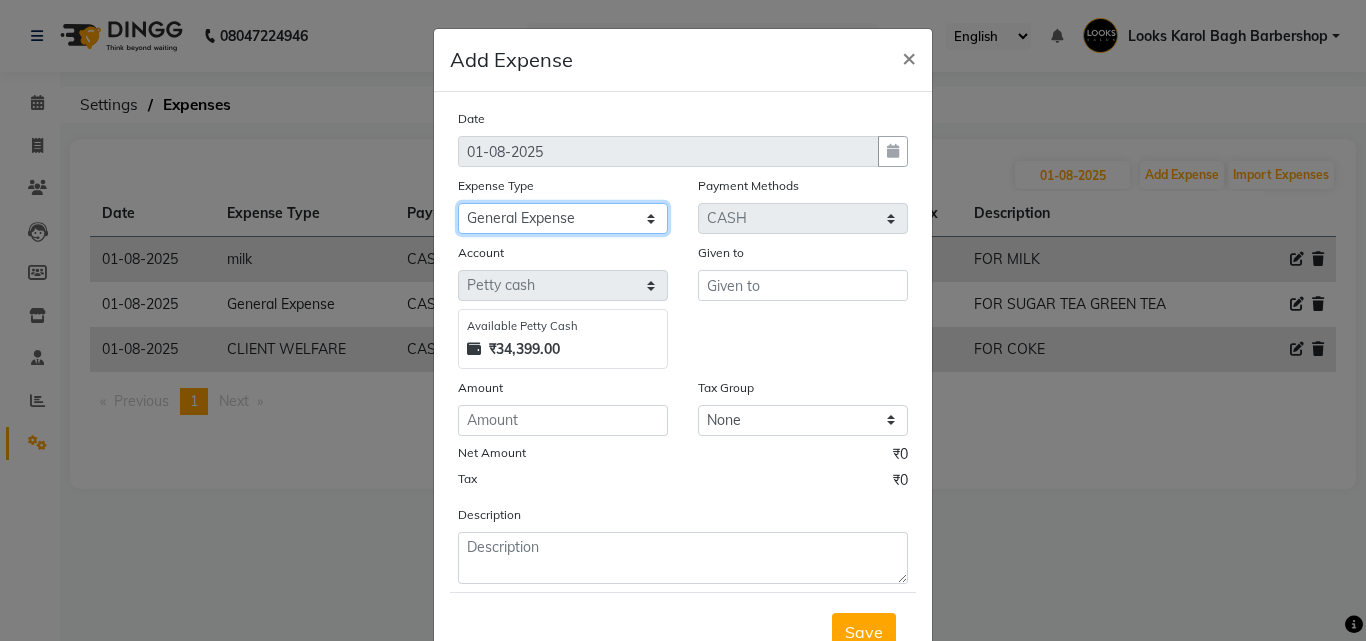 click on "Select BANK DEPOSIT Cash change Cash Handover CLIENT WELFARE CONSUMABLES Convyance to staff Counter sale Entertainment General Expense INTERNET WIFI BILL Laundry Bill Laundry Service milk Miscellaneous Office Upkeep Pantry Payment Pedicure Incentive Prepaid Card Incentives Printing And Stationery Product Incentive purchase Refferal Incentive Repair And Maintenance Salary Salary advance Service incentive staff accommodation STAFF WELFARE TIP CREDIT CARD Tip Online TIP UPI Travelling And Conveyance WATER BILL" 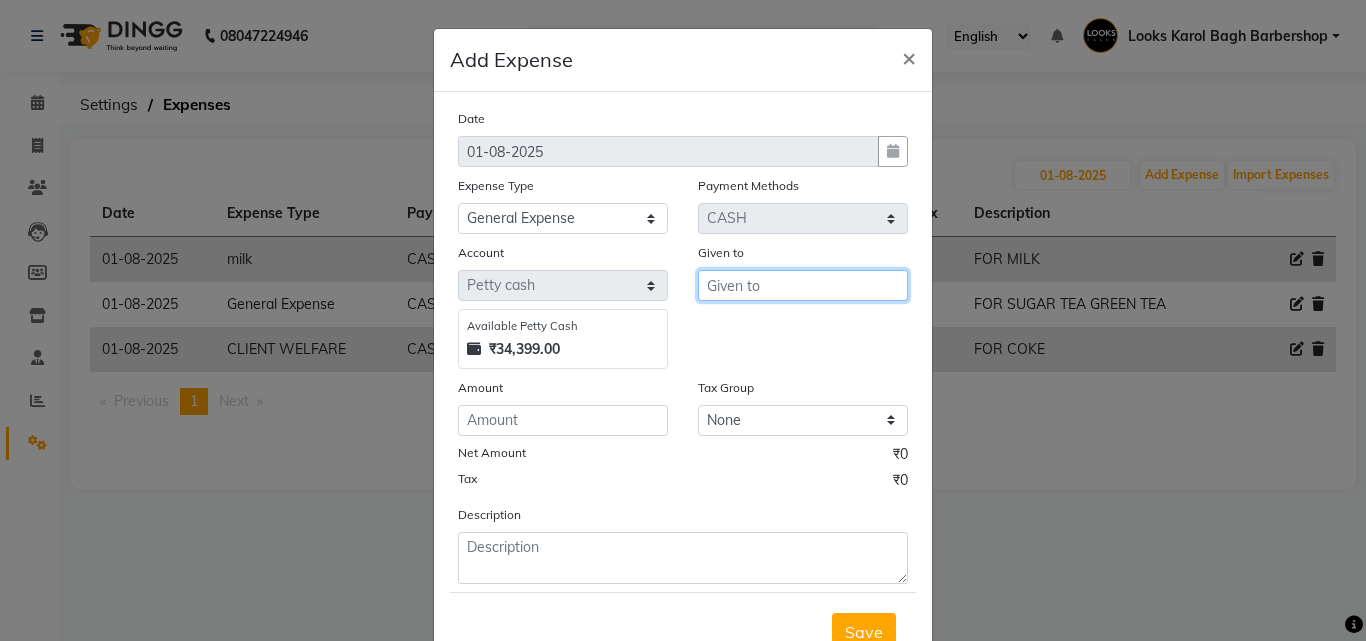 click at bounding box center [803, 285] 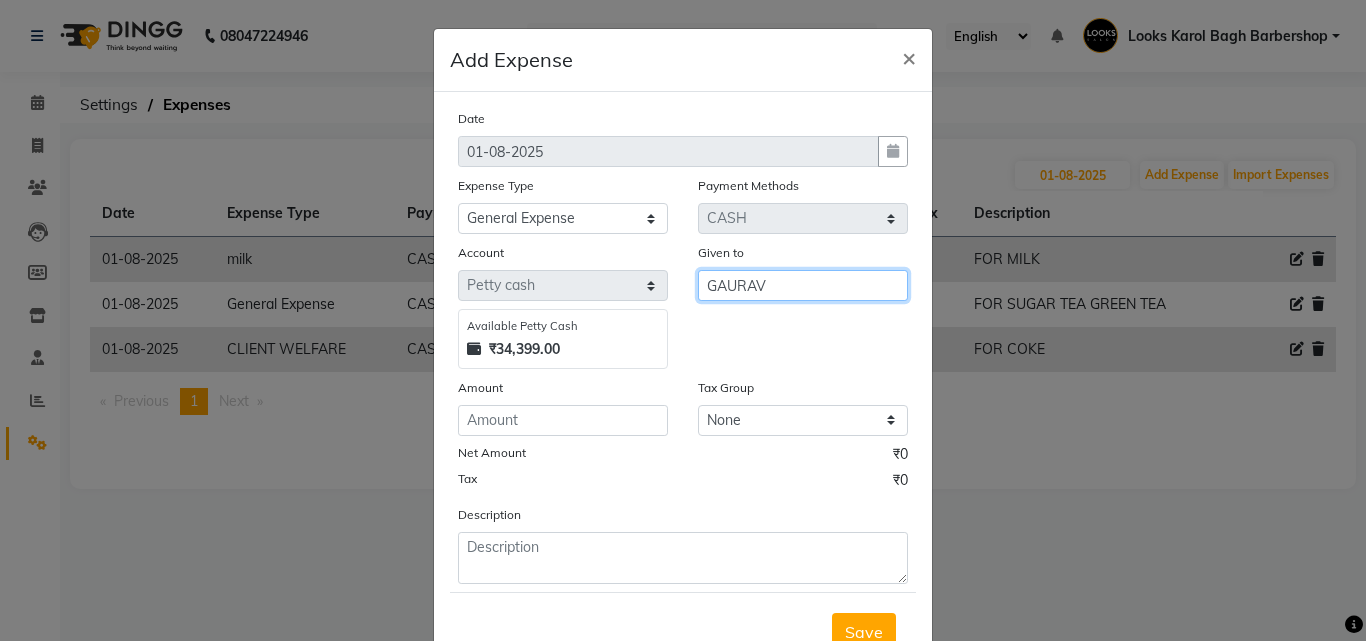 type on "GAURAV" 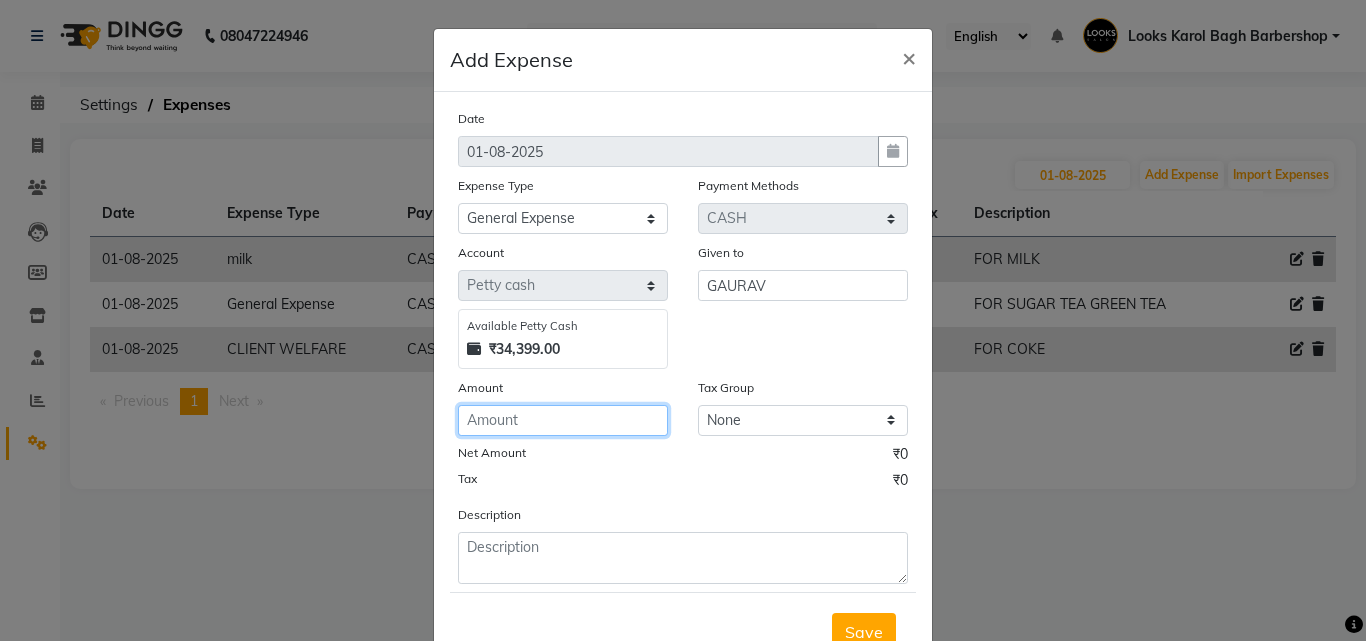 click 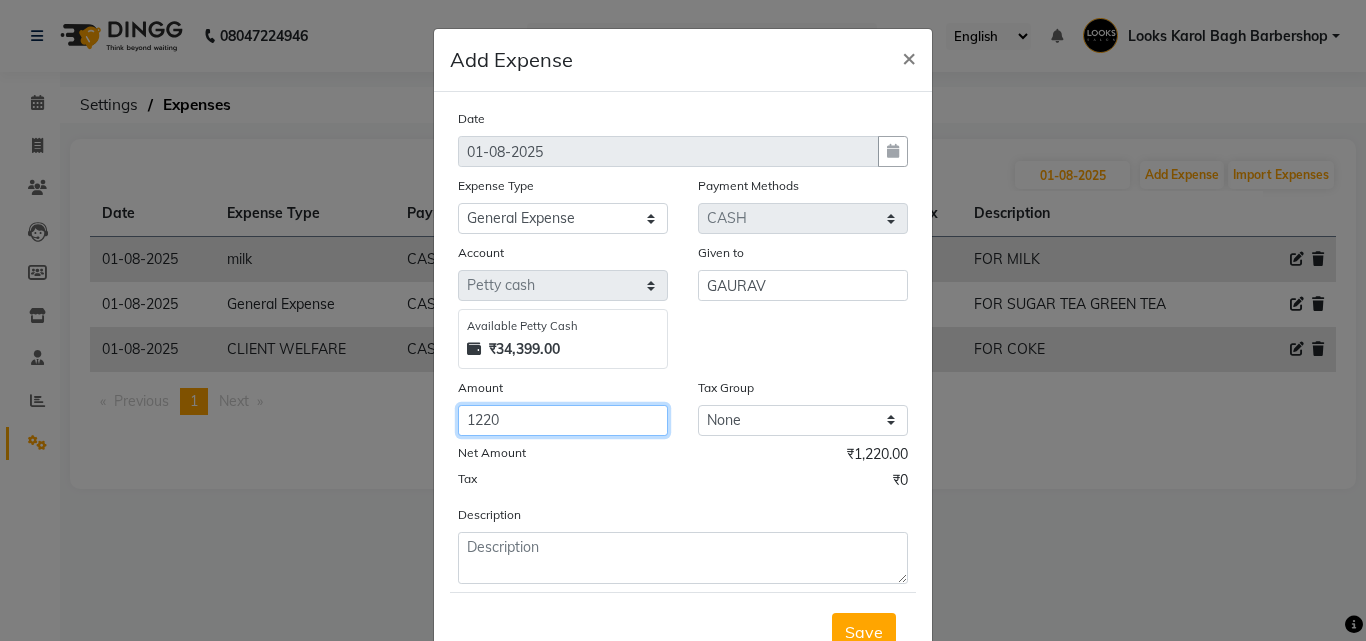 type on "1220" 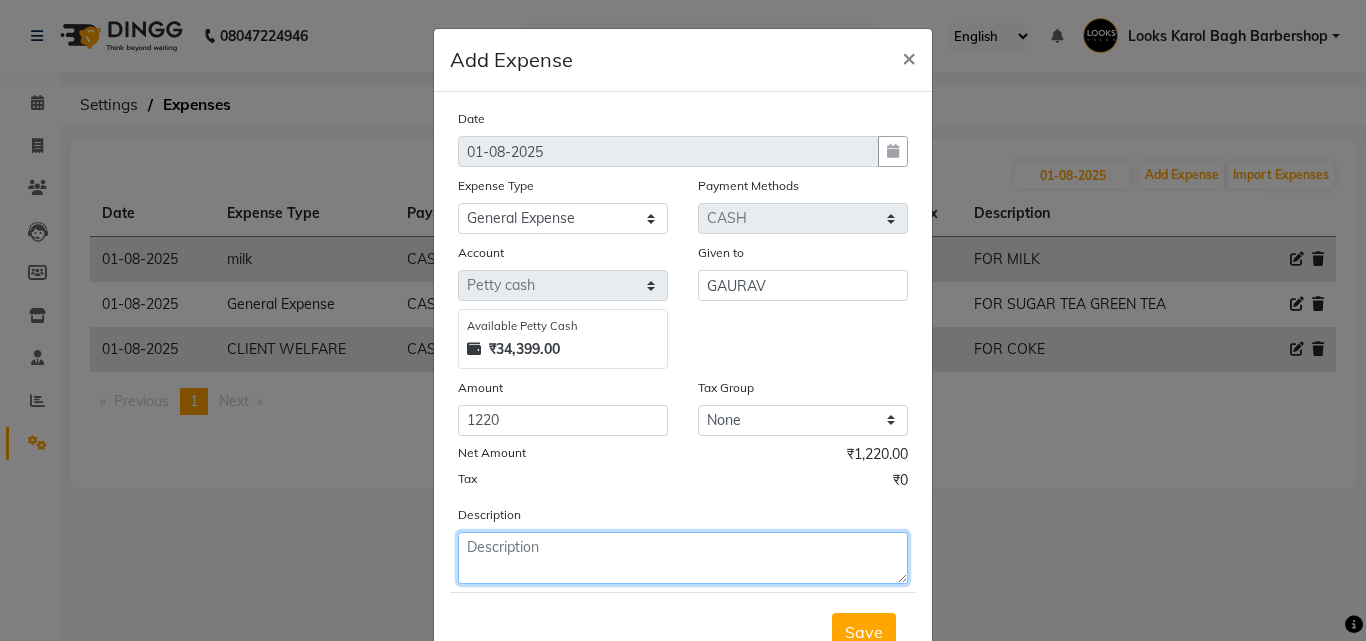 click 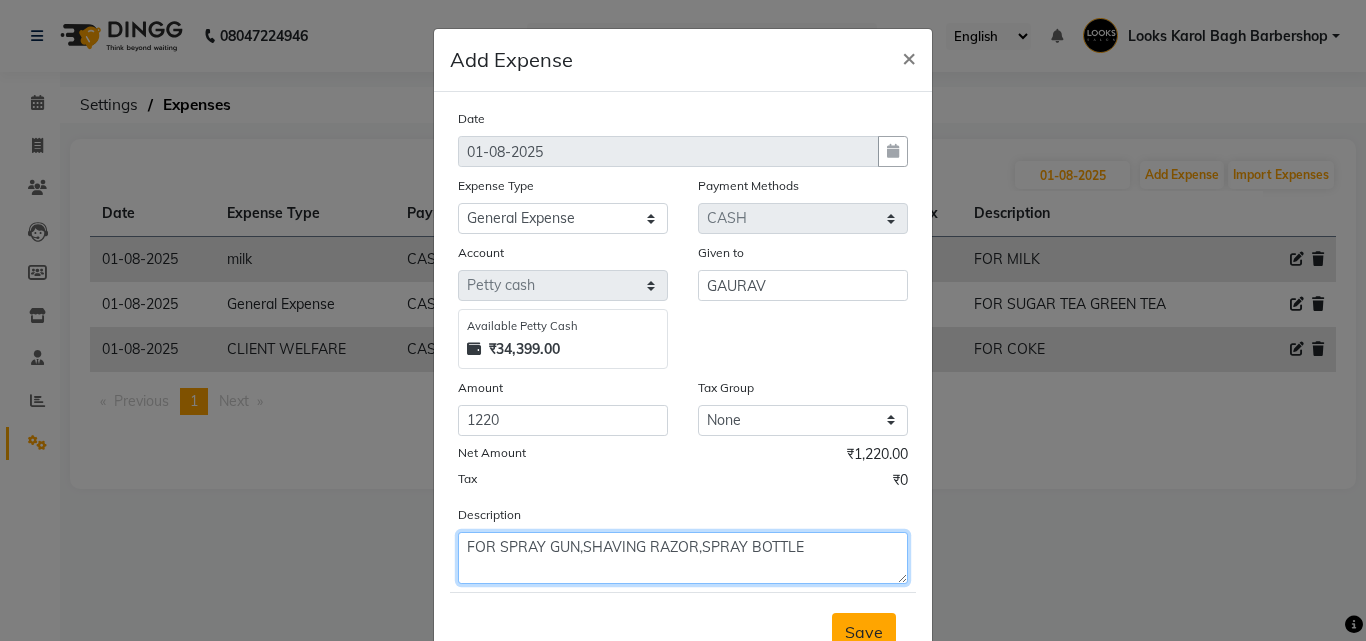 type on "FOR SPRAY GUN,SHAVING RAZOR,SPRAY BOTTLE" 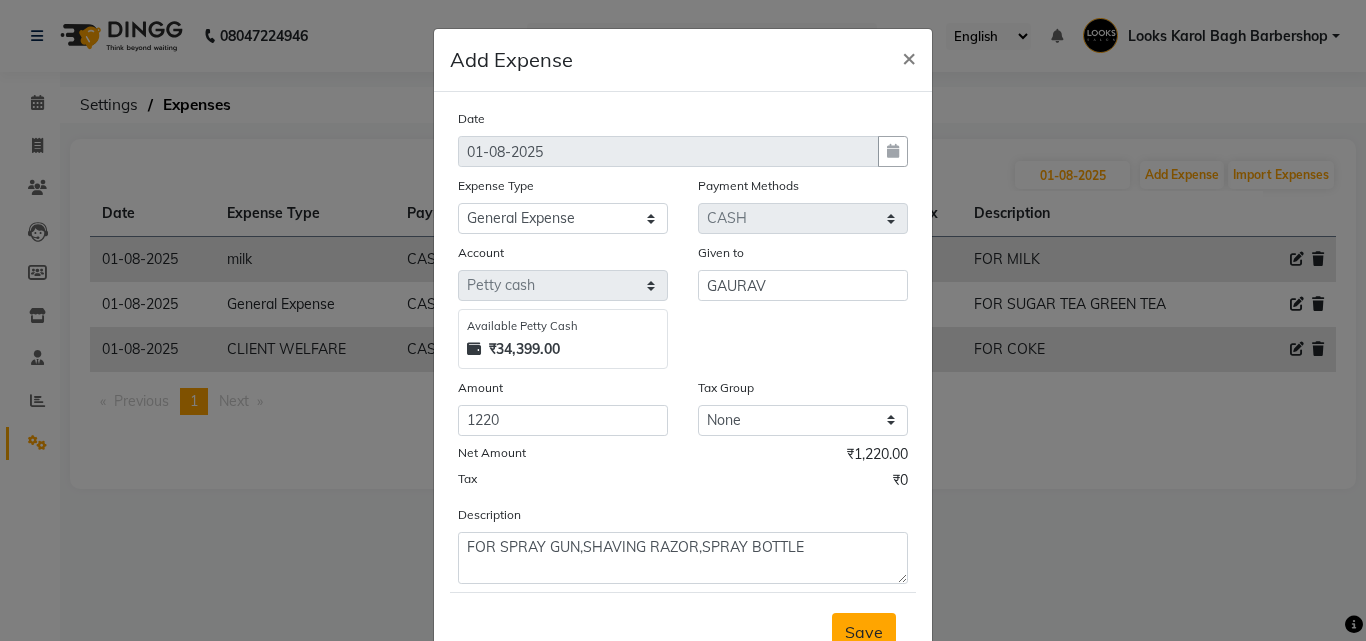 click on "Save" at bounding box center [864, 632] 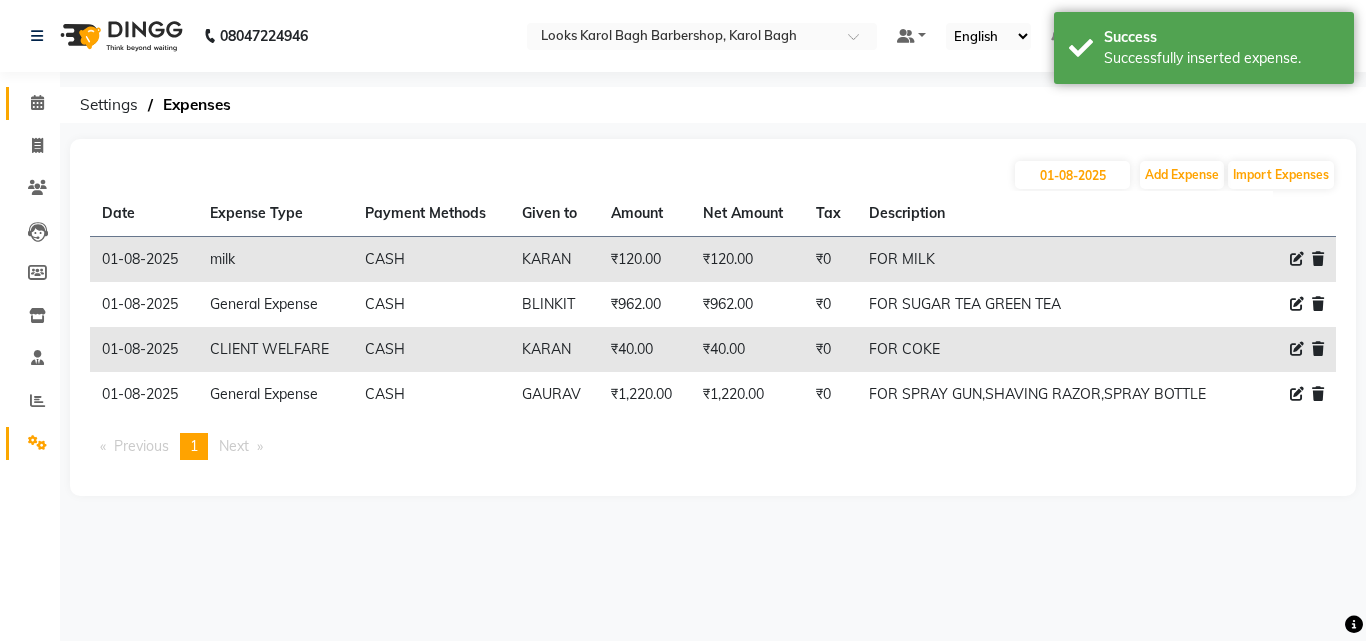 click on "Calendar" 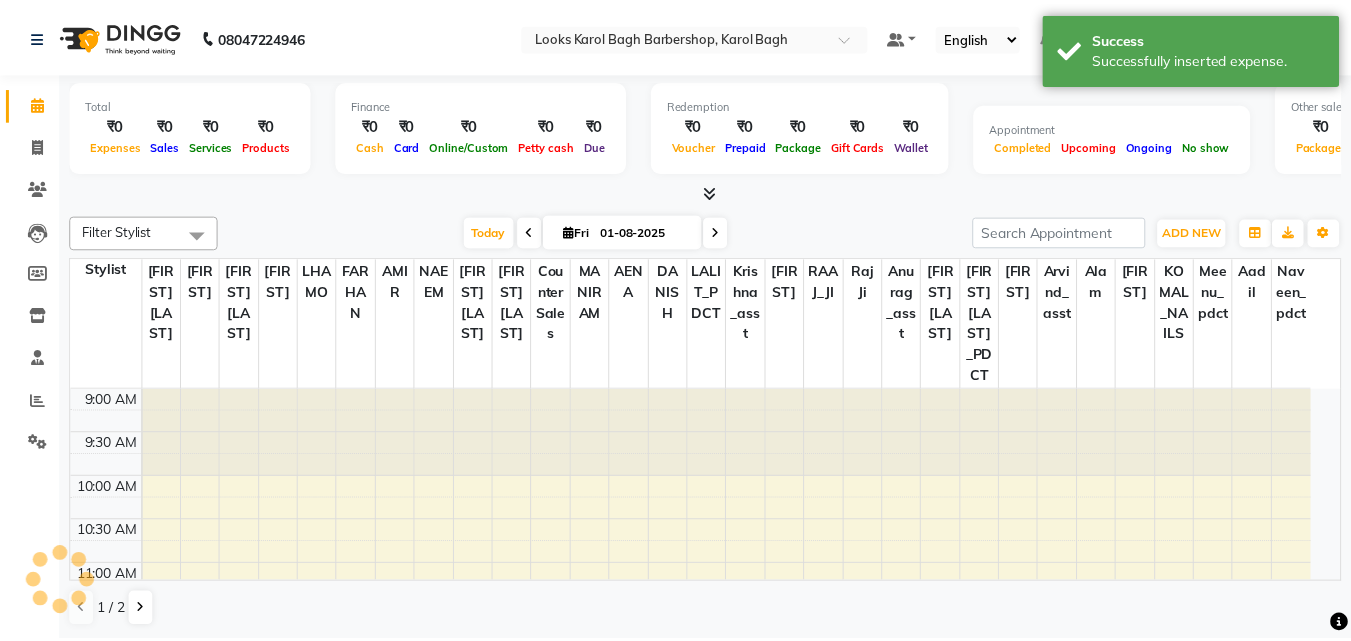 scroll, scrollTop: 0, scrollLeft: 0, axis: both 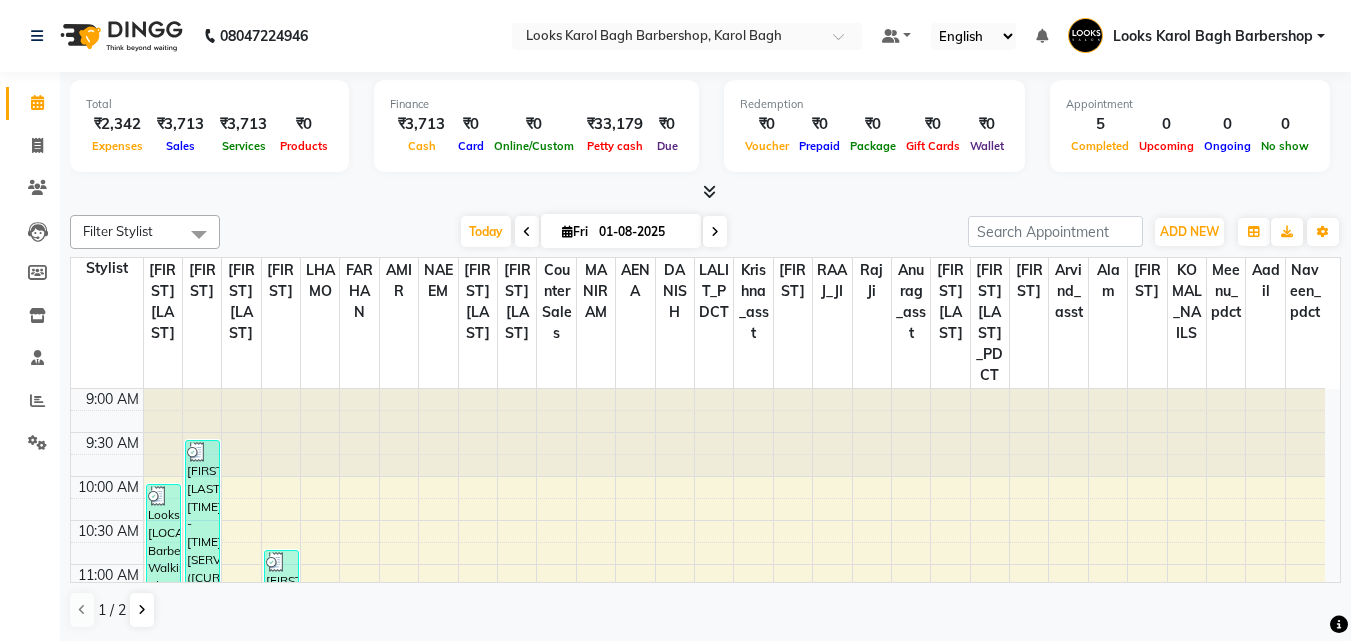click on "Redemption  ₹0 Voucher ₹0 Prepaid ₹0 Package ₹0  Gift Cards ₹0  Wallet" at bounding box center [874, 126] 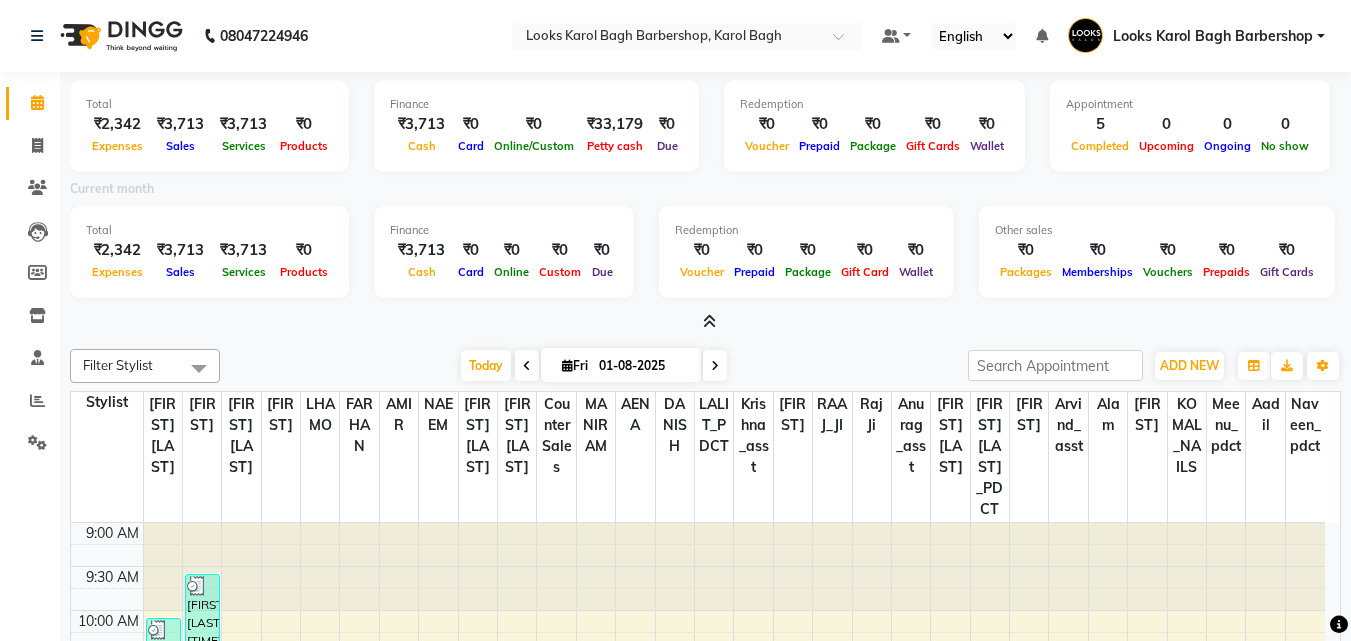 click at bounding box center [709, 321] 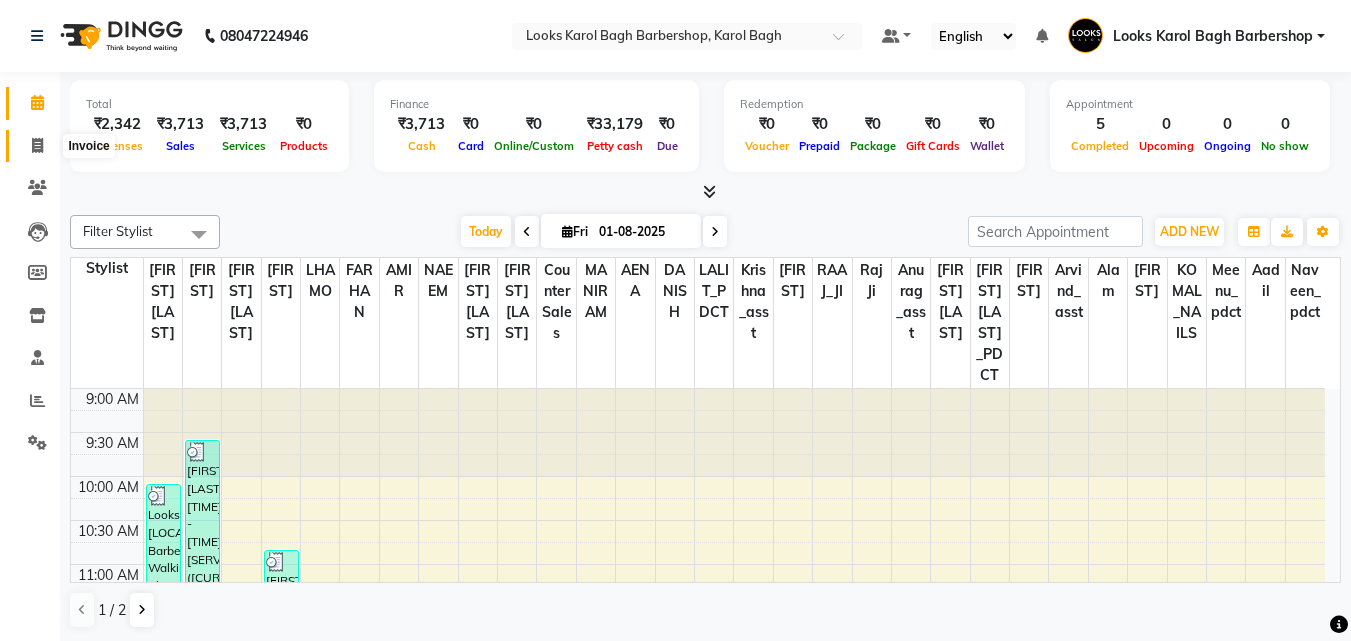 click 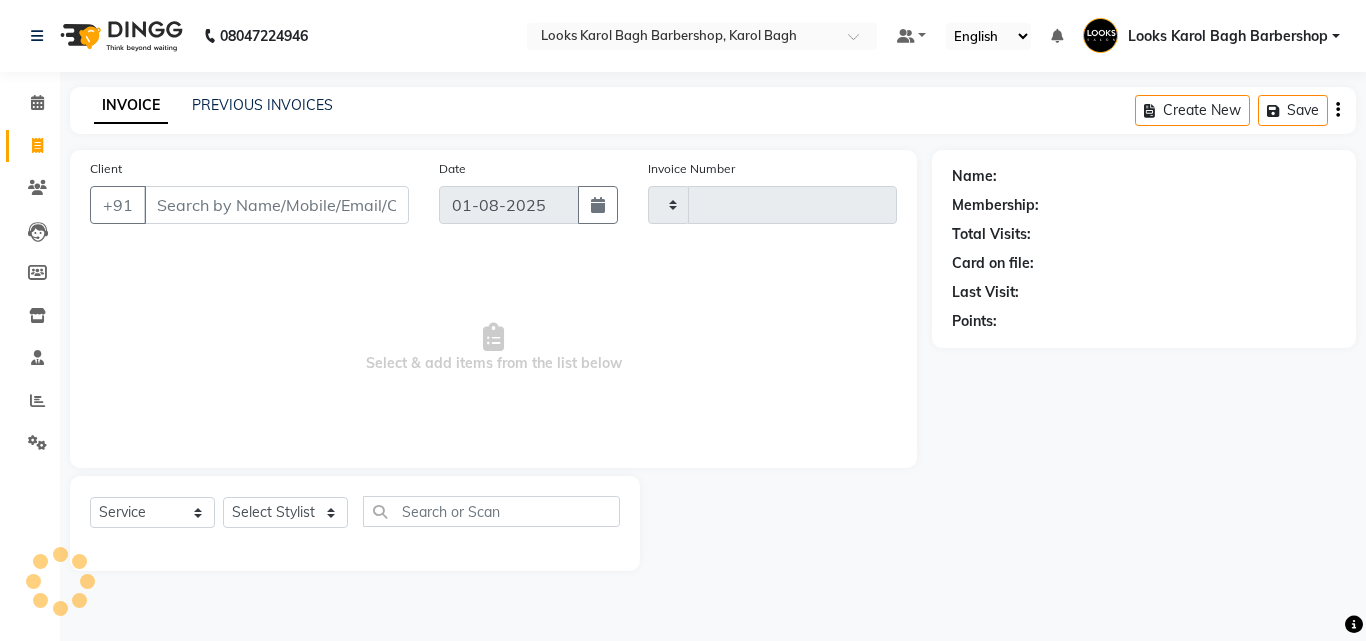 type on "3015" 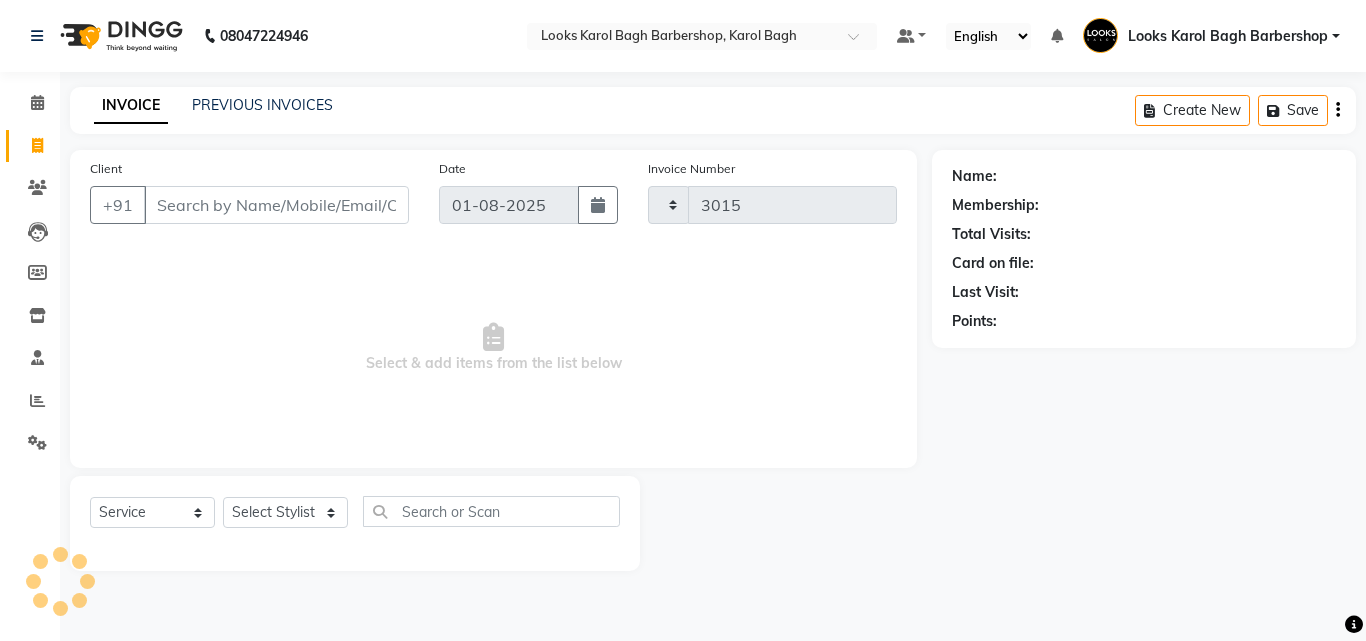 select on "4323" 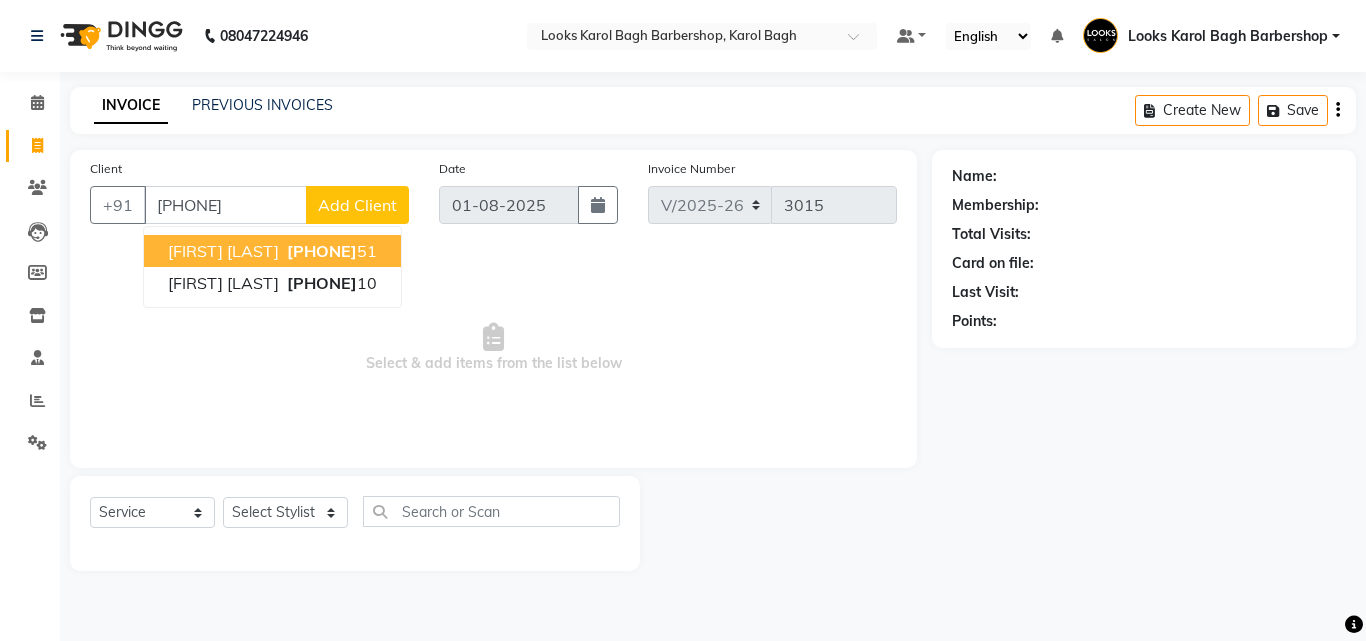click on "[FIRST] [LAST]" at bounding box center (223, 251) 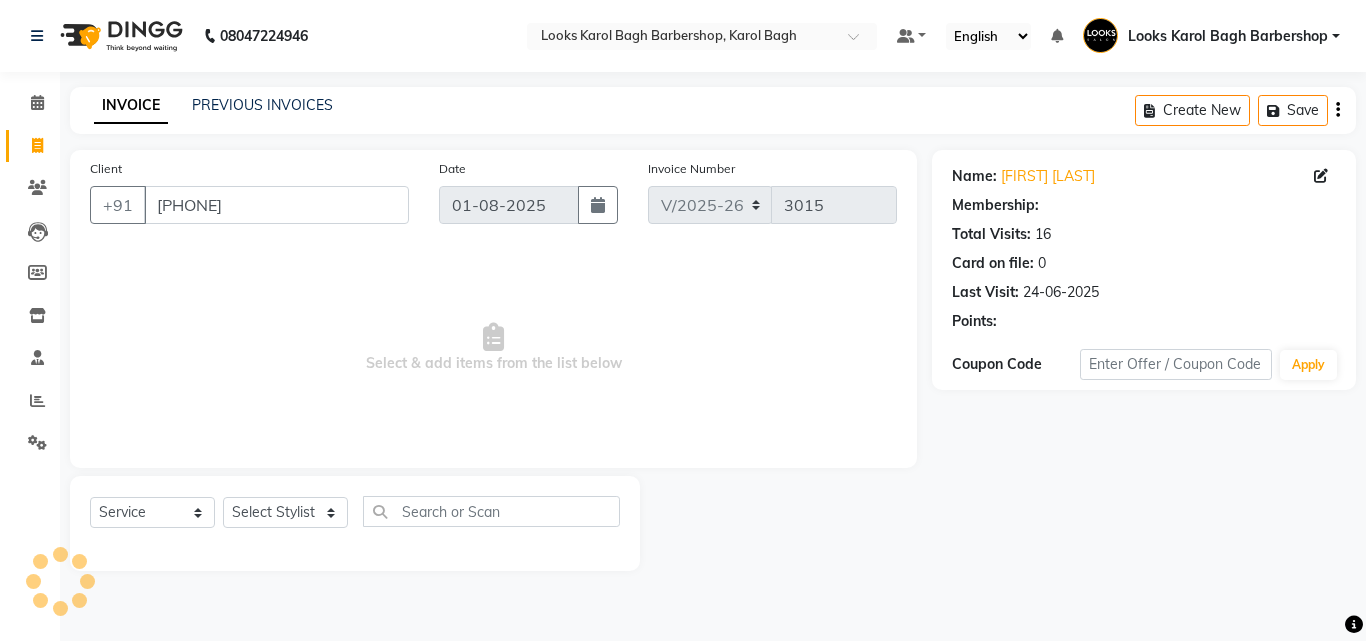 select on "1: Object" 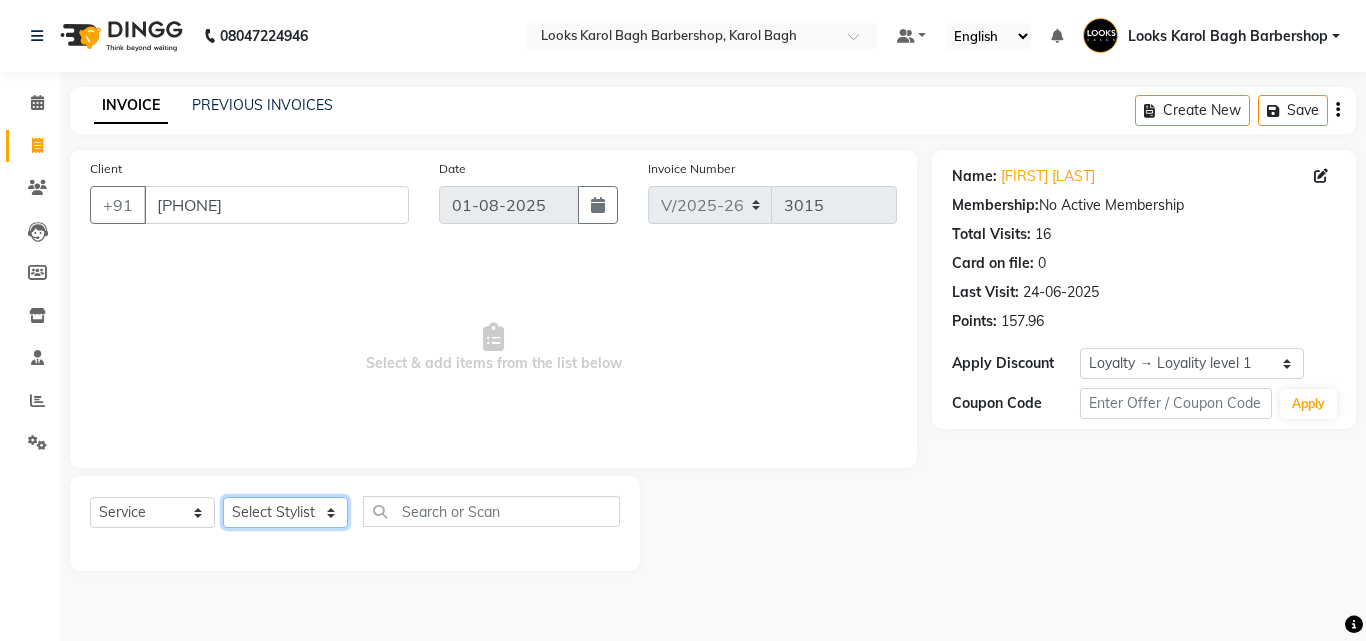 click on "Select Stylist Aadil Adnan AENA Aijaz Alam Amazon_Kart AMIR  Anurag _asst Arvind_asst BIJENDER  Counter Sales DANISH DHARAMVEER Eshan FARHAN KARAN RAI  KOMAL_NAILS Krishna_asst LALIT_PDCT LHAMO Looks_Female_Section Looks_H.O_Store Looks Karol Bagh Barbershop Looks_Kart MANIRAM Meenu_pdct Mohammad Sajid NAEEM  NARENDER DEOL  Naveen_pdct Prabhakar Kumar_PDCT RAAJ GUPTA RAAJ_JI raj ji RAM MURTI NARYAL ROHIT  Rohit Seth Rohit Thakur SACHIN sahil Shabina Shakir SIMRAN Sonia Sunny VIKRAM VIKRANT SINGH  Vishal_Asst YOGESH ASSISTANT" 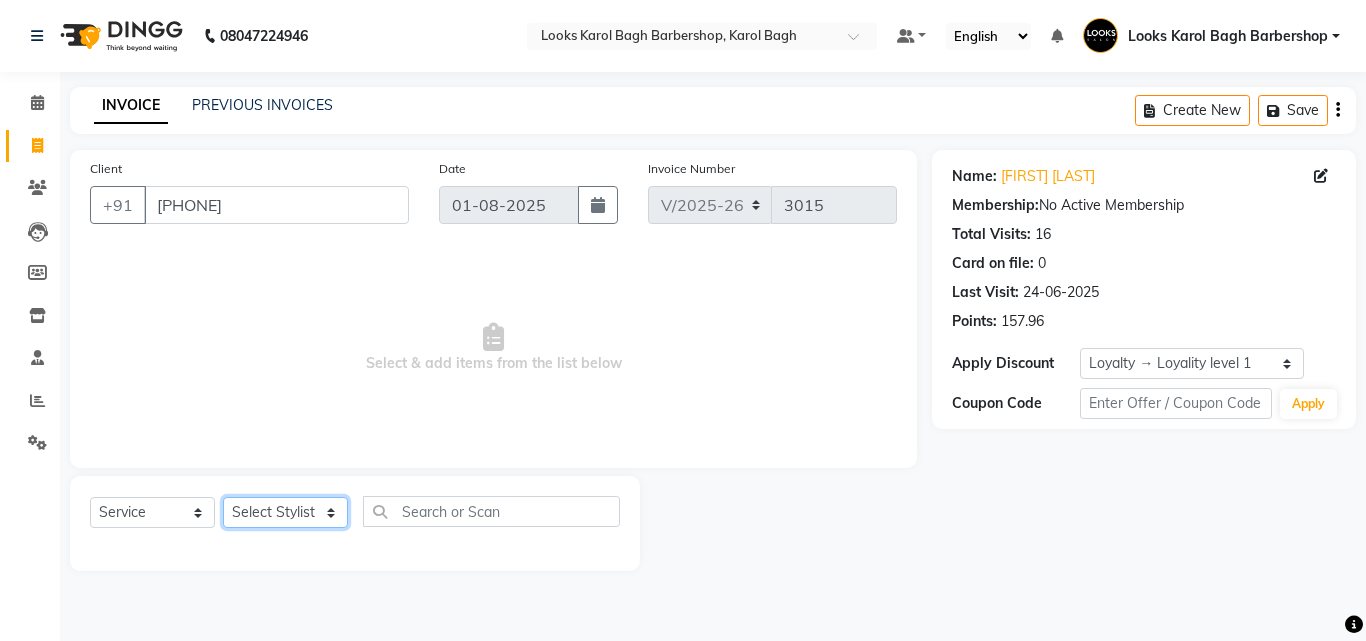 select on "23405" 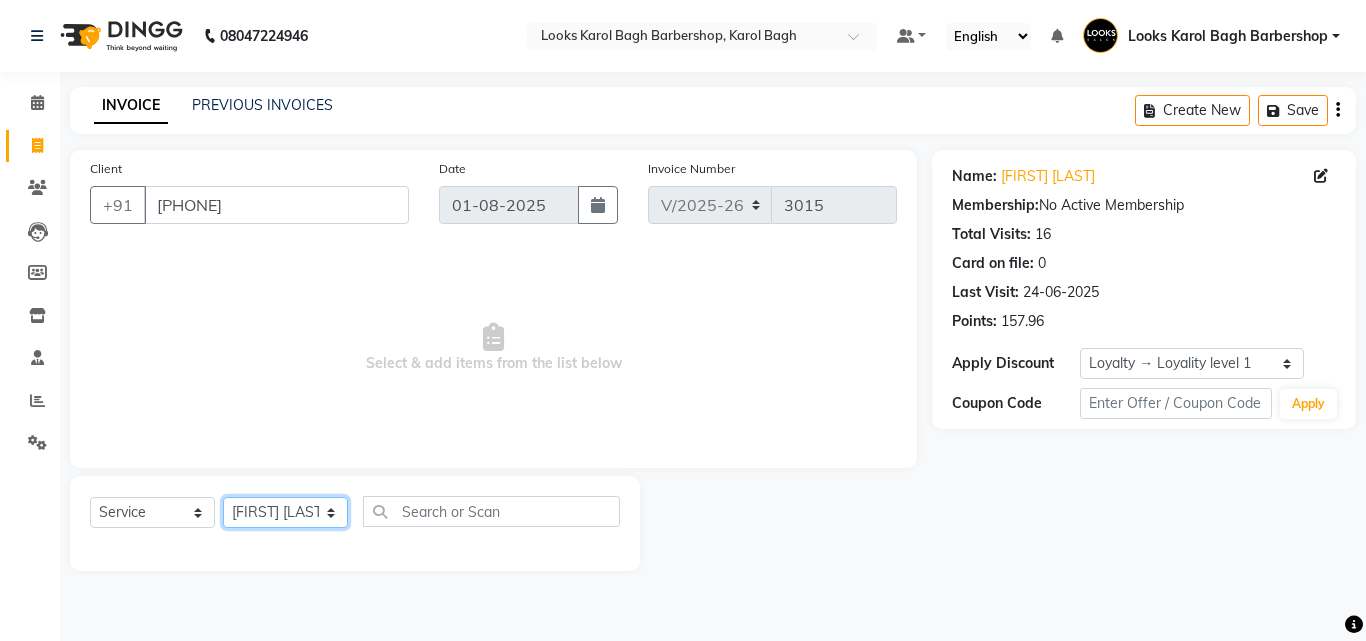 click on "Select Stylist Aadil Adnan AENA Aijaz Alam Amazon_Kart AMIR  Anurag _asst Arvind_asst BIJENDER  Counter Sales DANISH DHARAMVEER Eshan FARHAN KARAN RAI  KOMAL_NAILS Krishna_asst LALIT_PDCT LHAMO Looks_Female_Section Looks_H.O_Store Looks Karol Bagh Barbershop Looks_Kart MANIRAM Meenu_pdct Mohammad Sajid NAEEM  NARENDER DEOL  Naveen_pdct Prabhakar Kumar_PDCT RAAJ GUPTA RAAJ_JI raj ji RAM MURTI NARYAL ROHIT  Rohit Seth Rohit Thakur SACHIN sahil Shabina Shakir SIMRAN Sonia Sunny VIKRAM VIKRANT SINGH  Vishal_Asst YOGESH ASSISTANT" 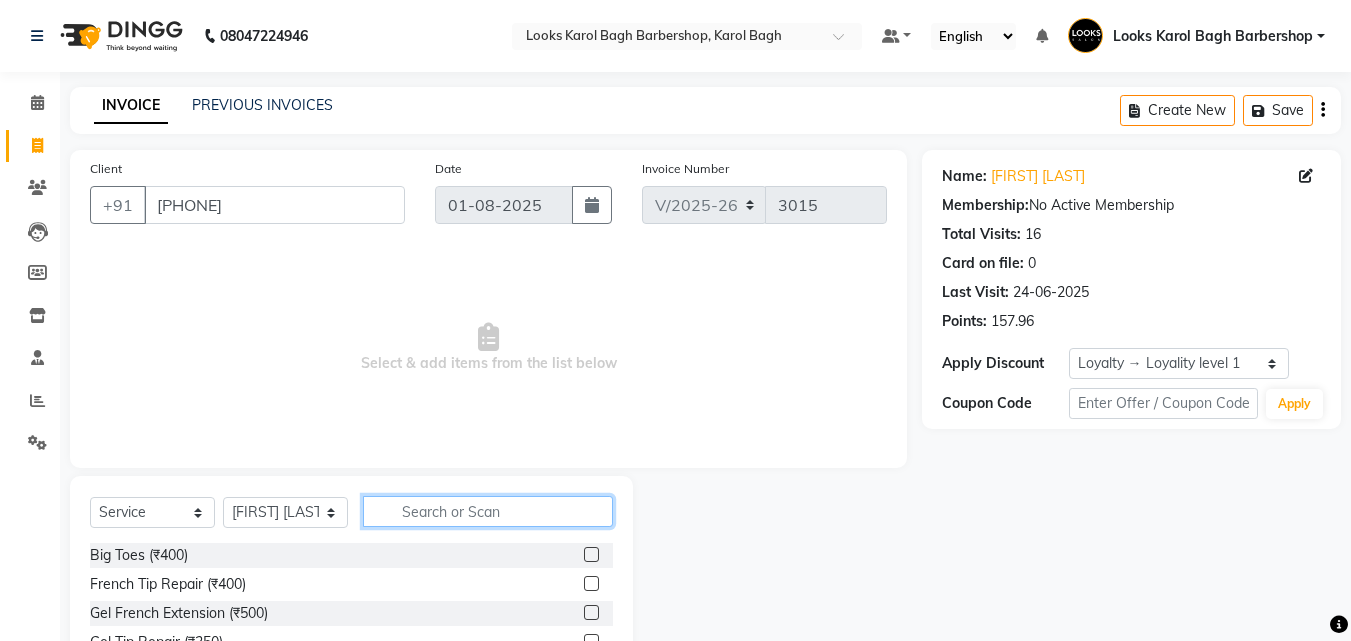 click 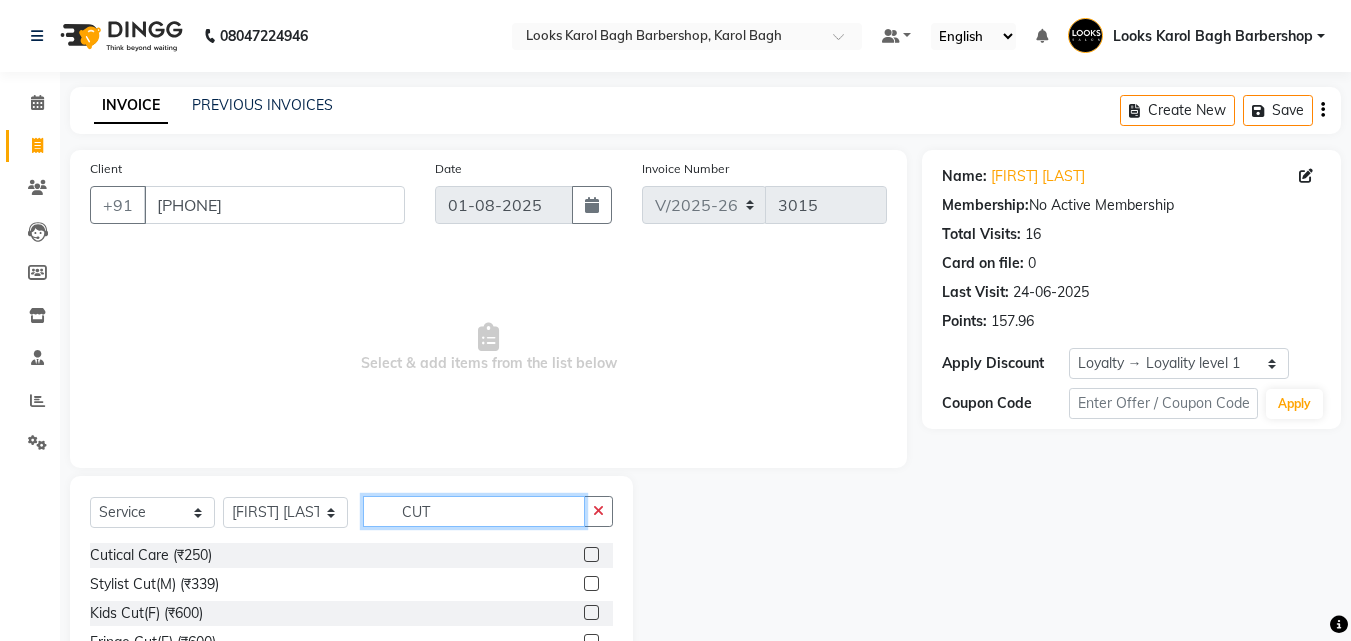 type on "CUT" 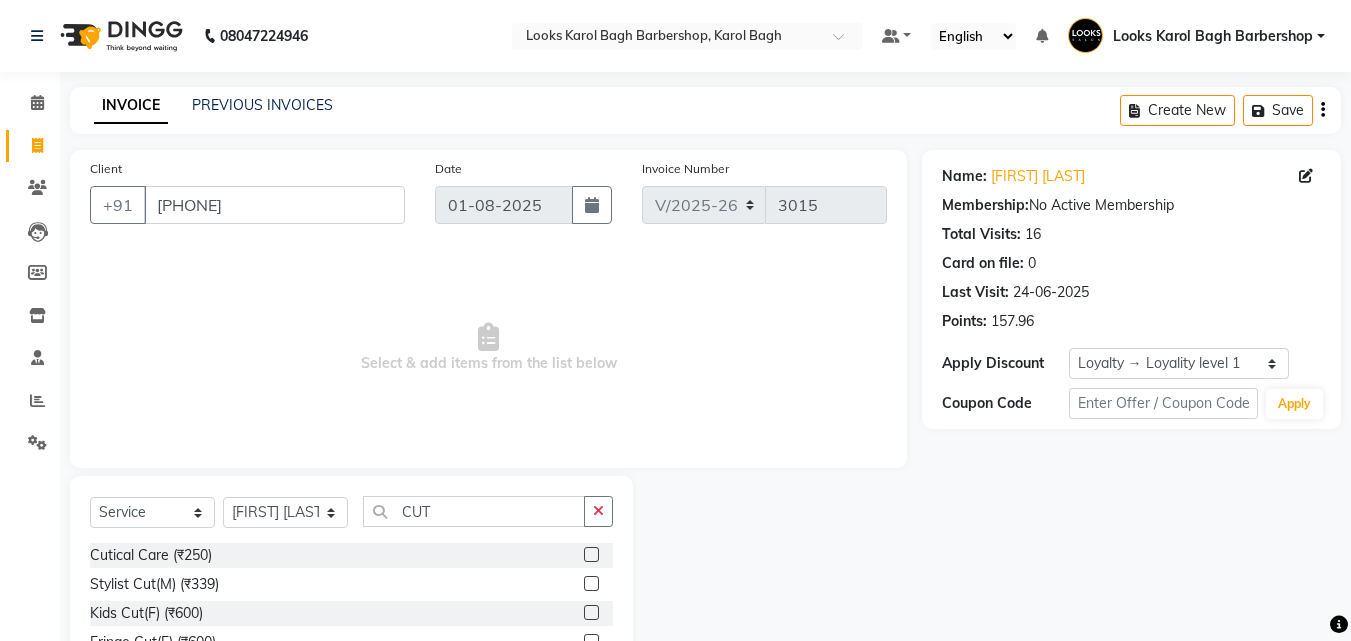 click 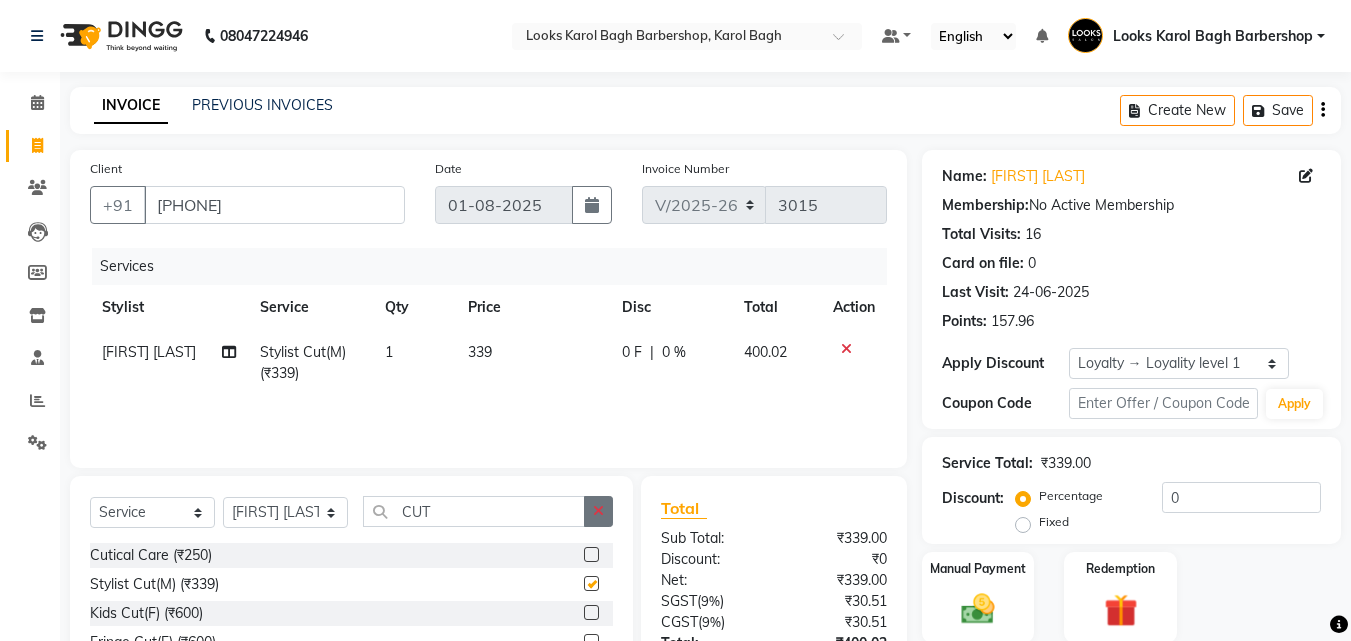 checkbox on "false" 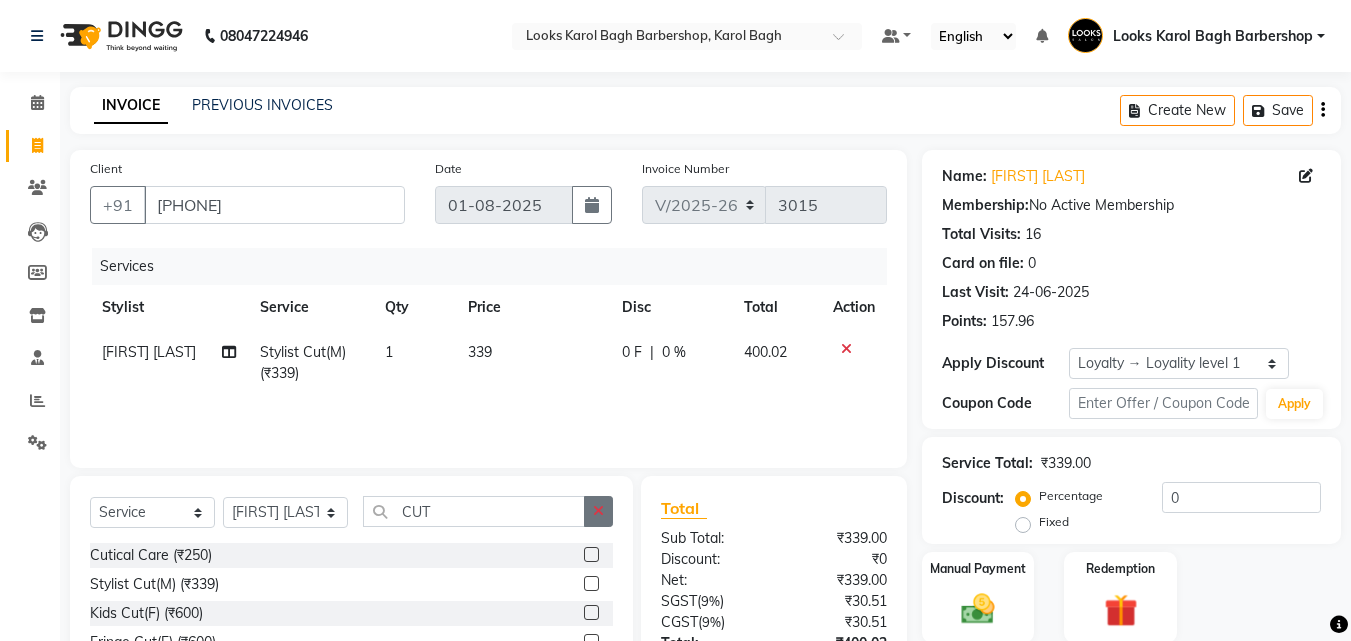click 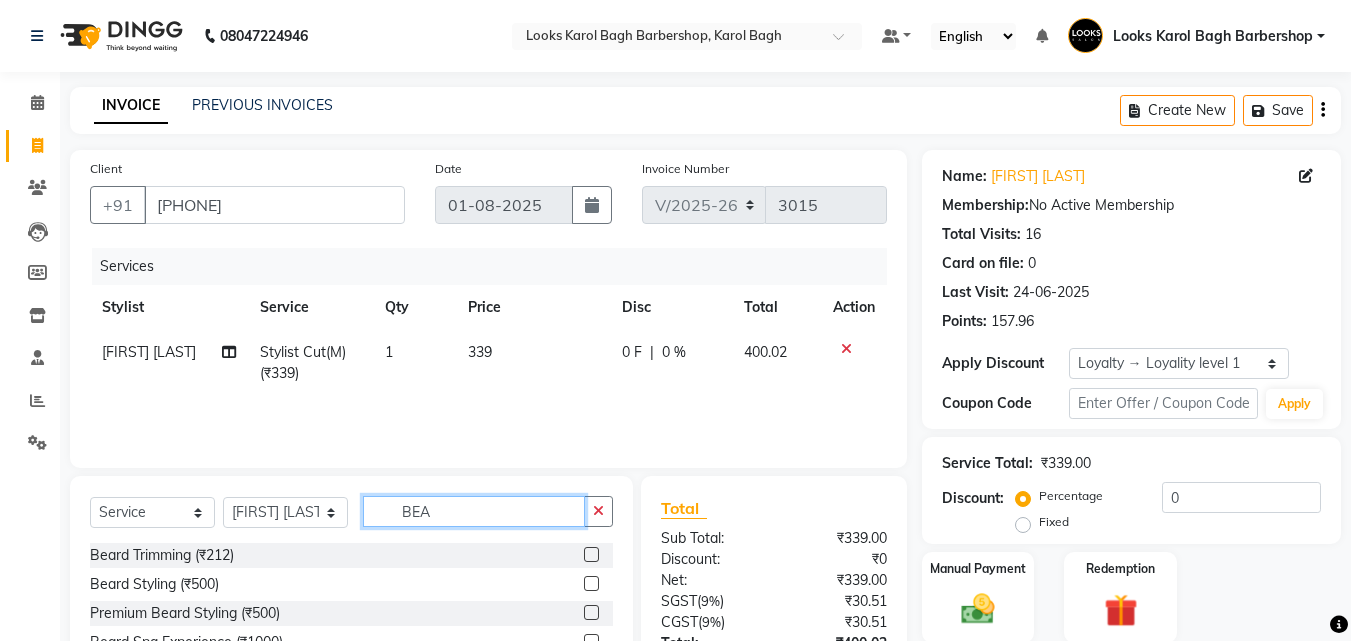 type on "BEA" 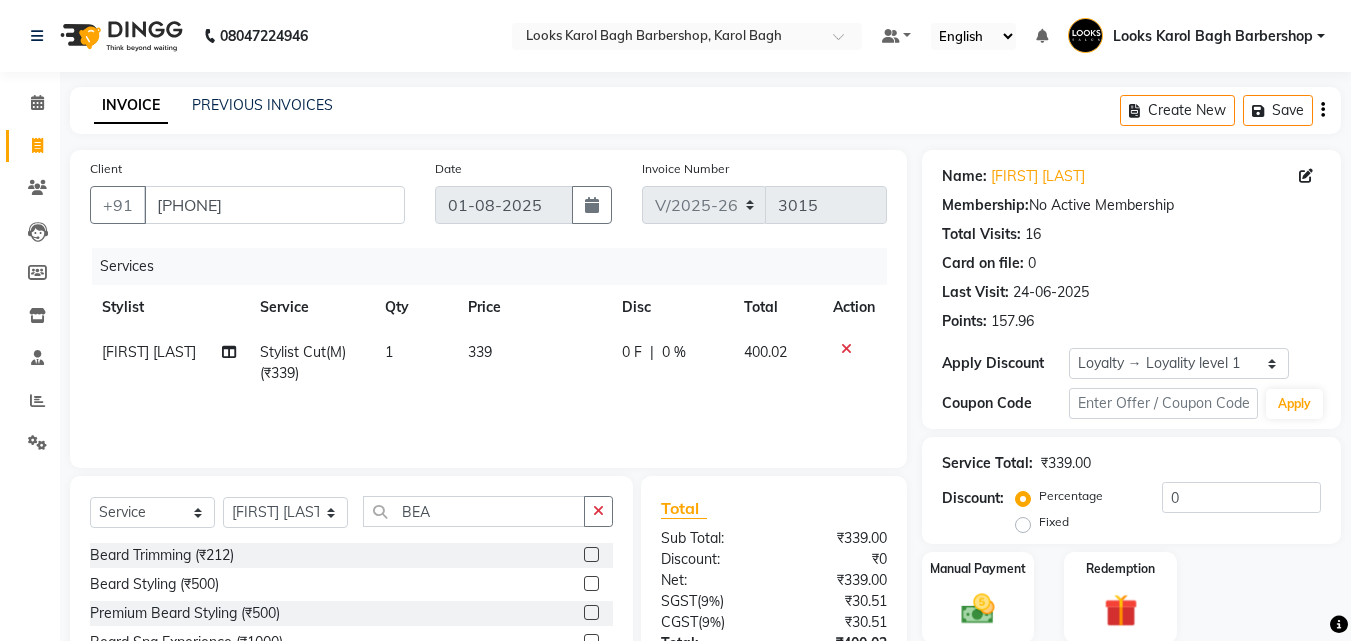 click 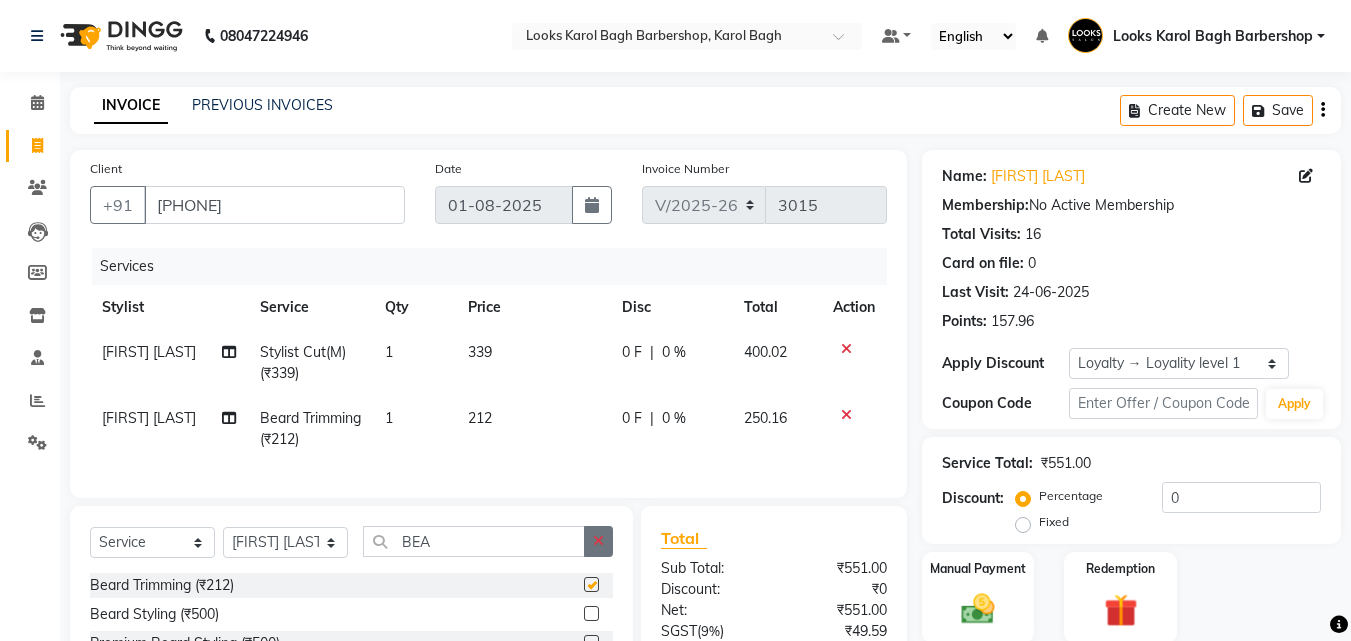 checkbox on "false" 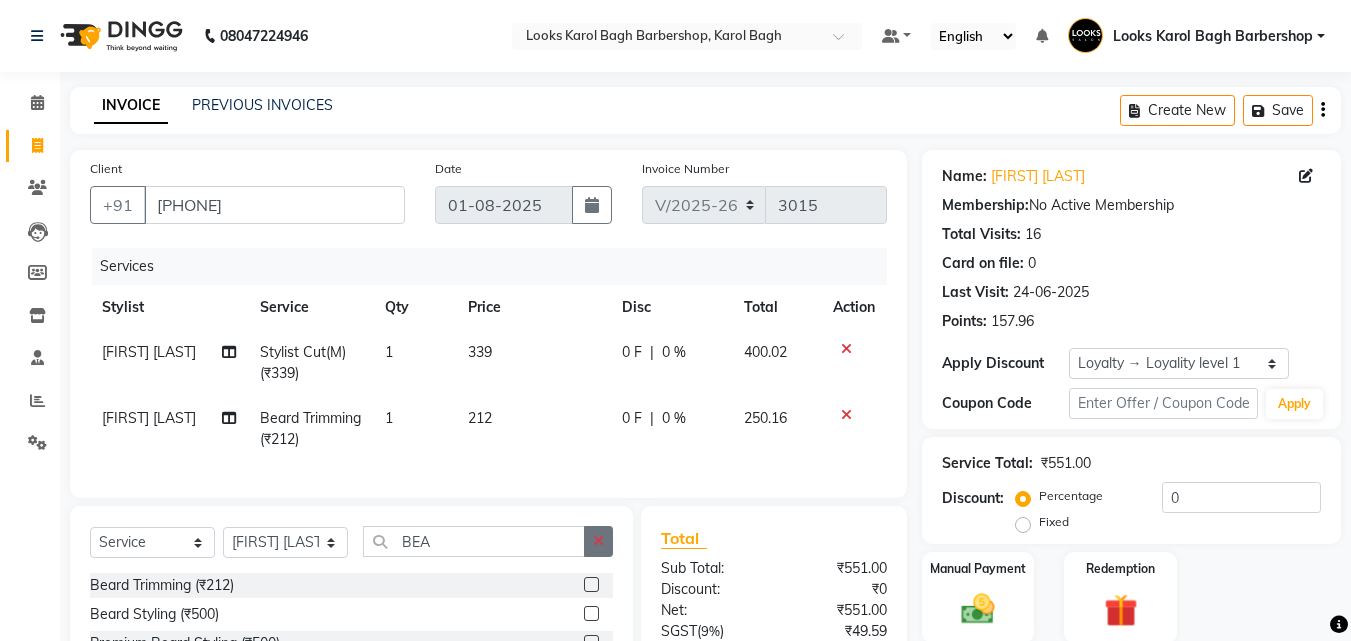 click 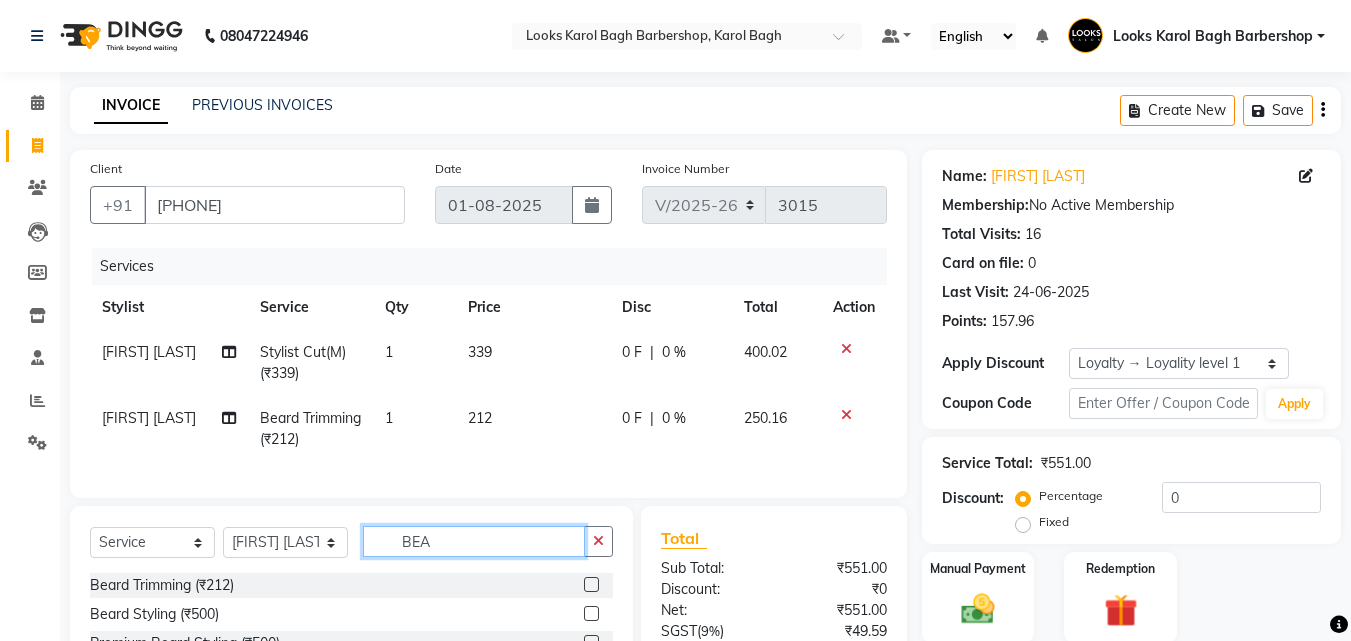 type 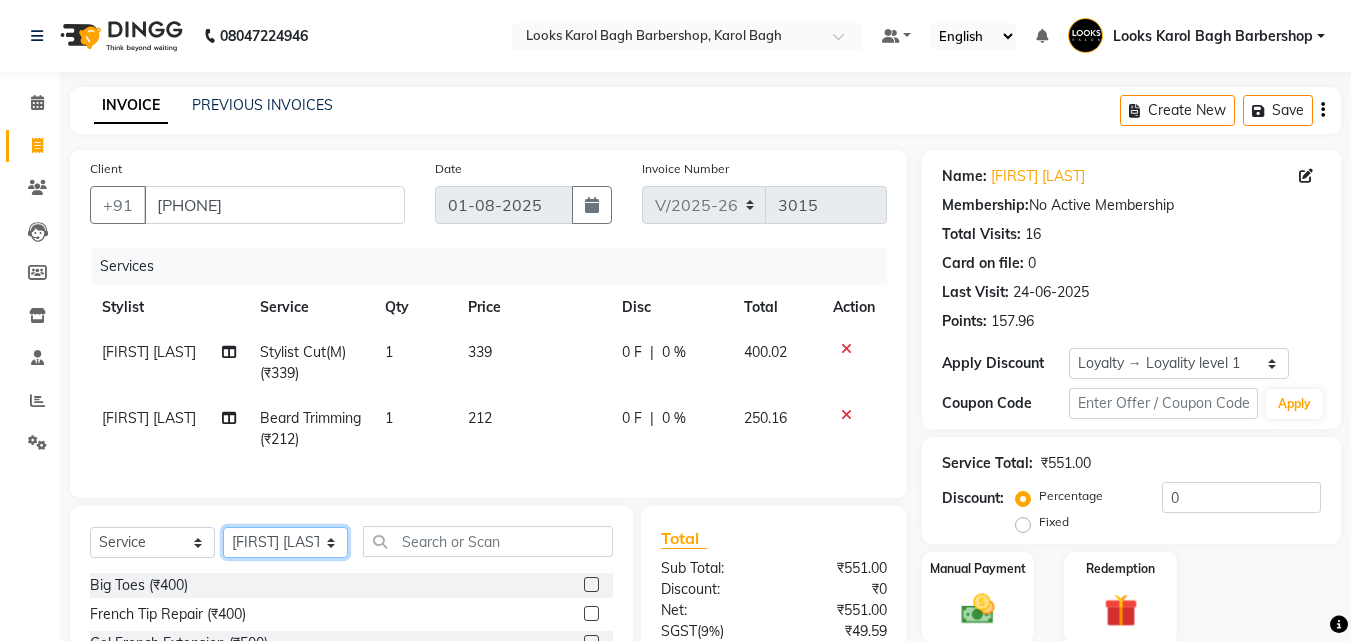 click on "Select Stylist Aadil Adnan AENA Aijaz Alam Amazon_Kart AMIR  Anurag _asst Arvind_asst BIJENDER  Counter Sales DANISH DHARAMVEER Eshan FARHAN KARAN RAI  KOMAL_NAILS Krishna_asst LALIT_PDCT LHAMO Looks_Female_Section Looks_H.O_Store Looks Karol Bagh Barbershop Looks_Kart MANIRAM Meenu_pdct Mohammad Sajid NAEEM  NARENDER DEOL  Naveen_pdct Prabhakar Kumar_PDCT RAAJ GUPTA RAAJ_JI raj ji RAM MURTI NARYAL ROHIT  Rohit Seth Rohit Thakur SACHIN sahil Shabina Shakir SIMRAN Sonia Sunny VIKRAM VIKRANT SINGH  Vishal_Asst YOGESH ASSISTANT" 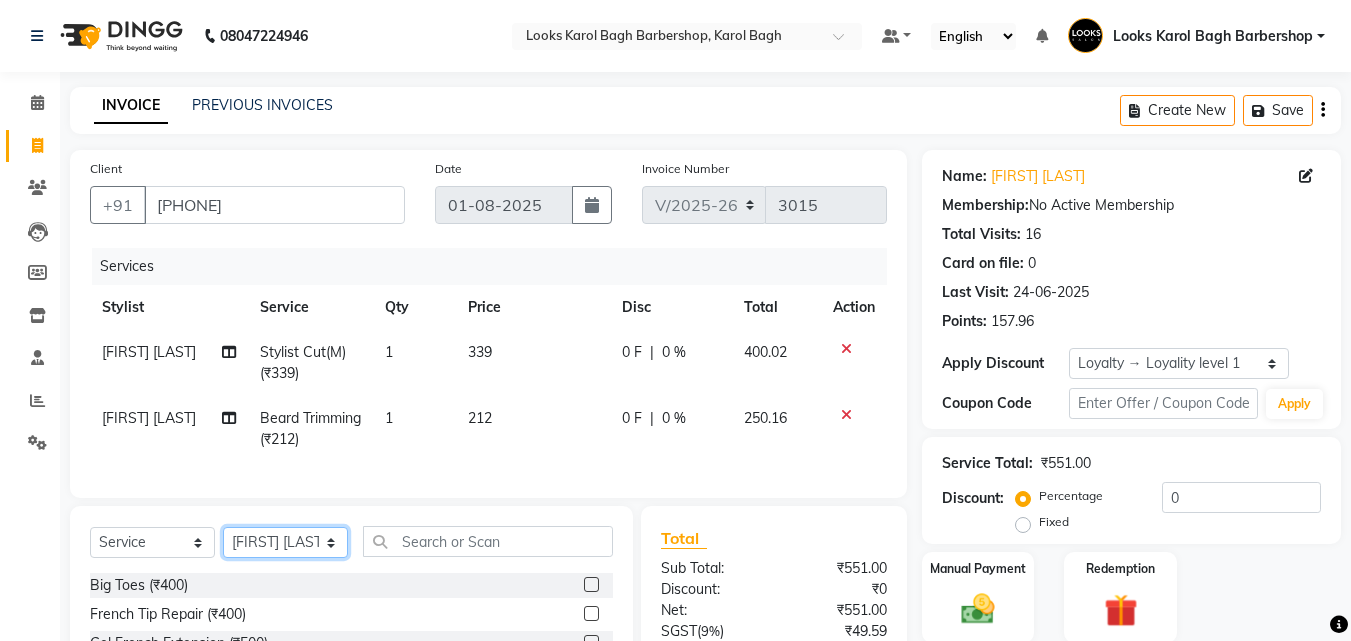 select on "23416" 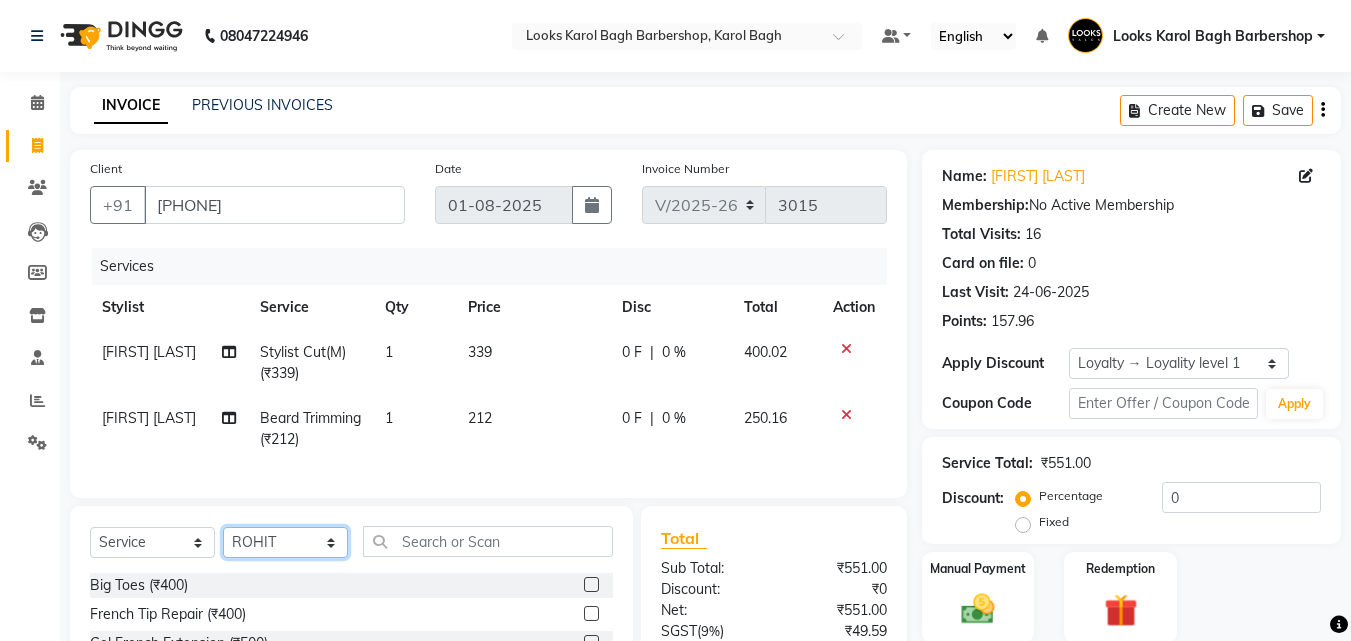 click on "Select Stylist Aadil Adnan AENA Aijaz Alam Amazon_Kart AMIR  Anurag _asst Arvind_asst BIJENDER  Counter Sales DANISH DHARAMVEER Eshan FARHAN KARAN RAI  KOMAL_NAILS Krishna_asst LALIT_PDCT LHAMO Looks_Female_Section Looks_H.O_Store Looks Karol Bagh Barbershop Looks_Kart MANIRAM Meenu_pdct Mohammad Sajid NAEEM  NARENDER DEOL  Naveen_pdct Prabhakar Kumar_PDCT RAAJ GUPTA RAAJ_JI raj ji RAM MURTI NARYAL ROHIT  Rohit Seth Rohit Thakur SACHIN sahil Shabina Shakir SIMRAN Sonia Sunny VIKRAM VIKRANT SINGH  Vishal_Asst YOGESH ASSISTANT" 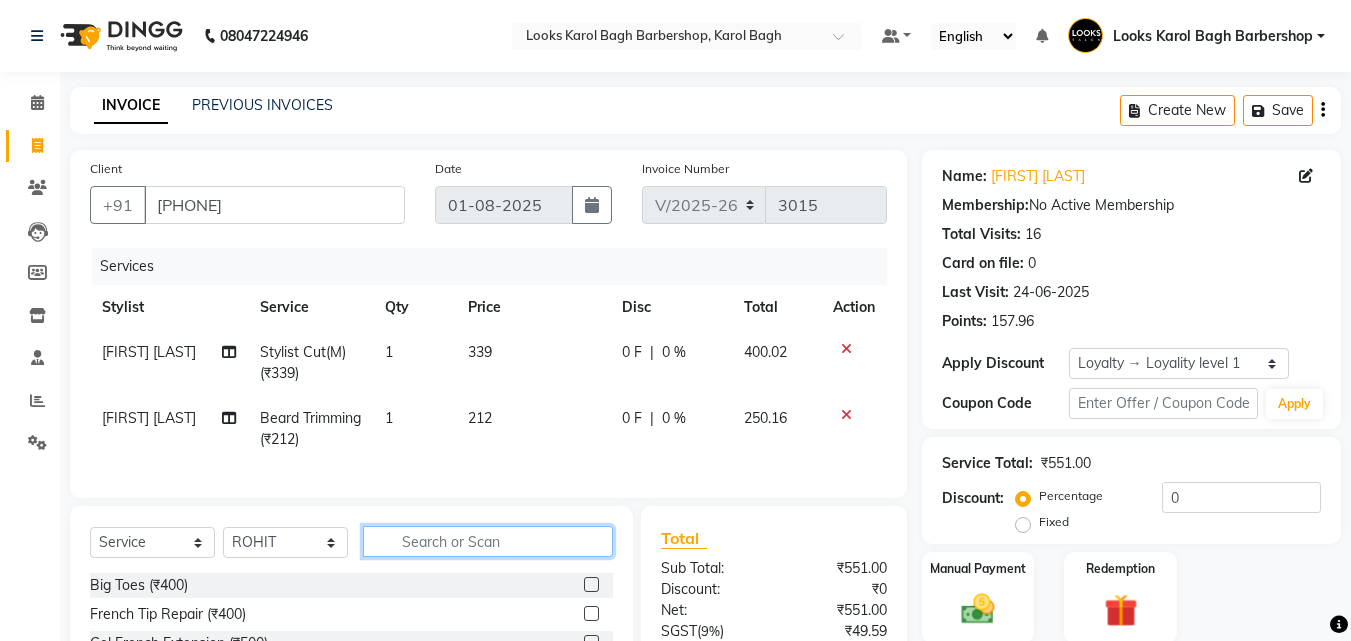 click 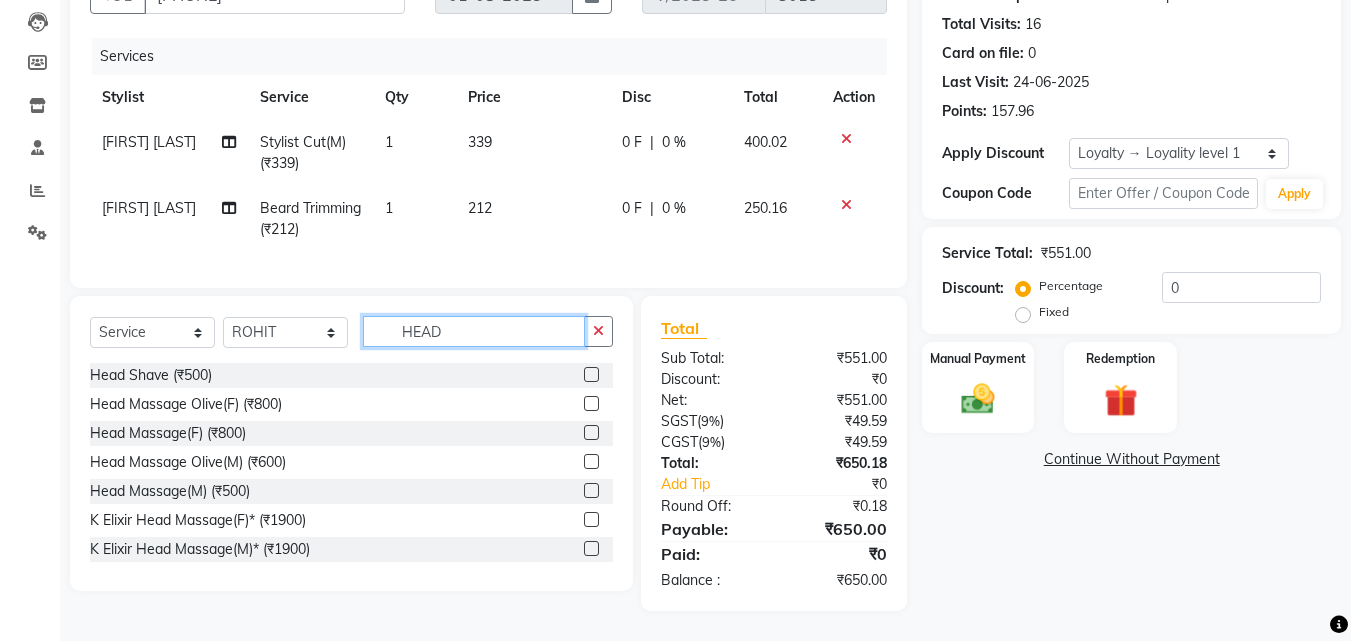 type on "HEAD" 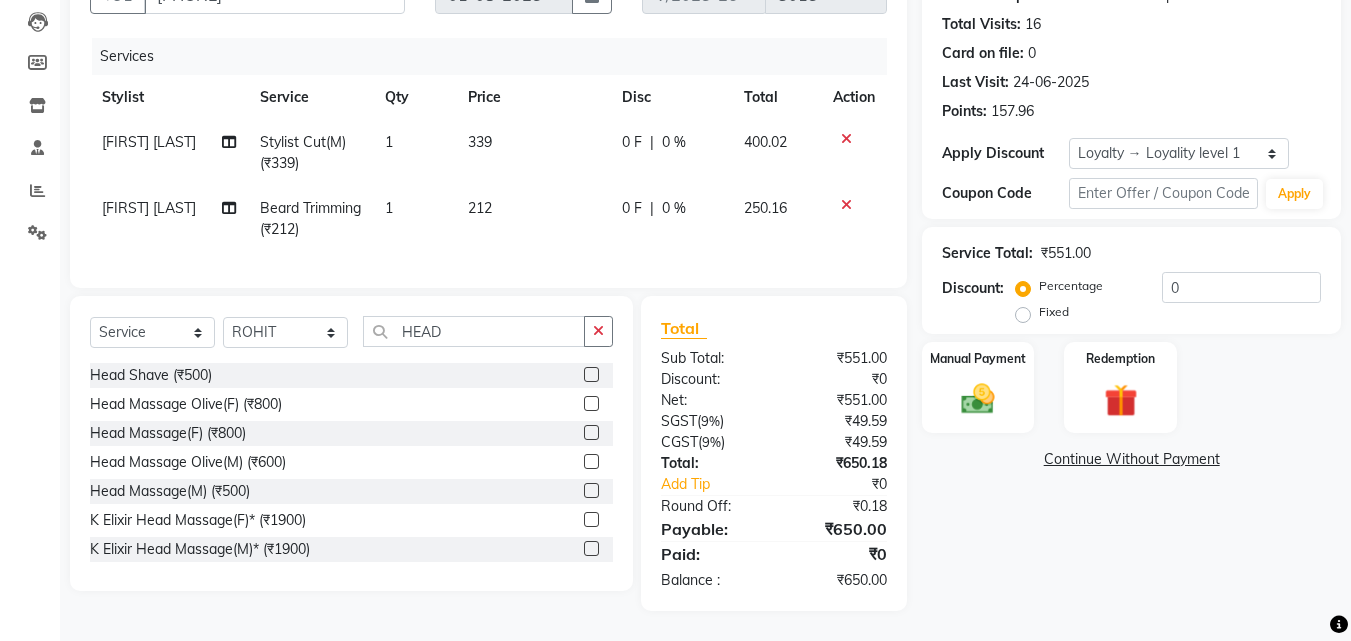 click 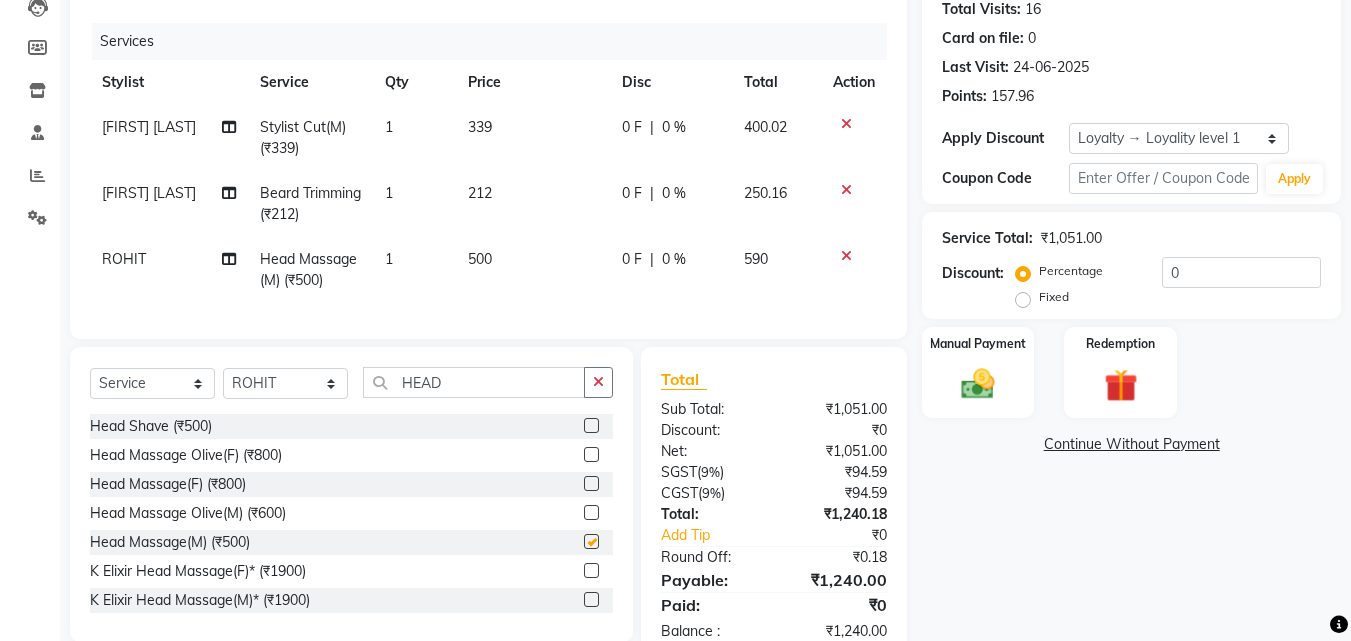 checkbox on "false" 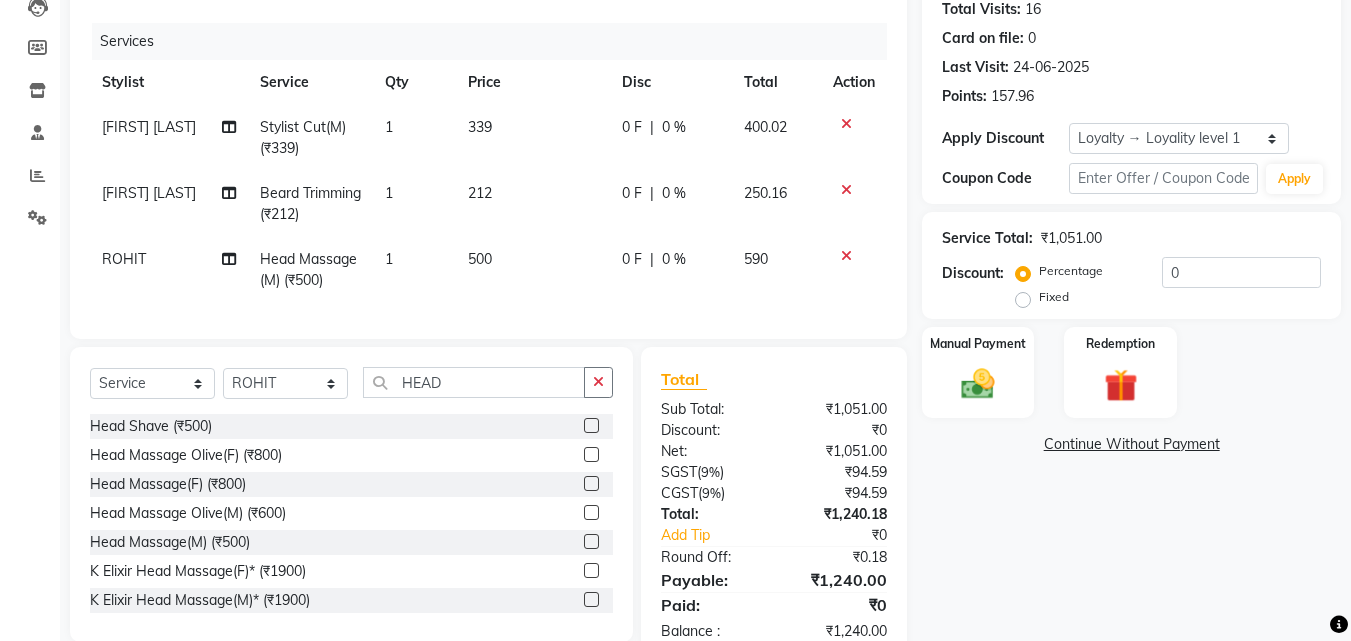 scroll, scrollTop: 291, scrollLeft: 0, axis: vertical 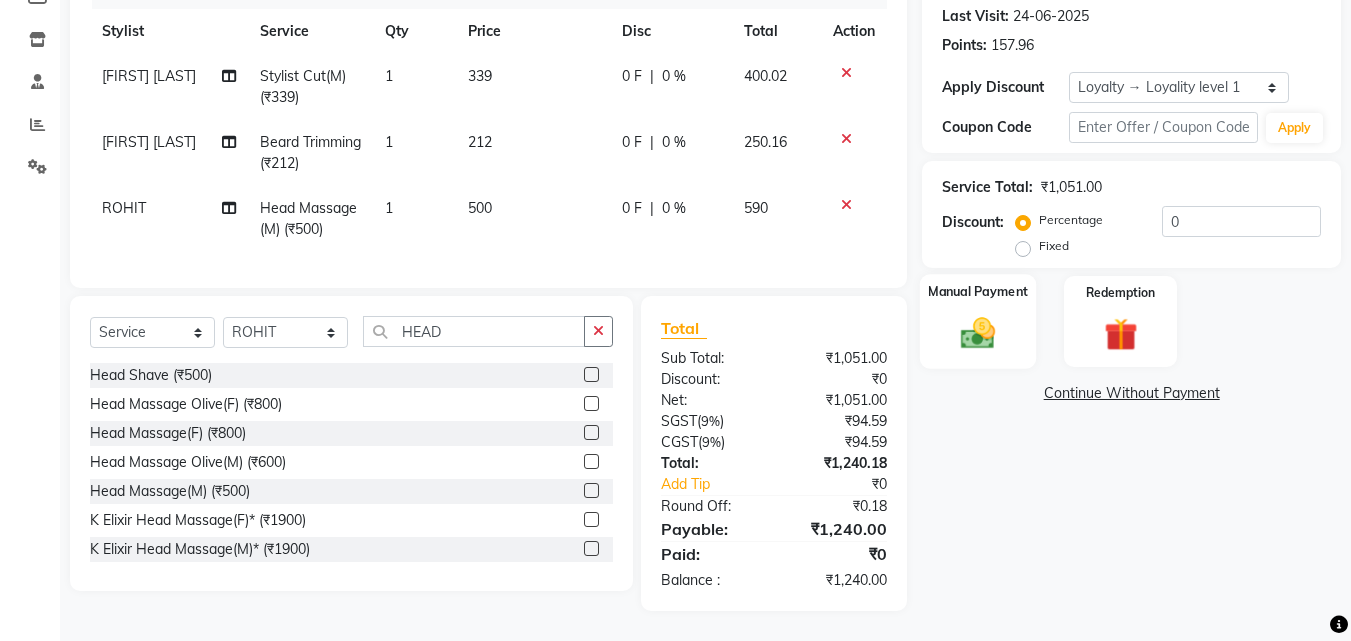 click 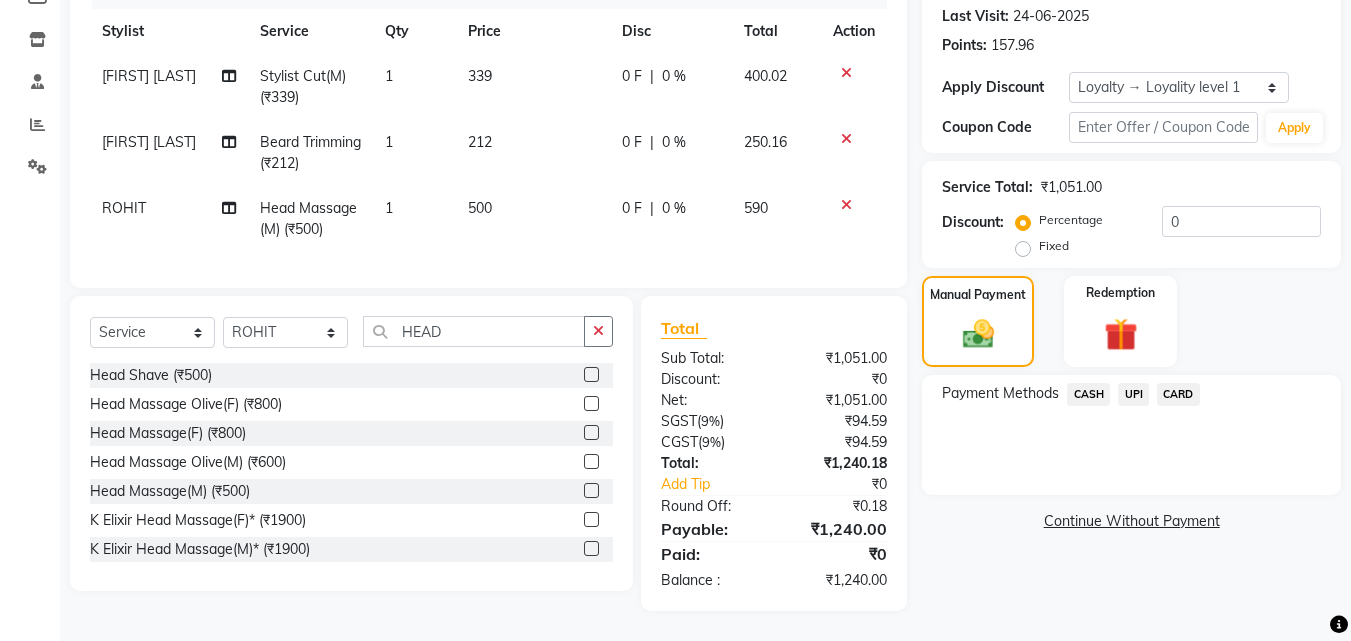 click on "CARD" 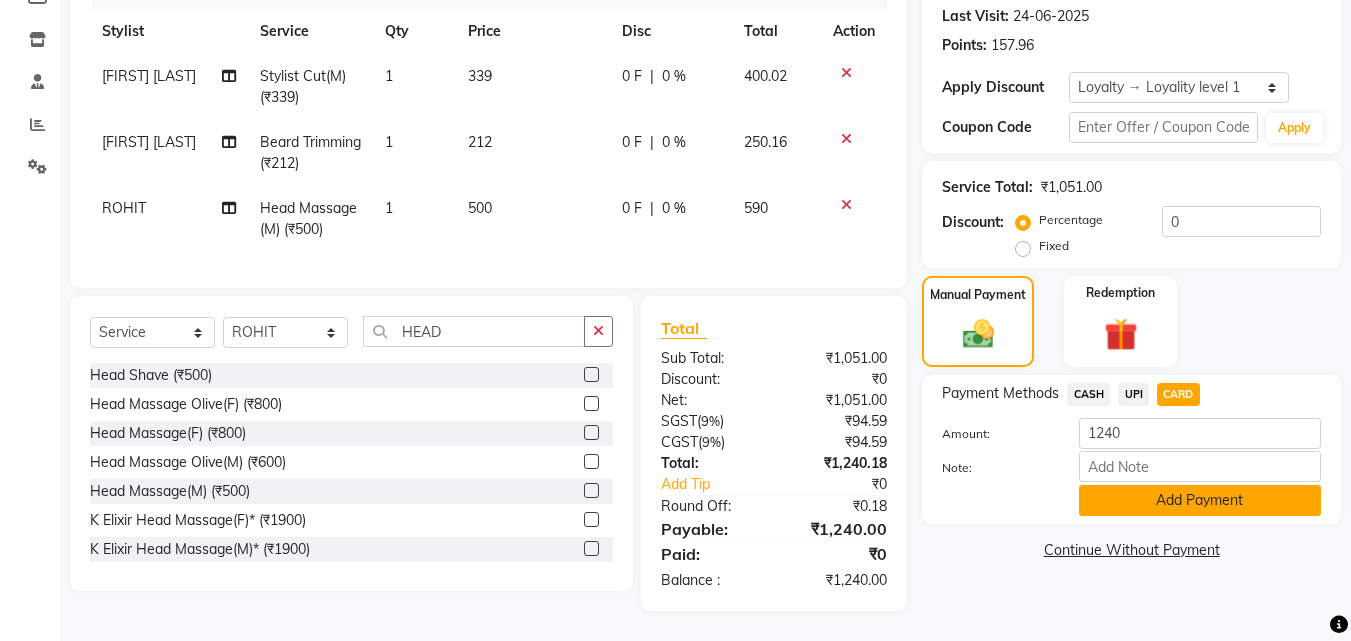 click on "Add Payment" 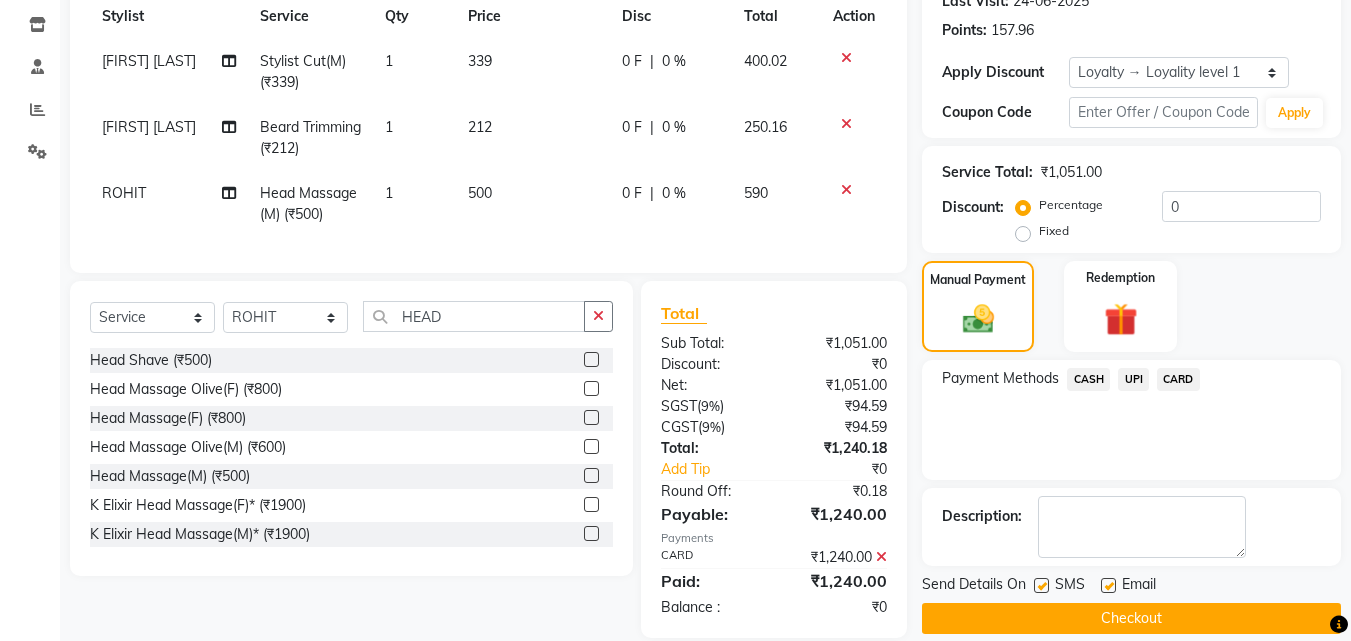 click on "Checkout" 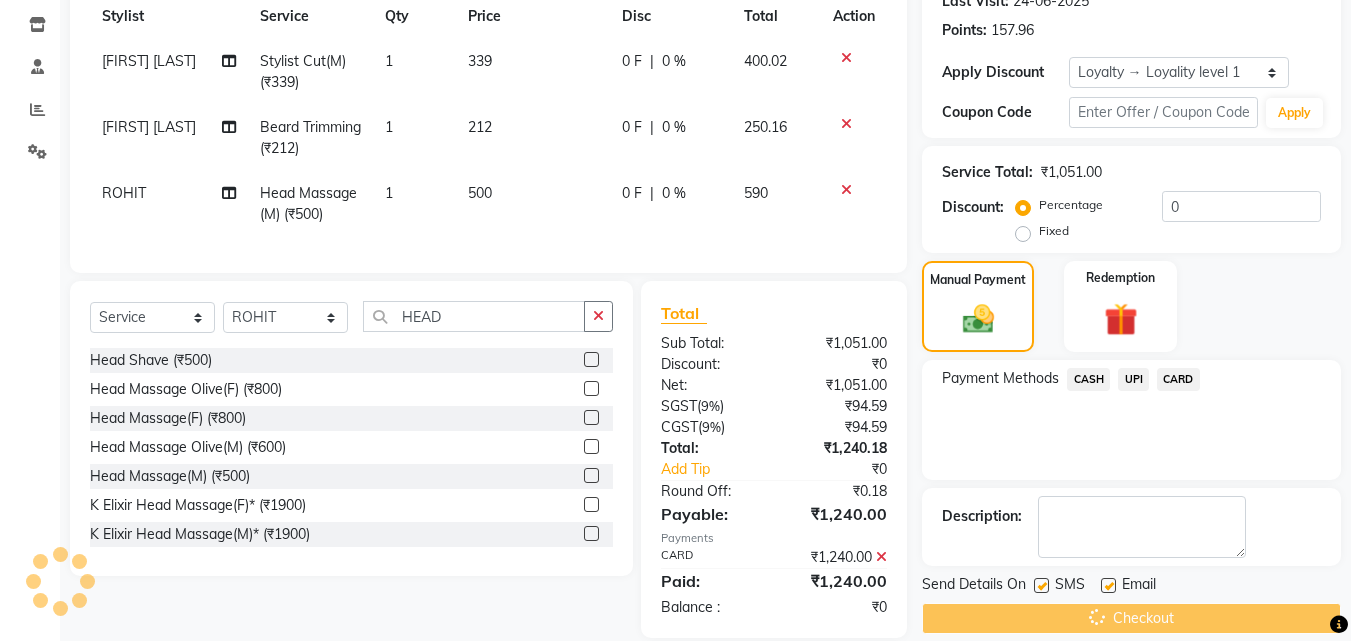 scroll, scrollTop: 453, scrollLeft: 0, axis: vertical 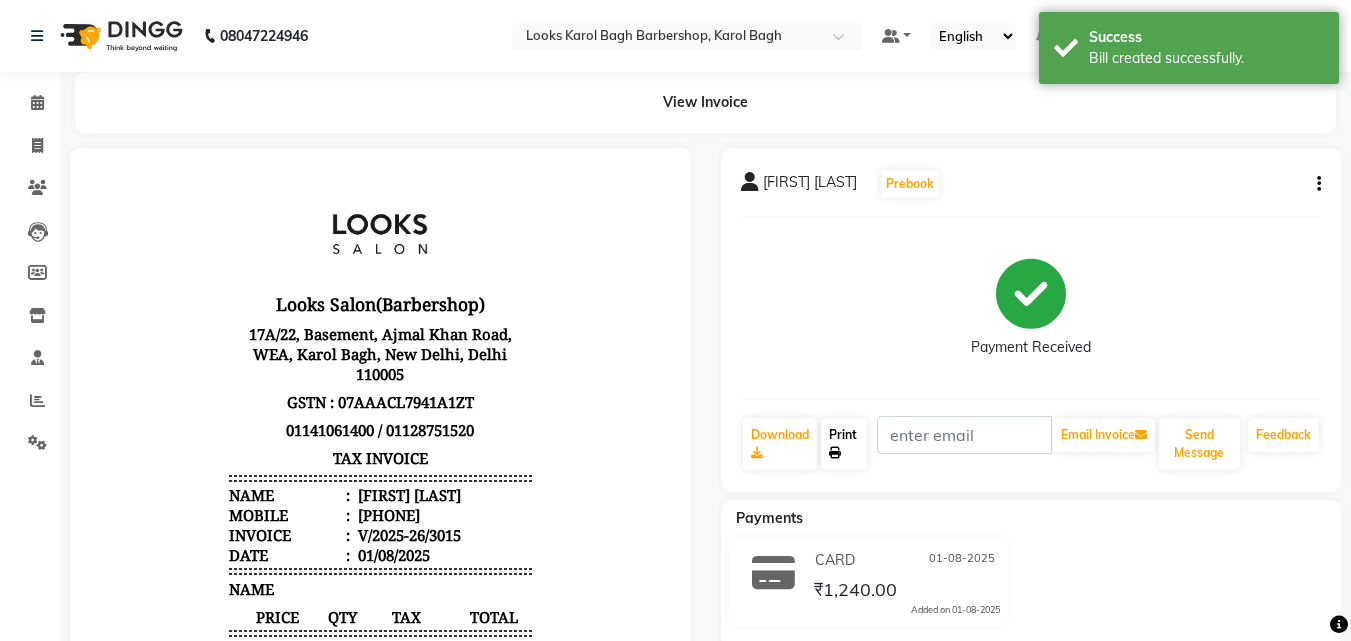 click on "Print" 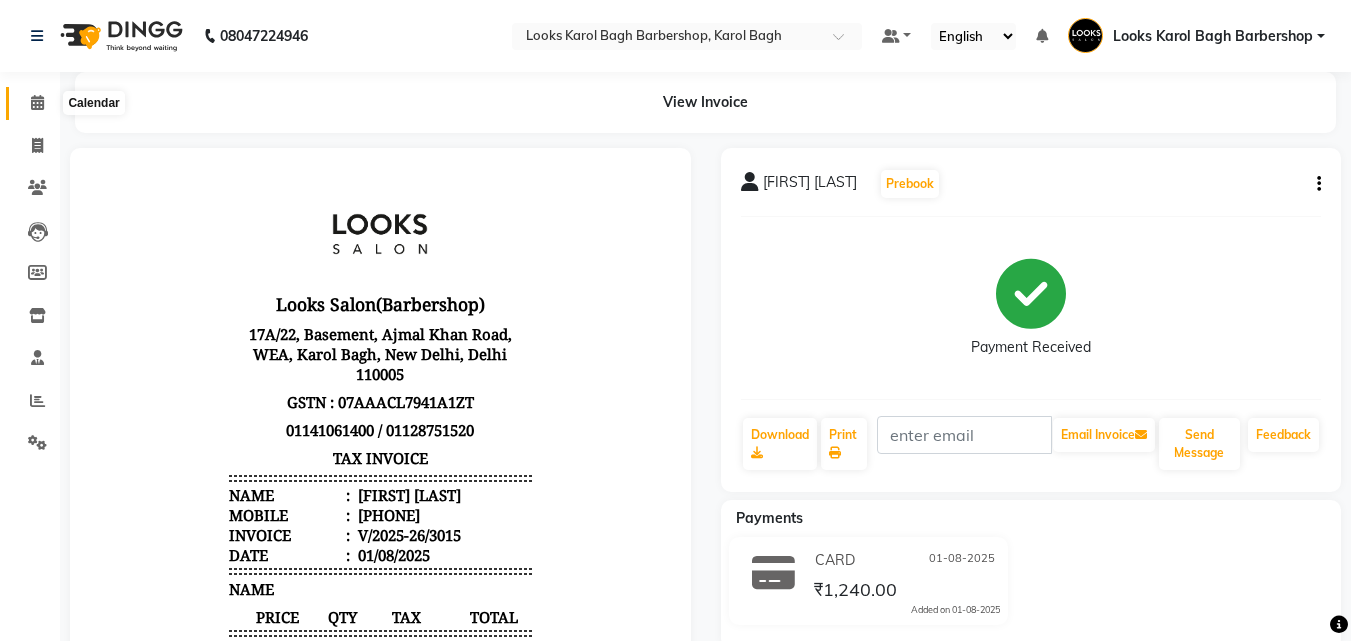 click 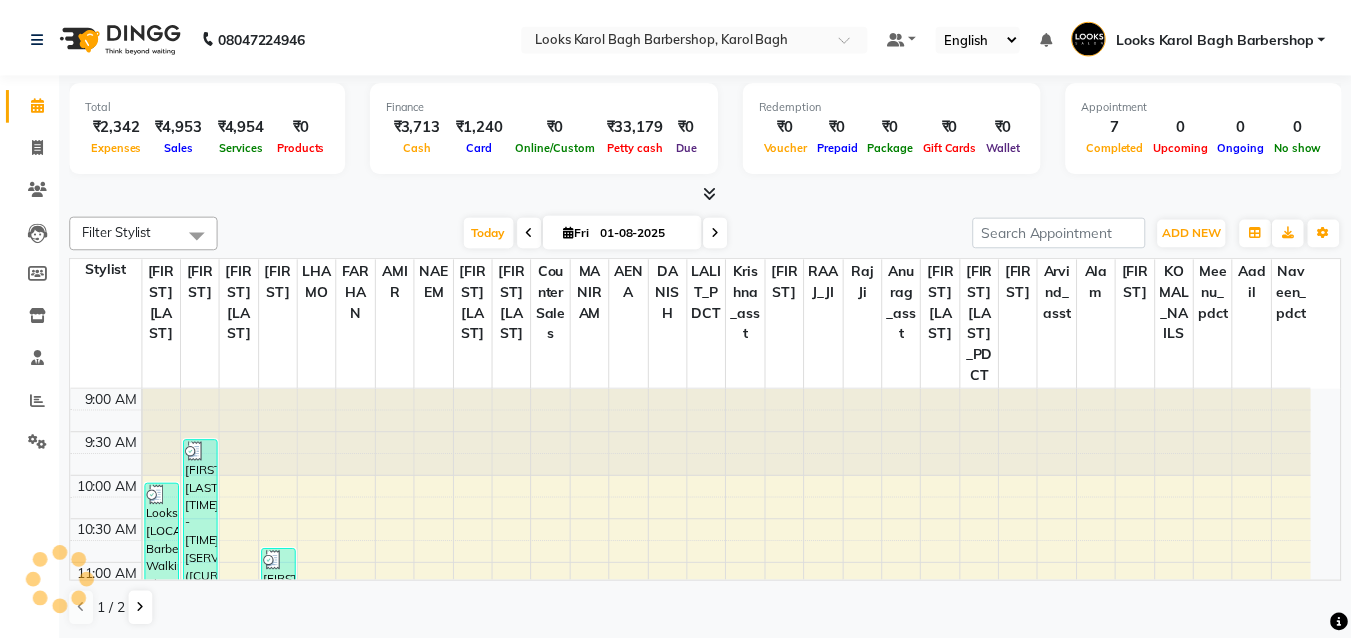 scroll, scrollTop: 0, scrollLeft: 0, axis: both 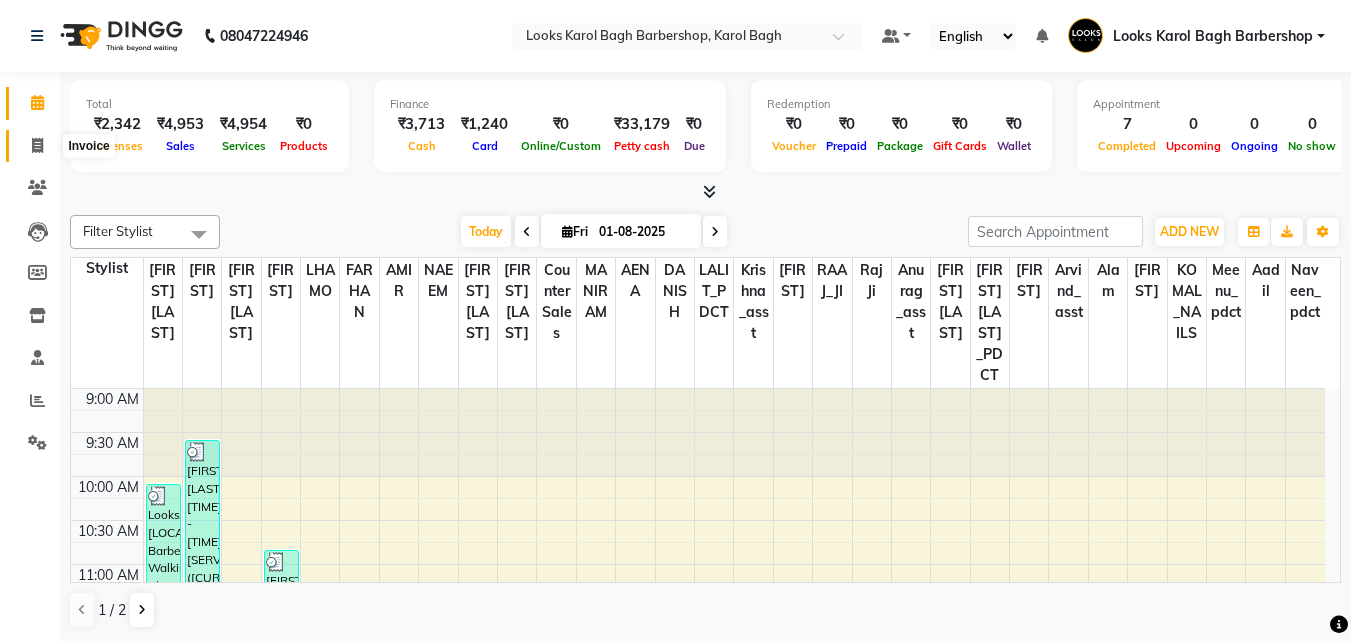 click 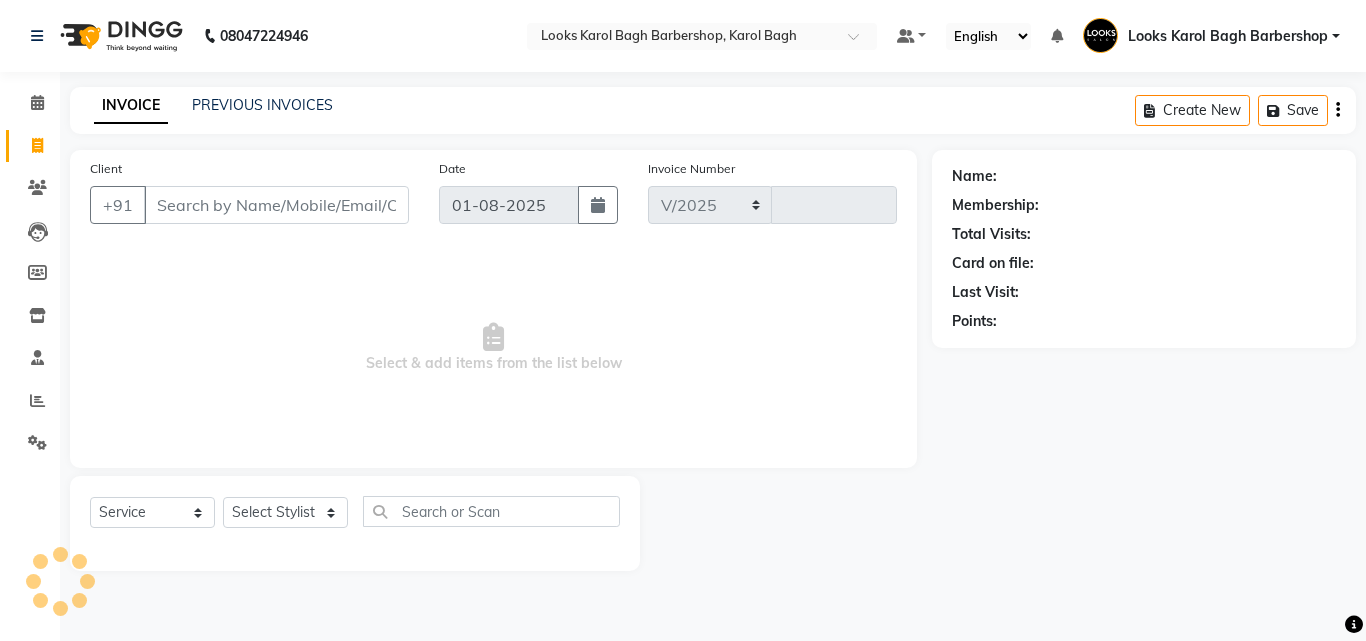 select on "4323" 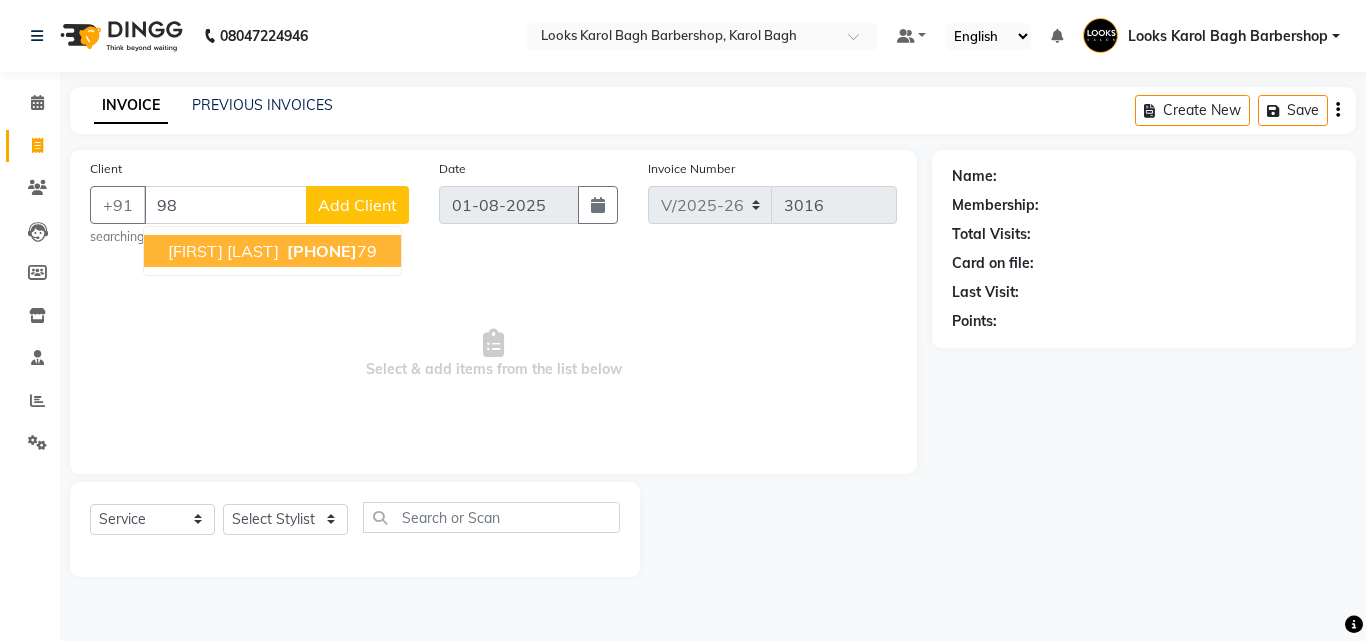 type on "9" 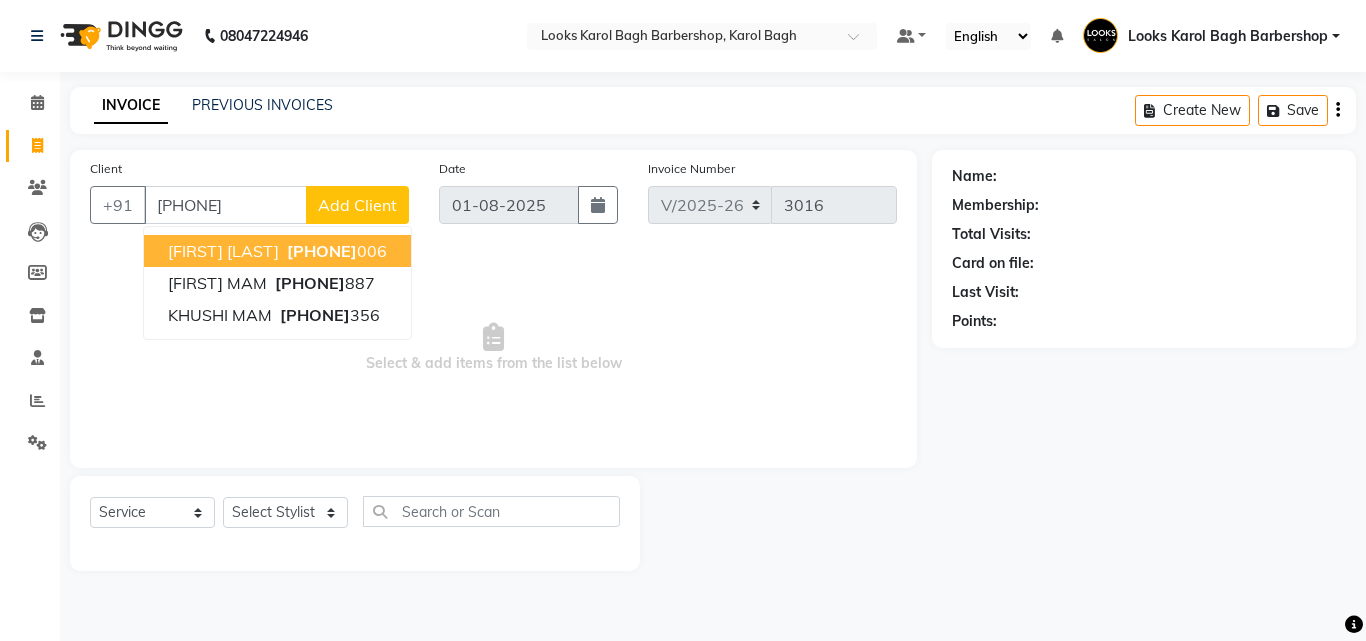 click on "[FIRST] [LAST]" at bounding box center (223, 251) 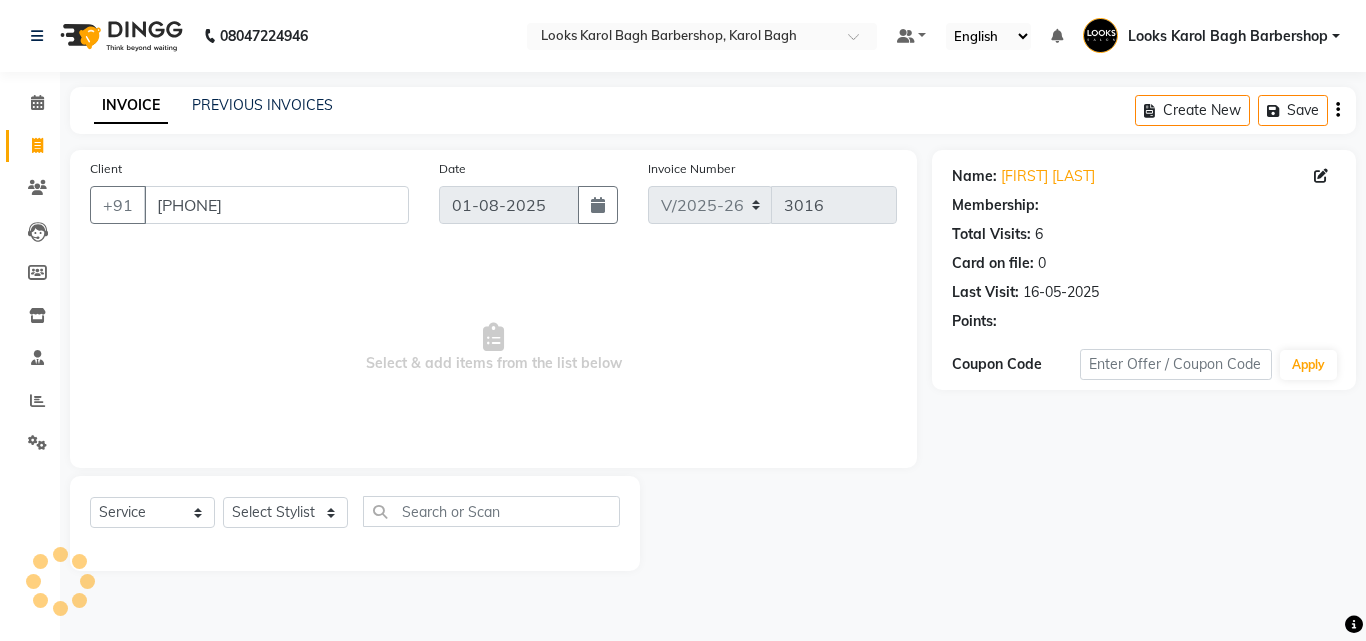 select on "1: Object" 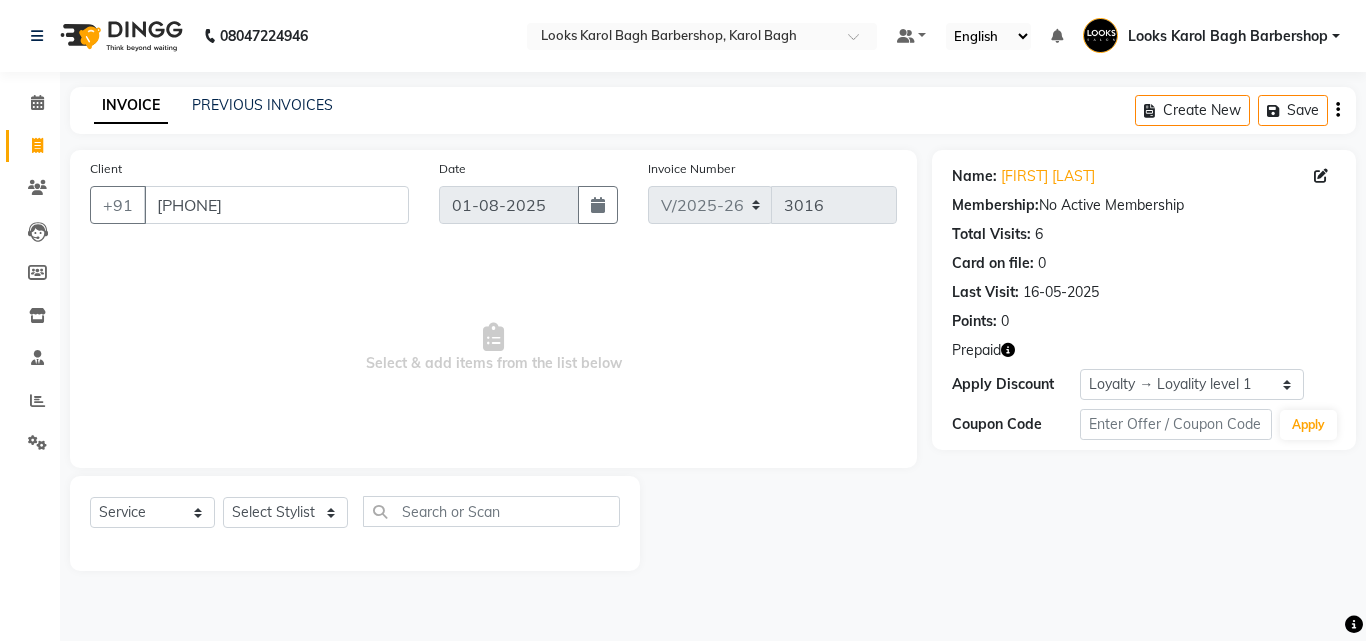 click 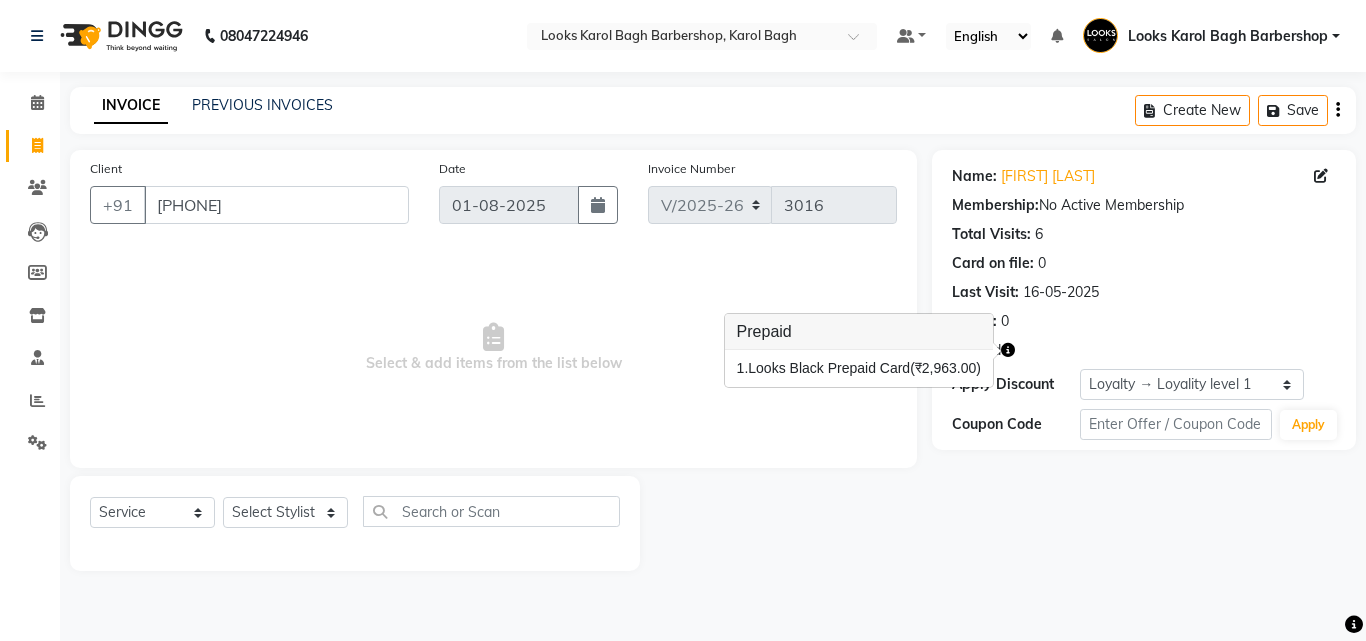 drag, startPoint x: 776, startPoint y: 504, endPoint x: 438, endPoint y: 465, distance: 340.24255 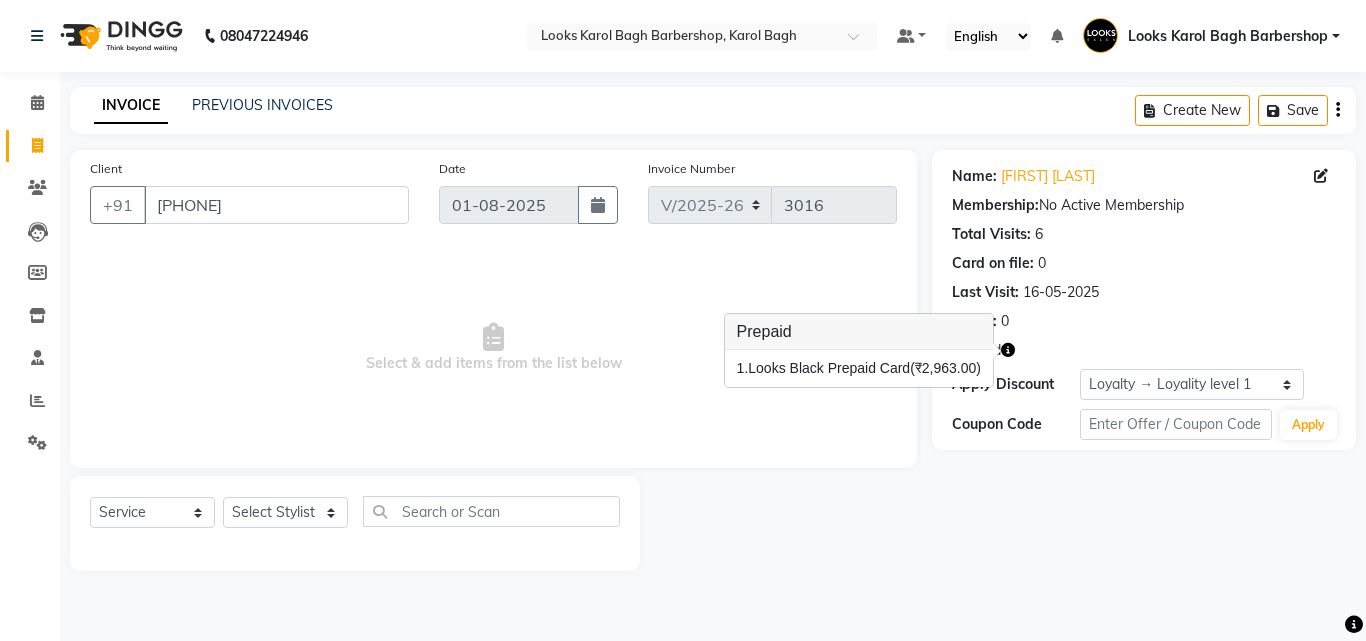 click 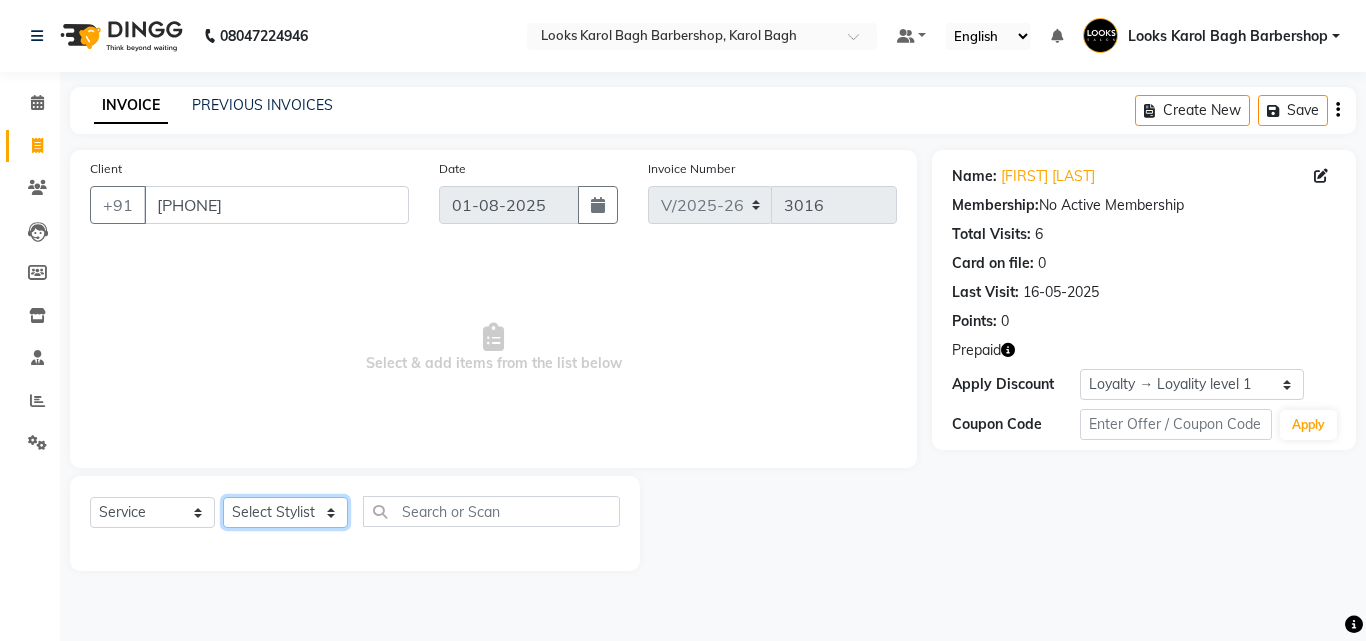 click on "Select Stylist Aadil Adnan AENA Aijaz Alam Amazon_Kart AMIR  Anurag _asst Arvind_asst BIJENDER  Counter Sales DANISH DHARAMVEER Eshan FARHAN KARAN RAI  KOMAL_NAILS Krishna_asst LALIT_PDCT LHAMO Looks_Female_Section Looks_H.O_Store Looks Karol Bagh Barbershop Looks_Kart MANIRAM Meenu_pdct Mohammad Sajid NAEEM  NARENDER DEOL  Naveen_pdct Prabhakar Kumar_PDCT RAAJ GUPTA RAAJ_JI raj ji RAM MURTI NARYAL ROHIT  Rohit Seth Rohit Thakur SACHIN sahil Shabina Shakir SIMRAN Sonia Sunny VIKRAM VIKRANT SINGH  Vishal_Asst YOGESH ASSISTANT" 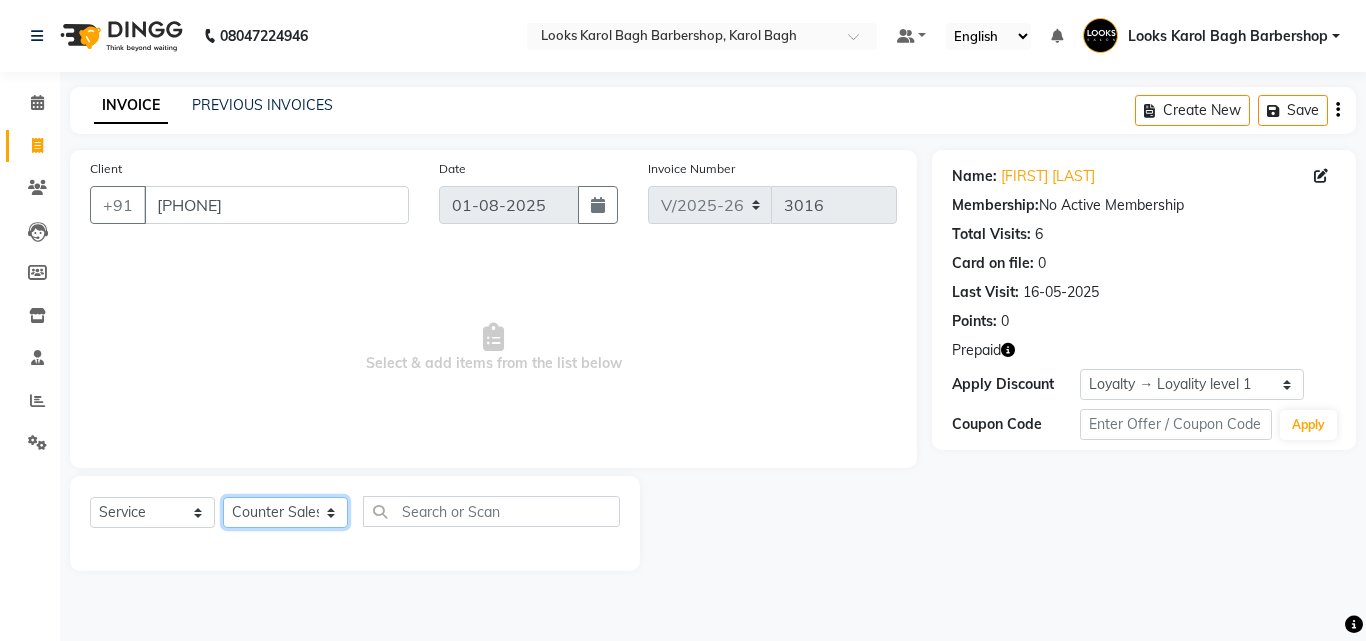 click on "Select Stylist Aadil Adnan AENA Aijaz Alam Amazon_Kart AMIR  Anurag _asst Arvind_asst BIJENDER  Counter Sales DANISH DHARAMVEER Eshan FARHAN KARAN RAI  KOMAL_NAILS Krishna_asst LALIT_PDCT LHAMO Looks_Female_Section Looks_H.O_Store Looks Karol Bagh Barbershop Looks_Kart MANIRAM Meenu_pdct Mohammad Sajid NAEEM  NARENDER DEOL  Naveen_pdct Prabhakar Kumar_PDCT RAAJ GUPTA RAAJ_JI raj ji RAM MURTI NARYAL ROHIT  Rohit Seth Rohit Thakur SACHIN sahil Shabina Shakir SIMRAN Sonia Sunny VIKRAM VIKRANT SINGH  Vishal_Asst YOGESH ASSISTANT" 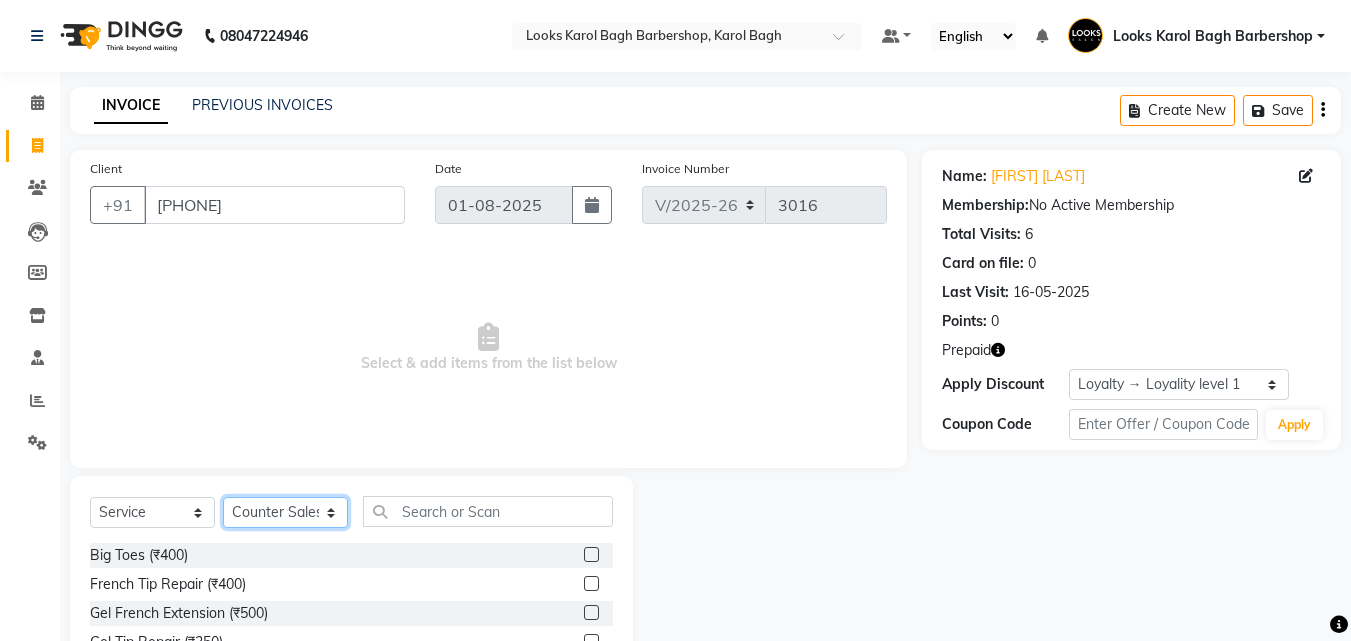 drag, startPoint x: 306, startPoint y: 521, endPoint x: 306, endPoint y: 498, distance: 23 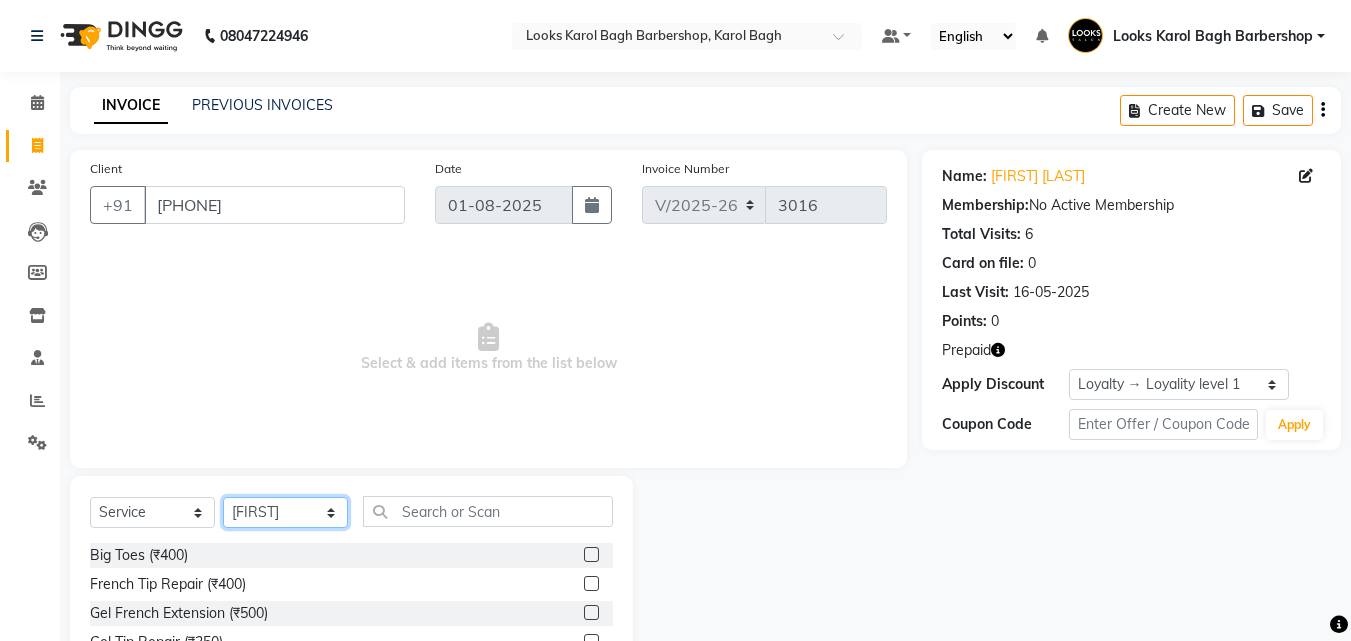click on "Select Stylist Aadil Adnan AENA Aijaz Alam Amazon_Kart AMIR  Anurag _asst Arvind_asst BIJENDER  Counter Sales DANISH DHARAMVEER Eshan FARHAN KARAN RAI  KOMAL_NAILS Krishna_asst LALIT_PDCT LHAMO Looks_Female_Section Looks_H.O_Store Looks Karol Bagh Barbershop Looks_Kart MANIRAM Meenu_pdct Mohammad Sajid NAEEM  NARENDER DEOL  Naveen_pdct Prabhakar Kumar_PDCT RAAJ GUPTA RAAJ_JI raj ji RAM MURTI NARYAL ROHIT  Rohit Seth Rohit Thakur SACHIN sahil Shabina Shakir SIMRAN Sonia Sunny VIKRAM VIKRANT SINGH  Vishal_Asst YOGESH ASSISTANT" 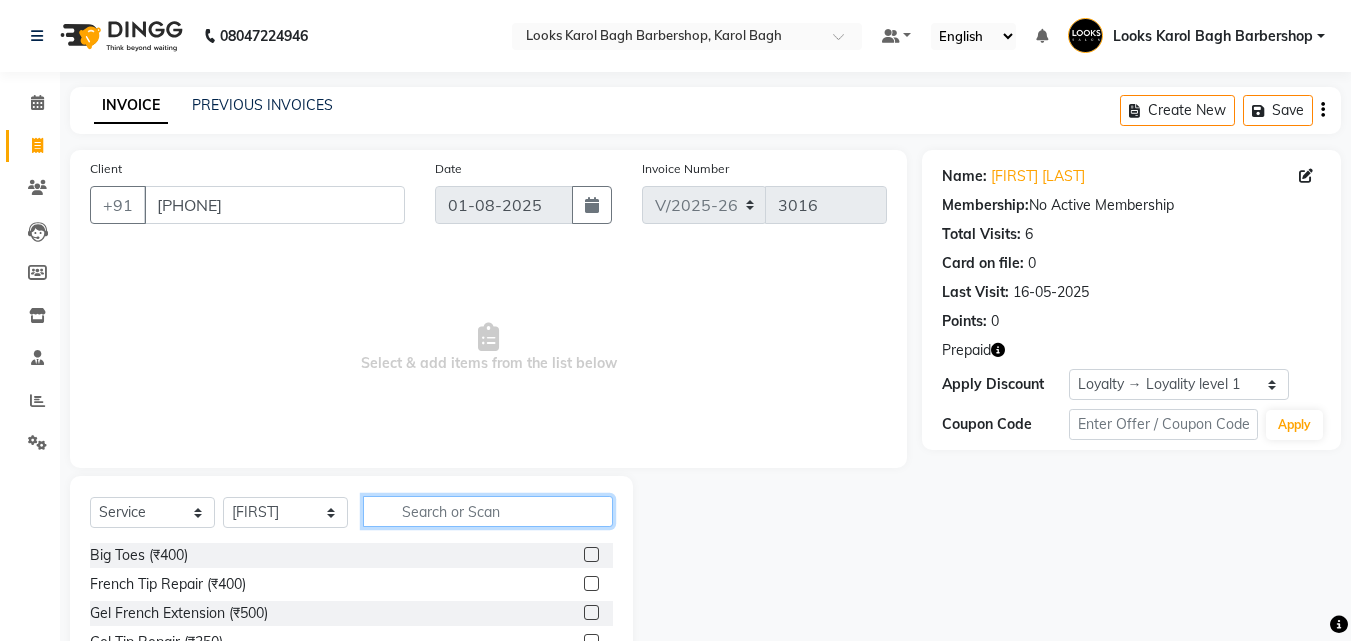 click 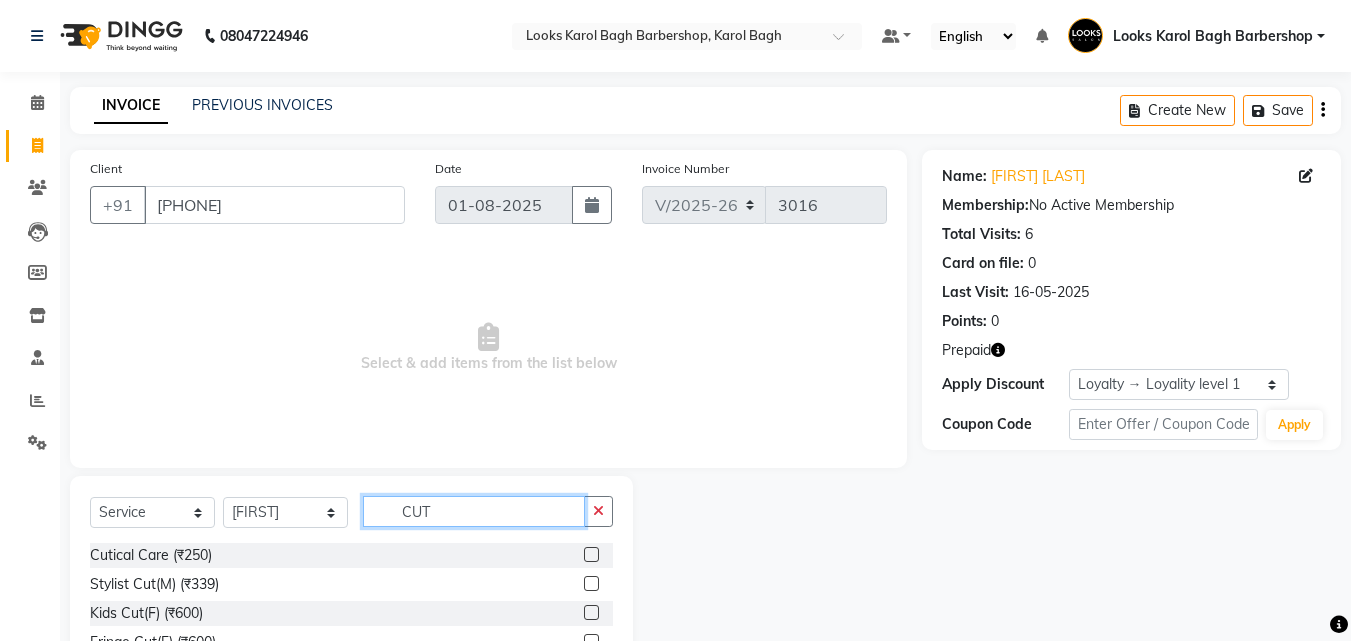 type on "CUT" 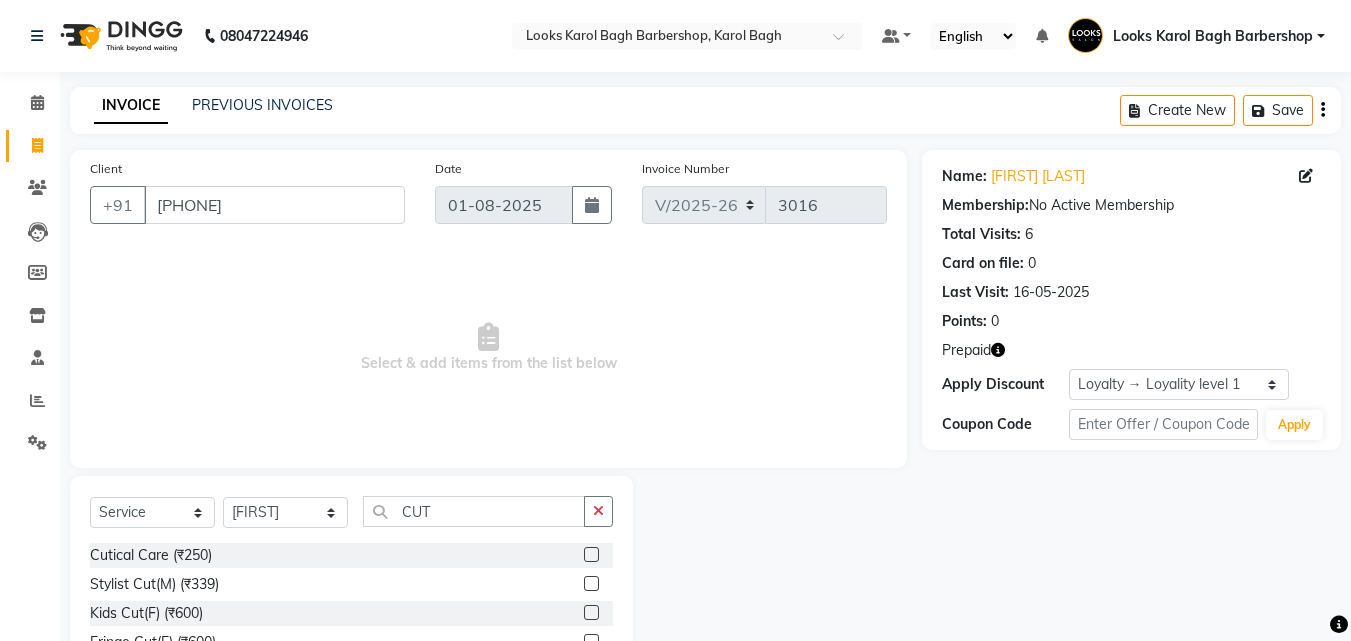 click 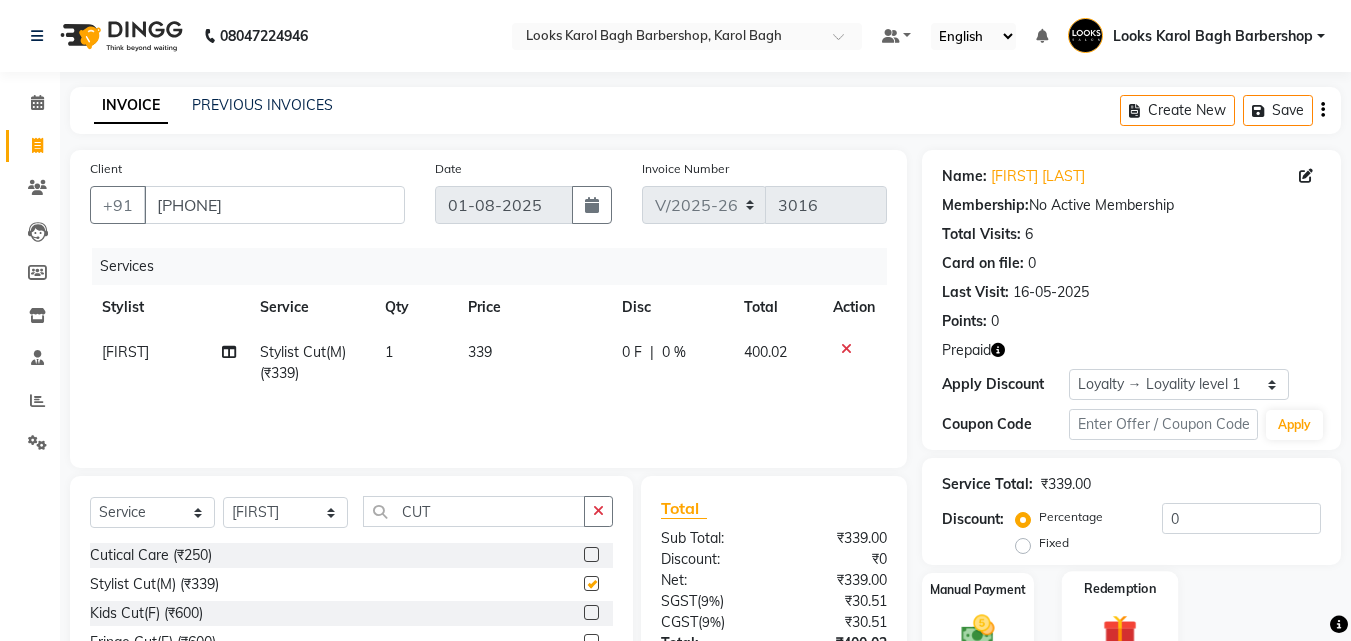 click 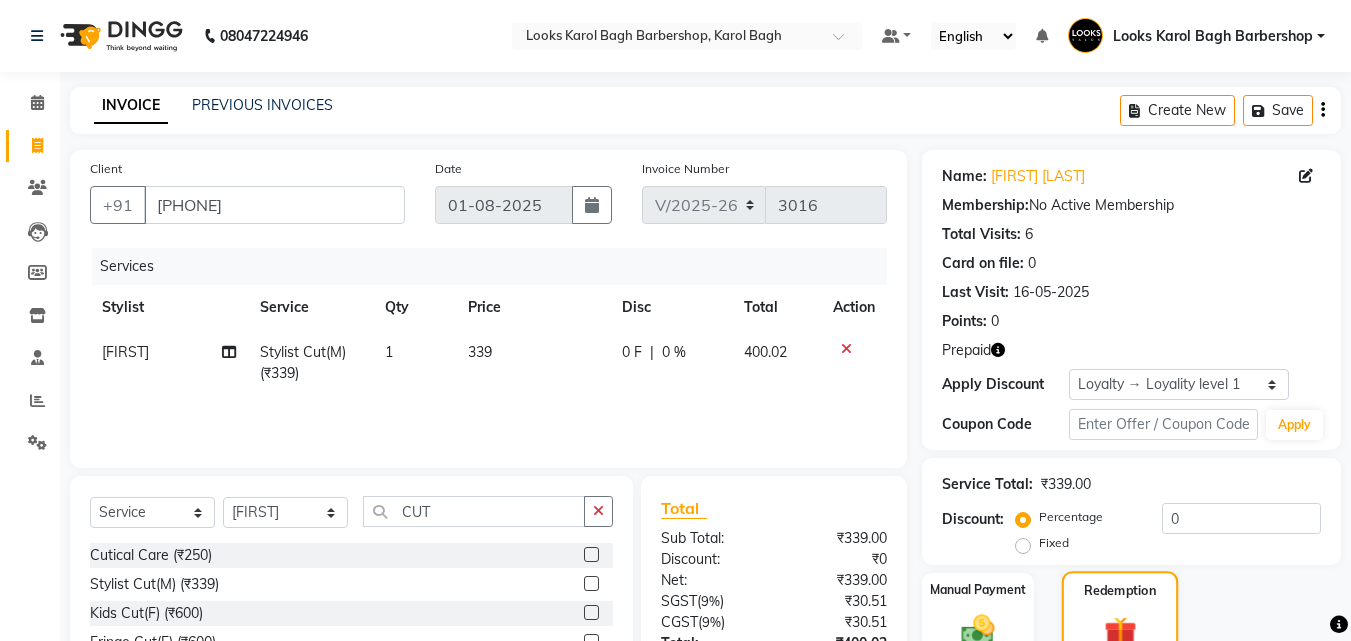 checkbox on "false" 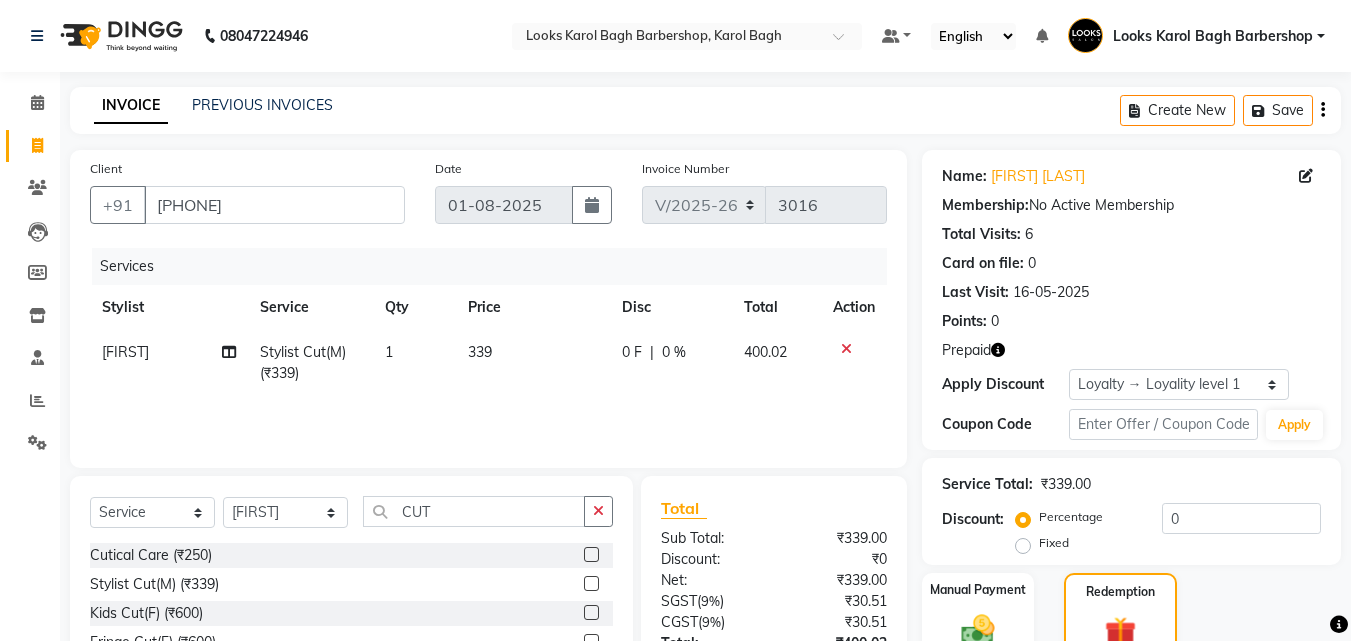scroll, scrollTop: 180, scrollLeft: 0, axis: vertical 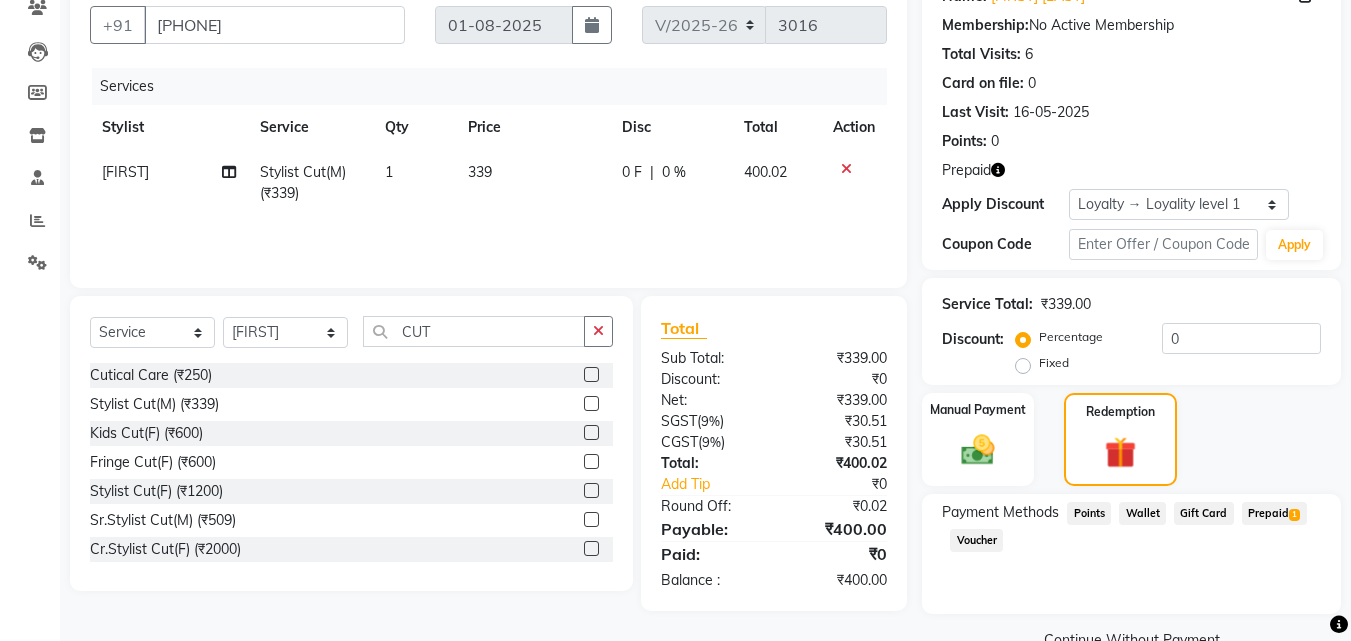 click on "Prepaid  1" 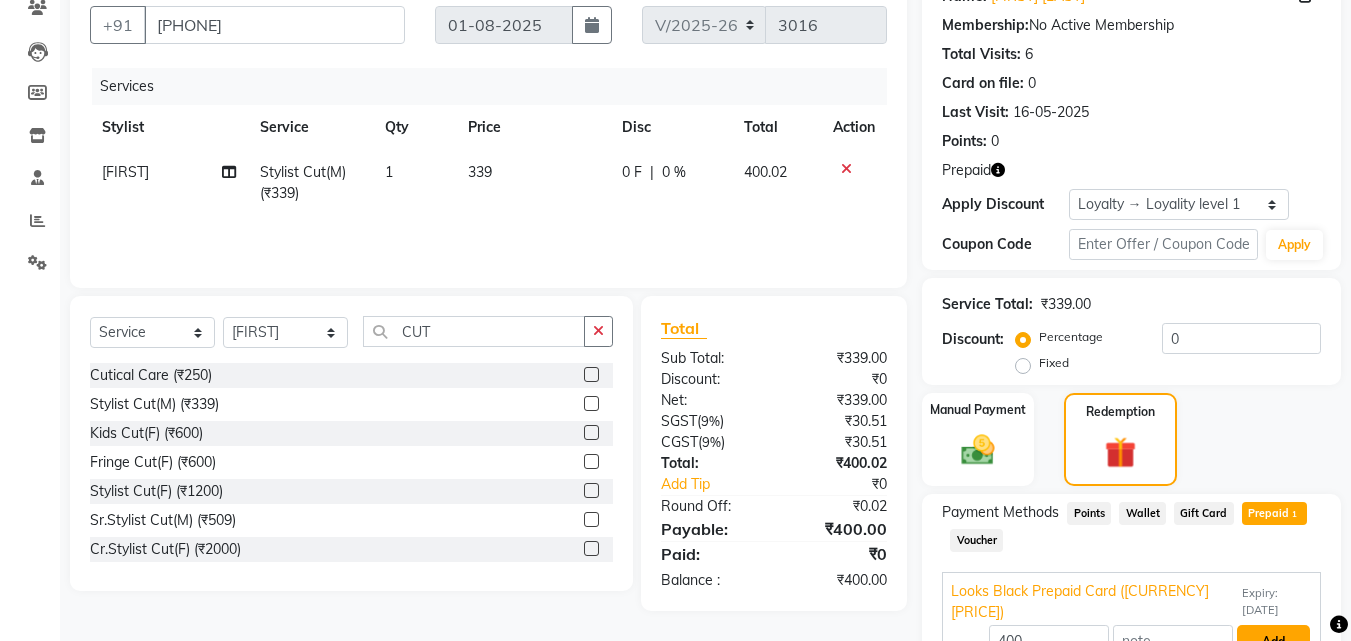 click on "Add" at bounding box center [1273, 642] 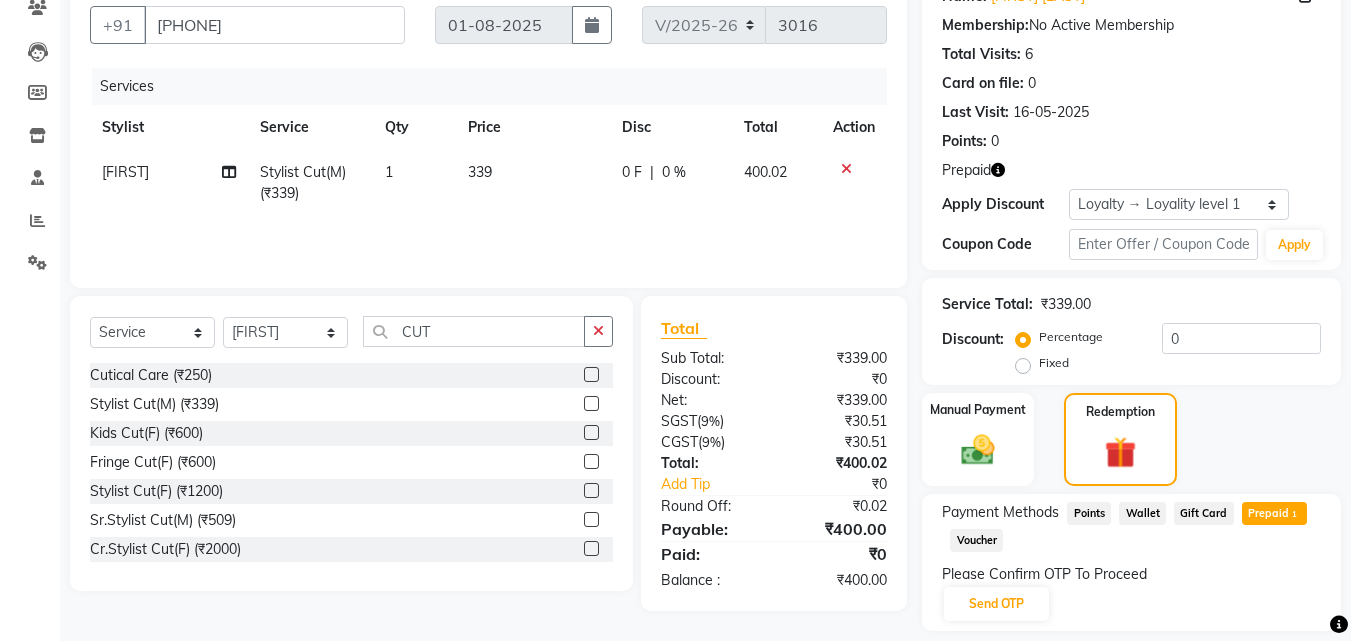 click on "Payment Methods  Points   Wallet   Gift Card   Prepaid  1  Voucher  Please Confirm OTP To Proceed Send OTP" 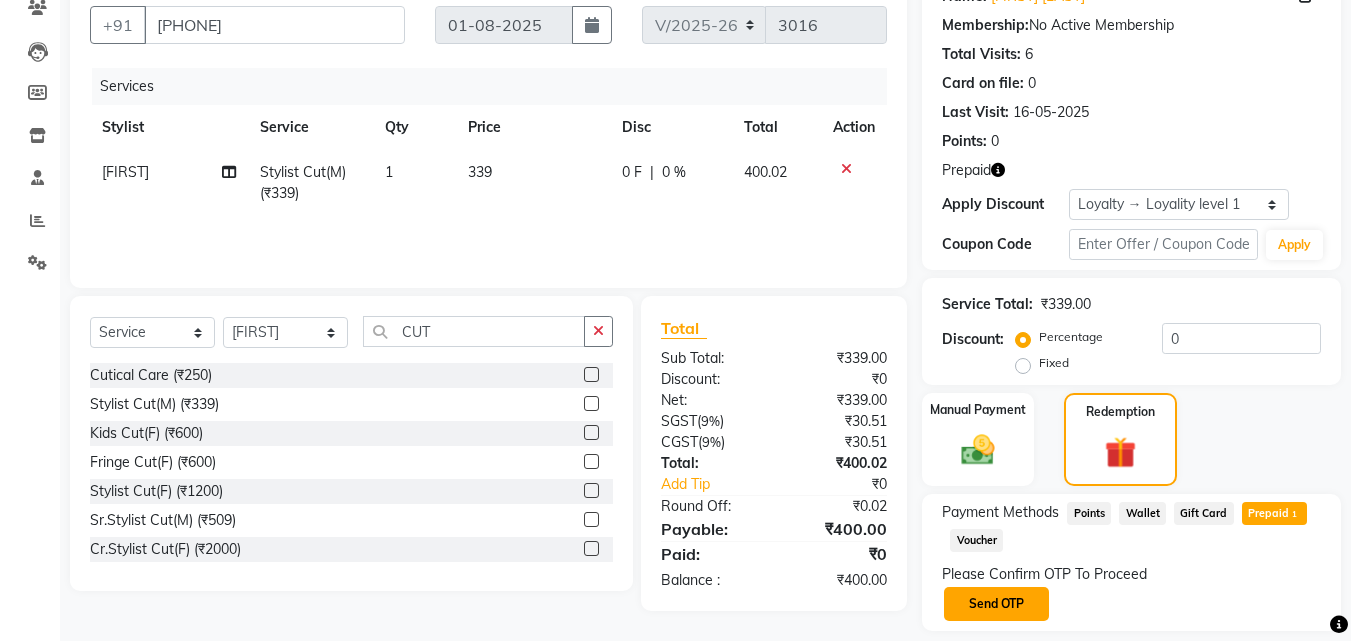 click on "Send OTP" 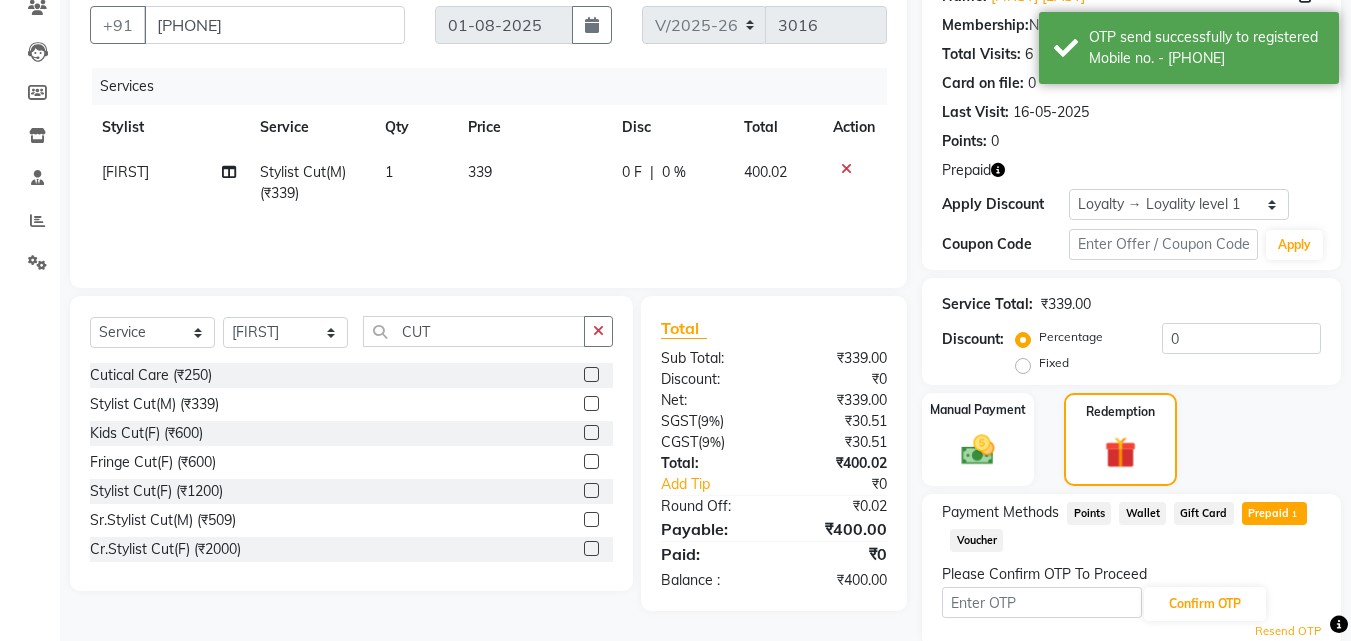 scroll, scrollTop: 241, scrollLeft: 0, axis: vertical 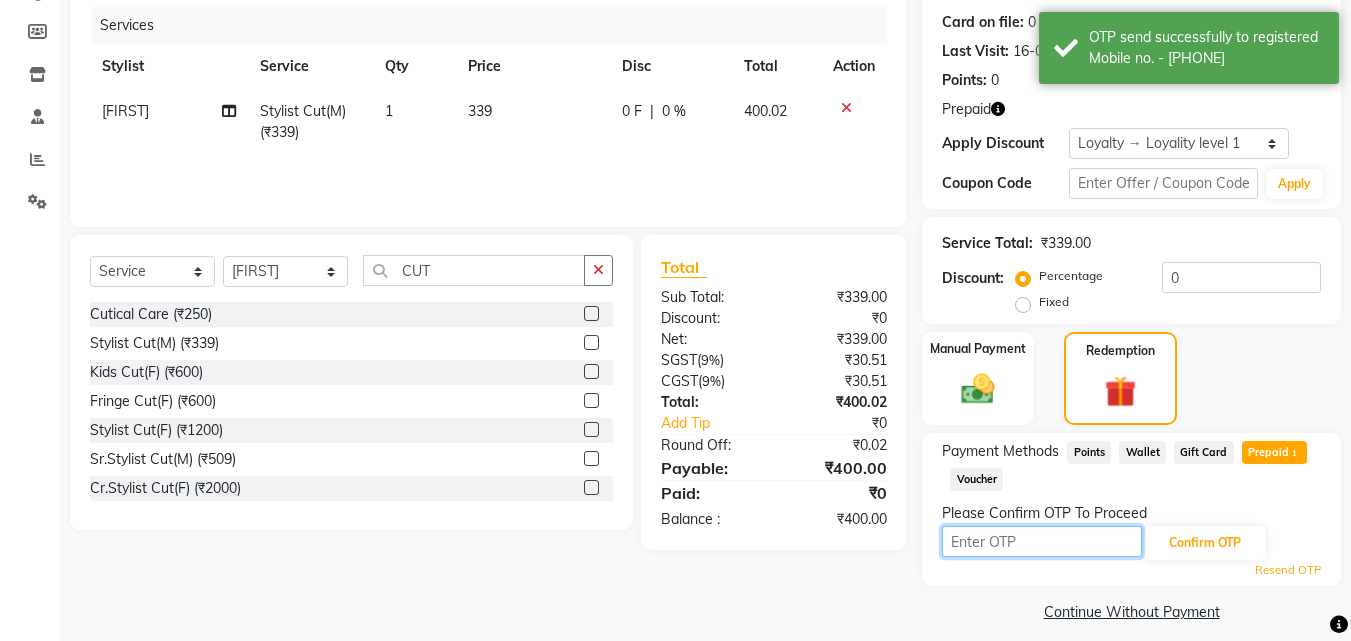 click at bounding box center (1042, 541) 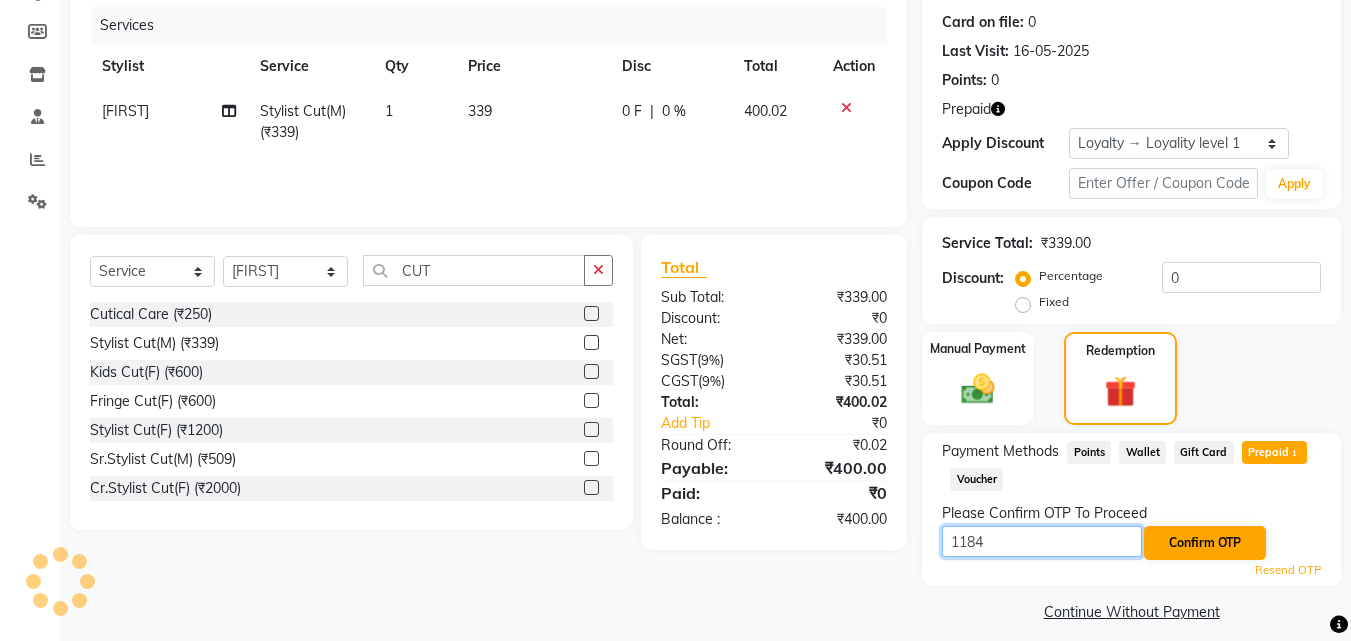 type on "1184" 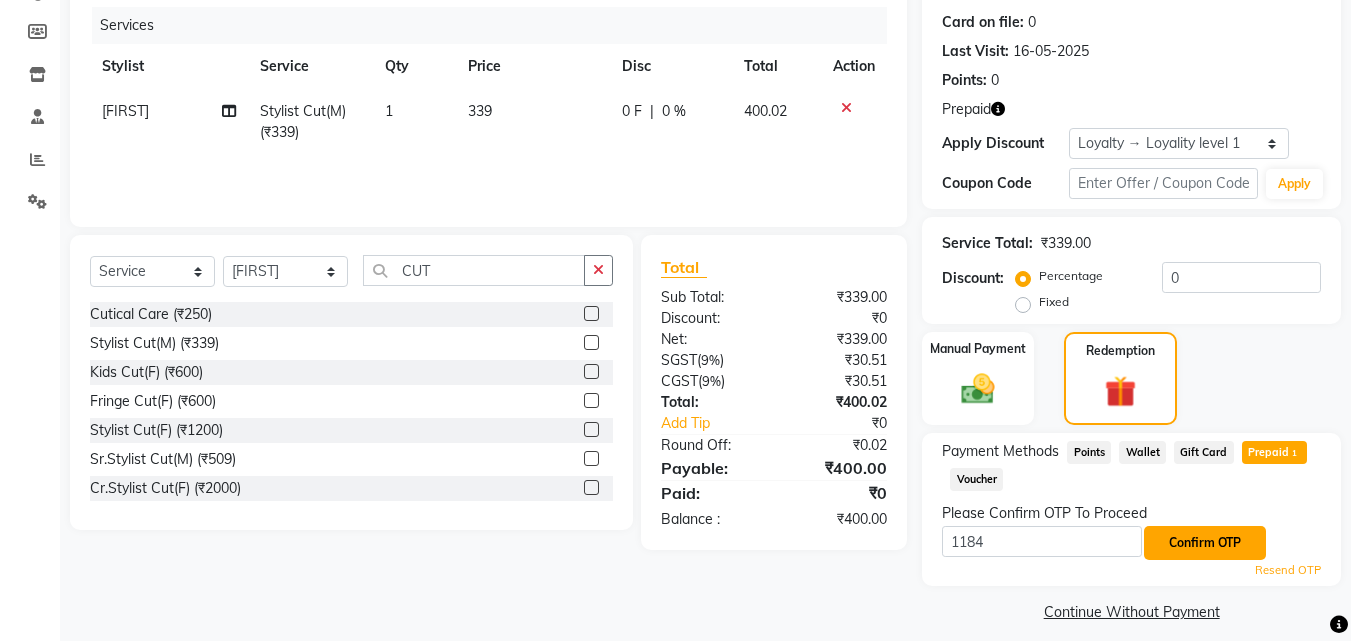 click on "Confirm OTP" 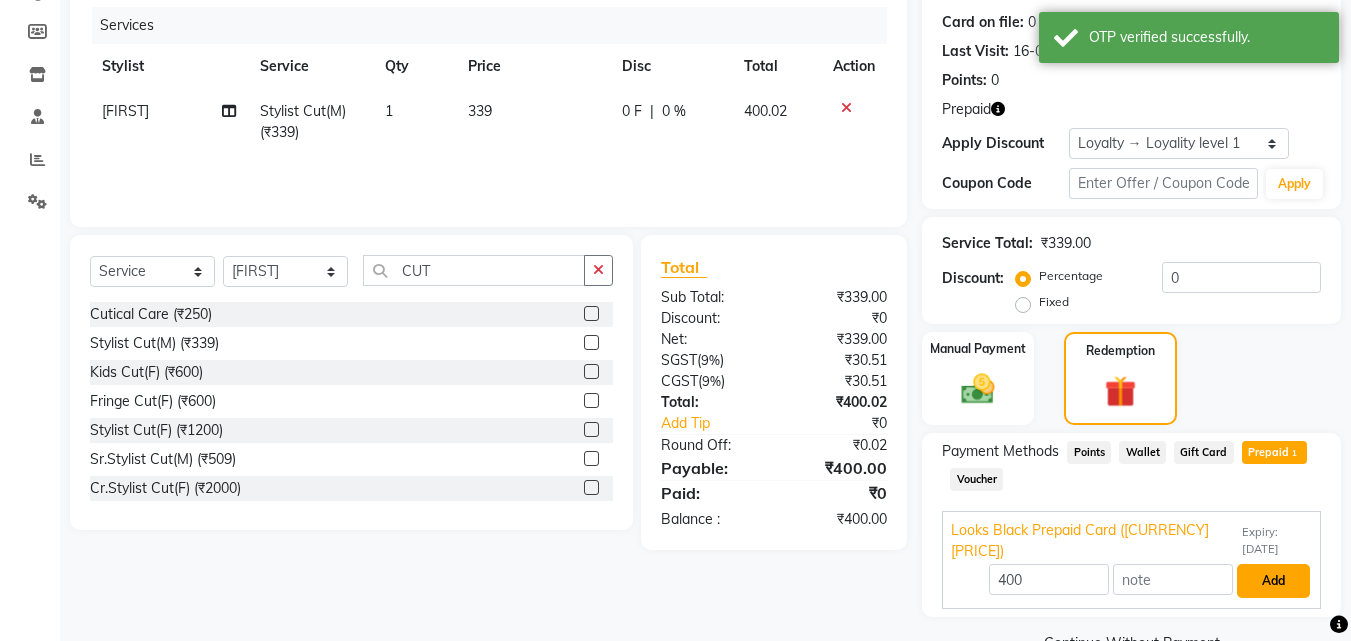 click on "Add" at bounding box center (1273, 581) 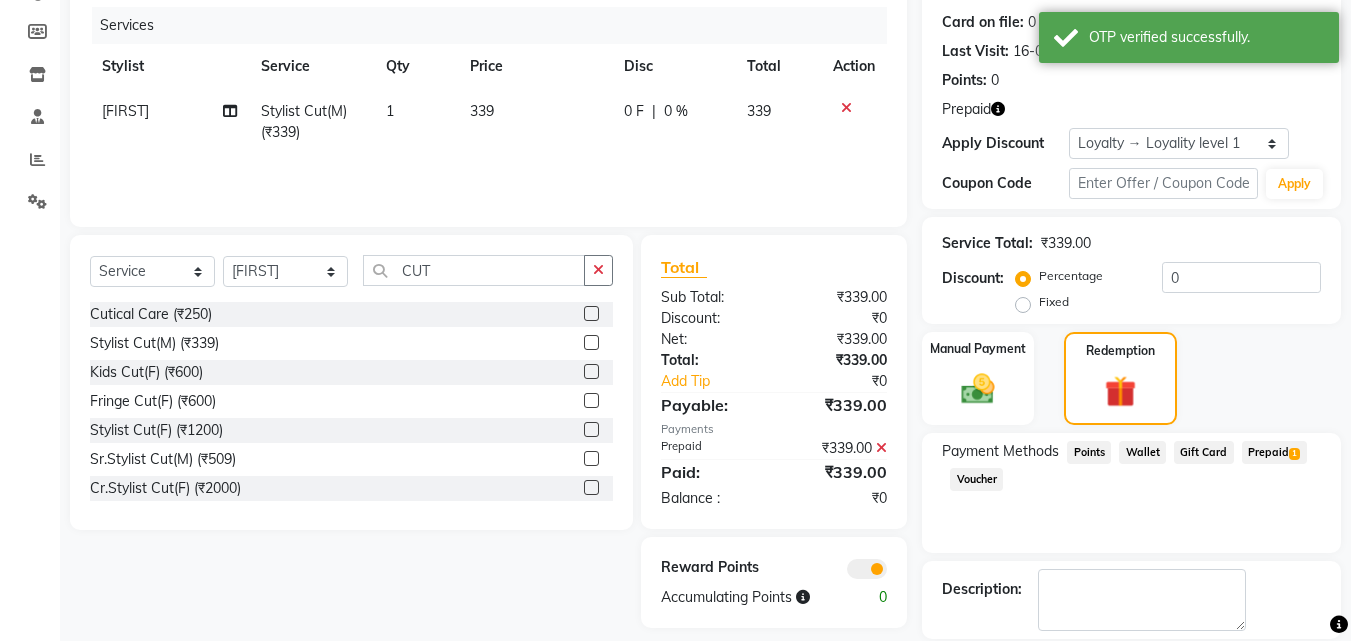 scroll, scrollTop: 337, scrollLeft: 0, axis: vertical 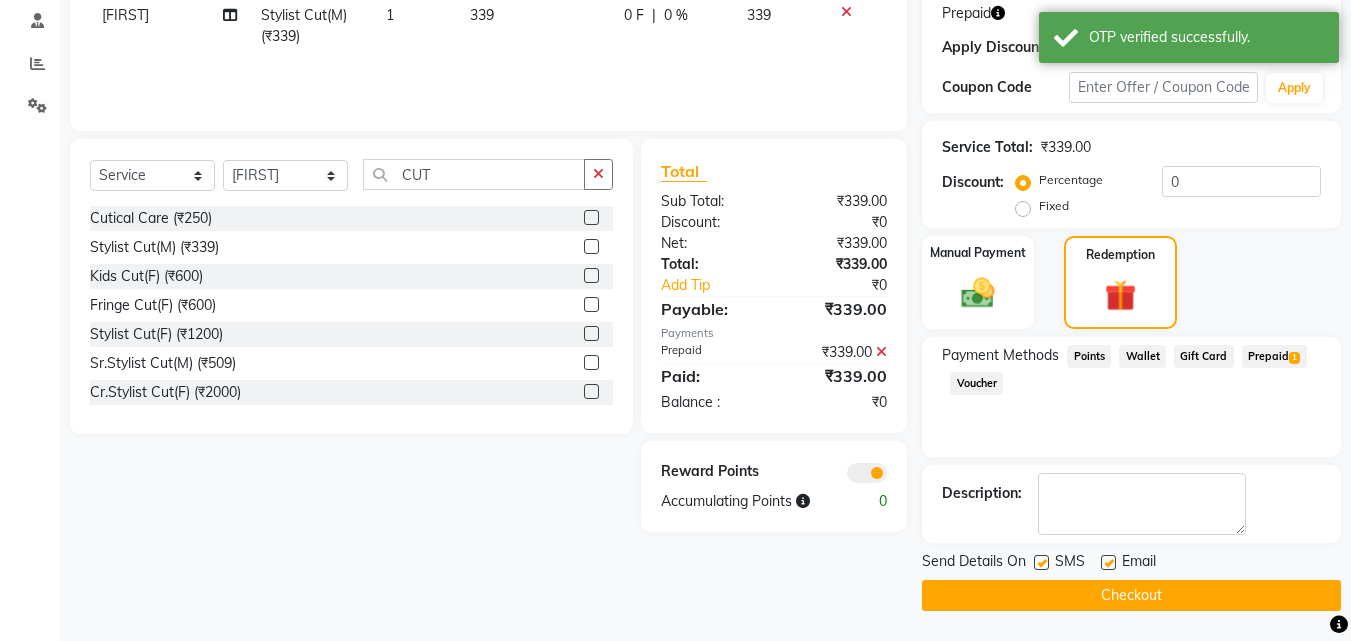 click on "Checkout" 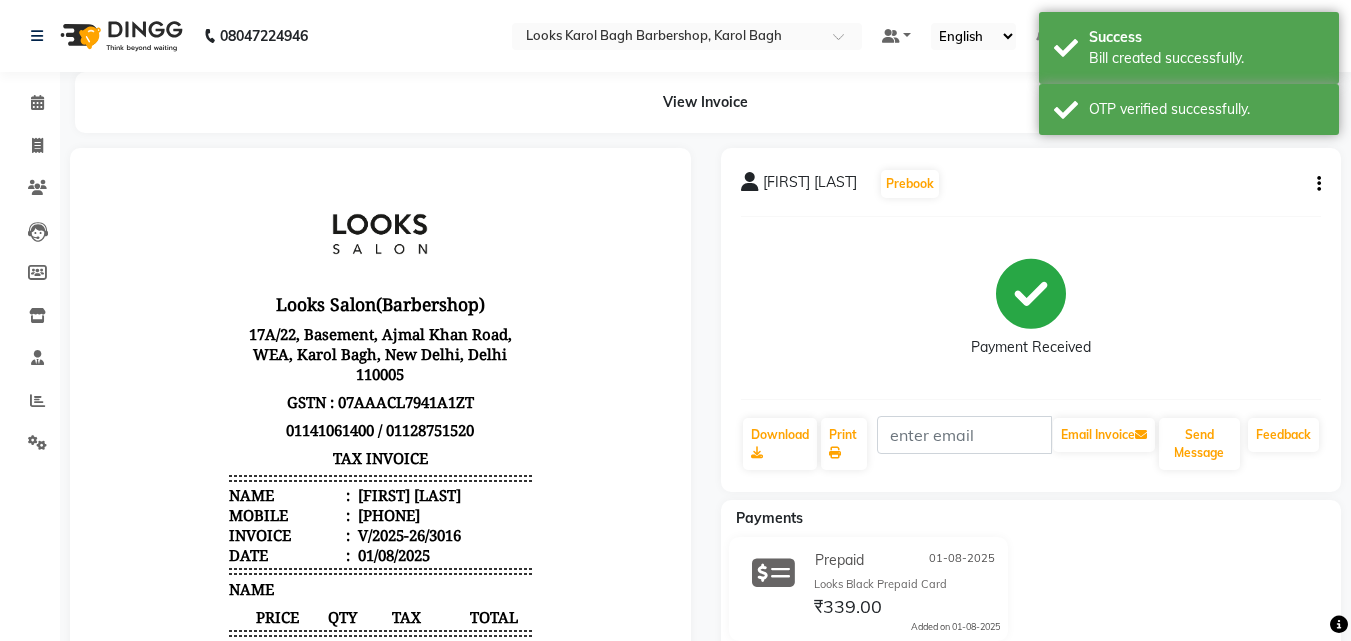 scroll, scrollTop: 0, scrollLeft: 0, axis: both 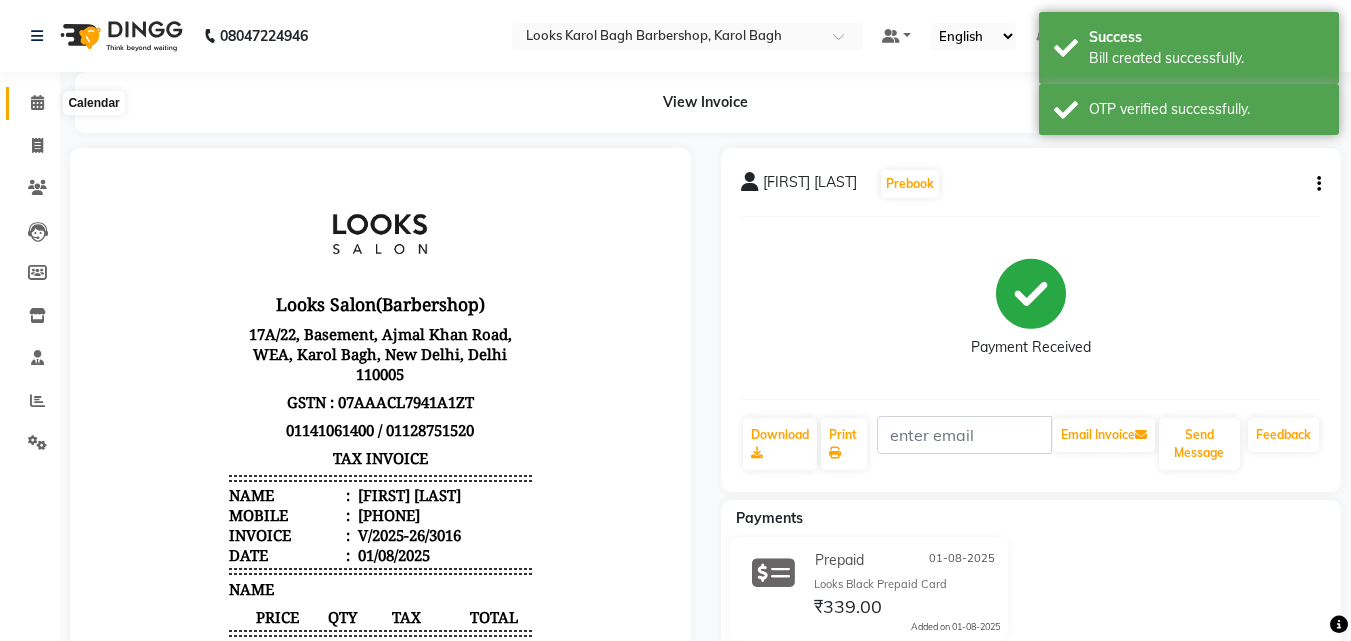 click 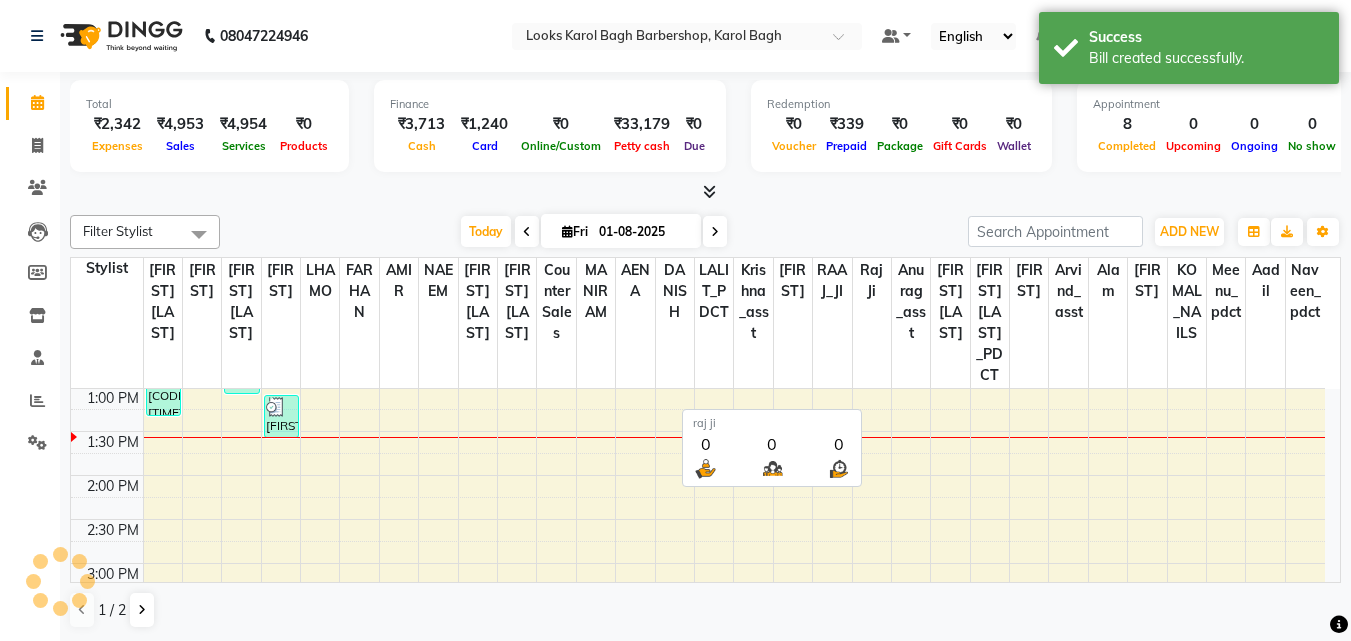 scroll, scrollTop: 0, scrollLeft: 0, axis: both 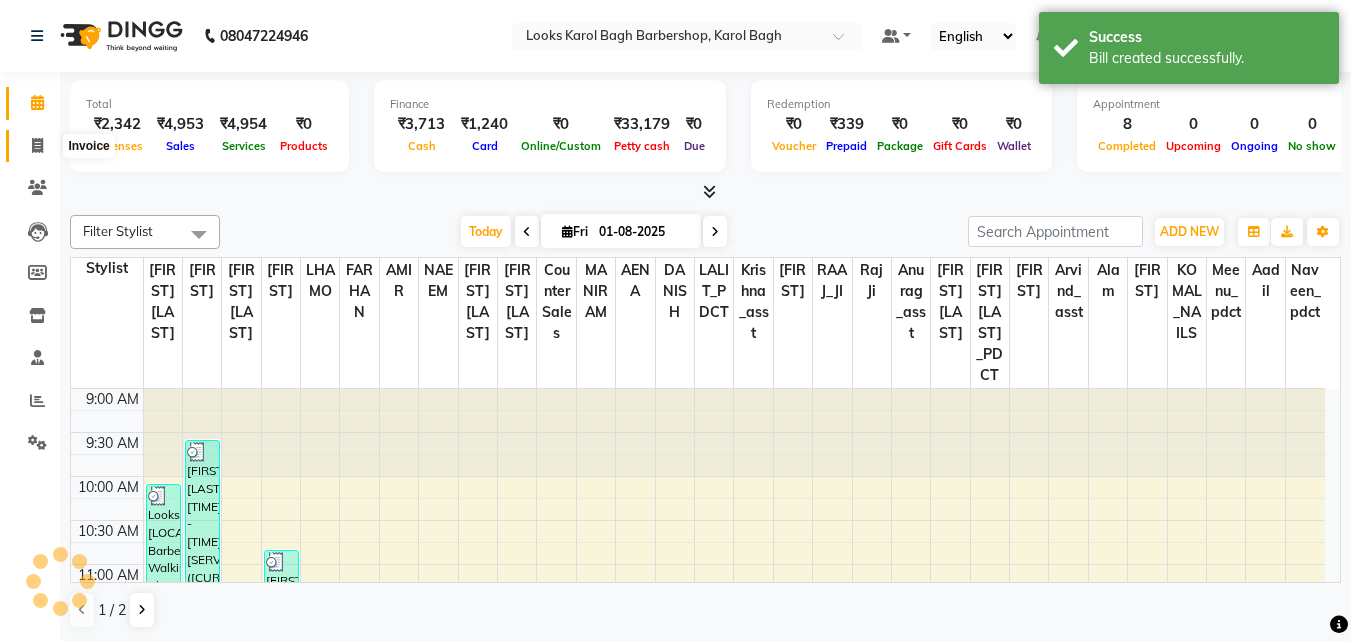 click 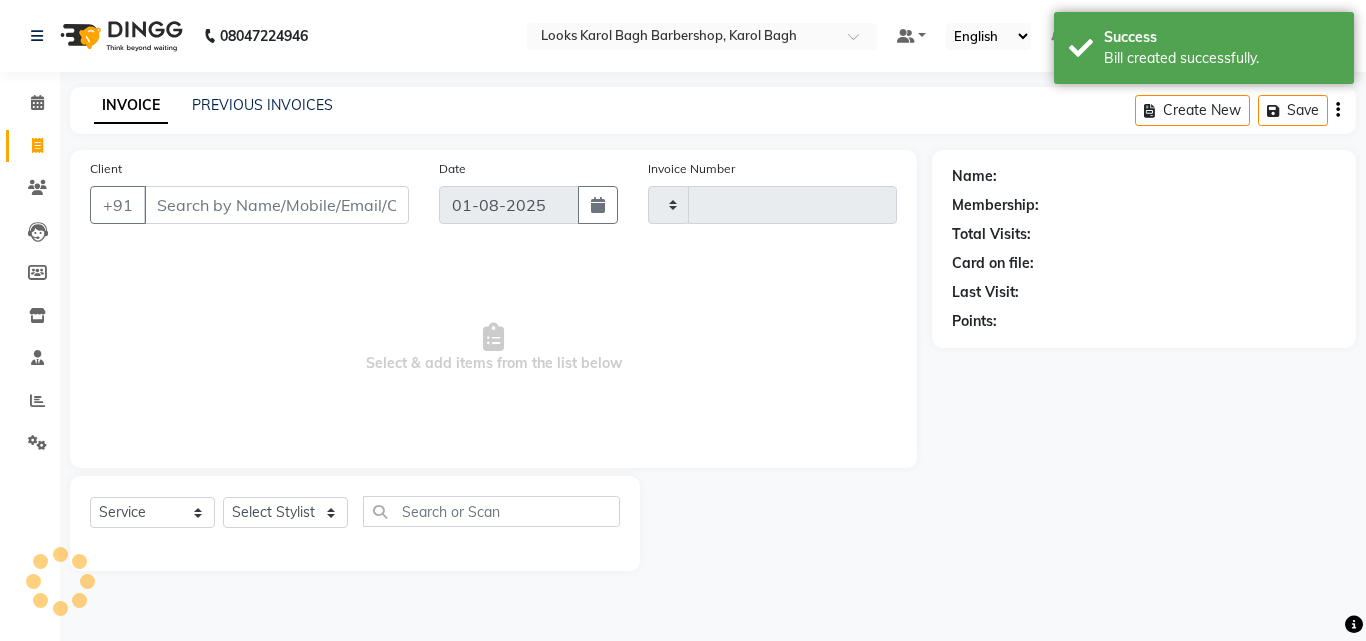 type on "3017" 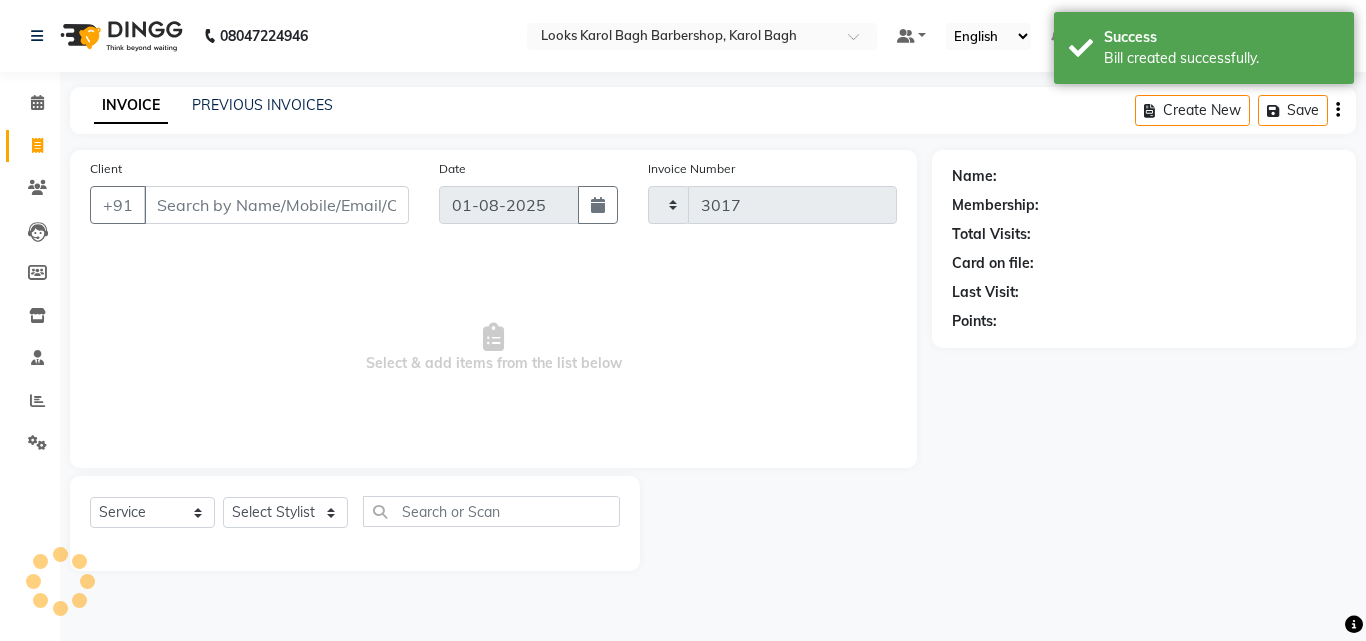 select on "4323" 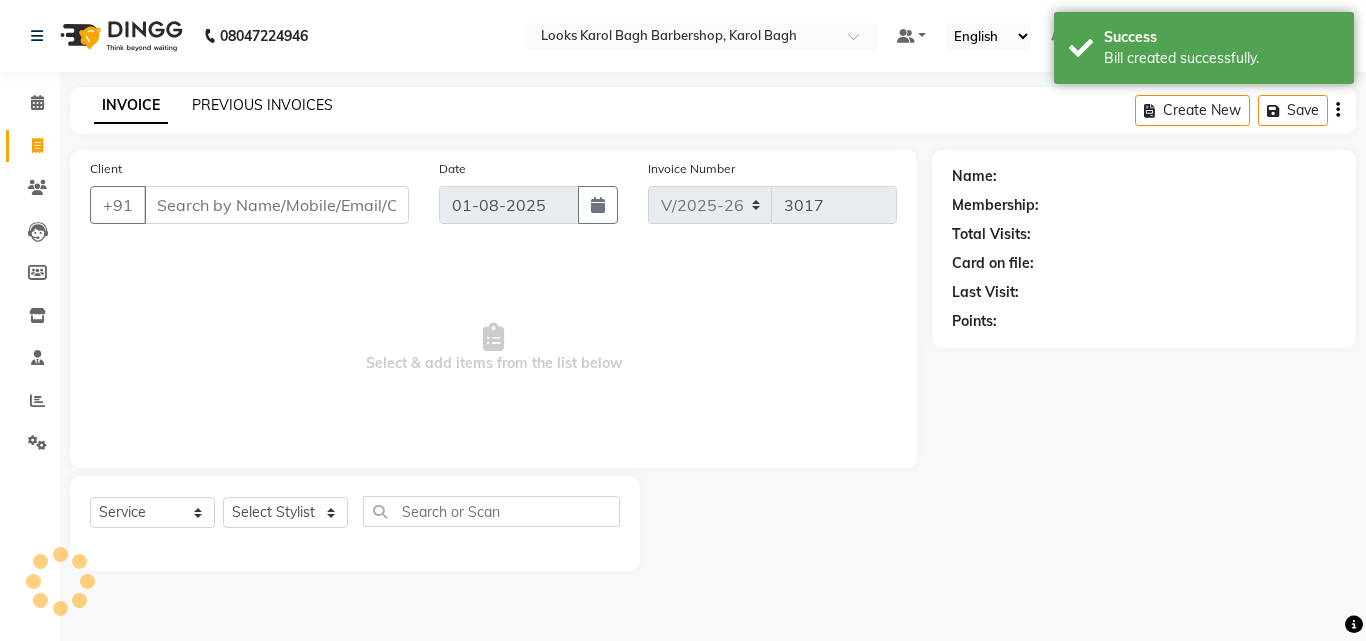 click on "PREVIOUS INVOICES" 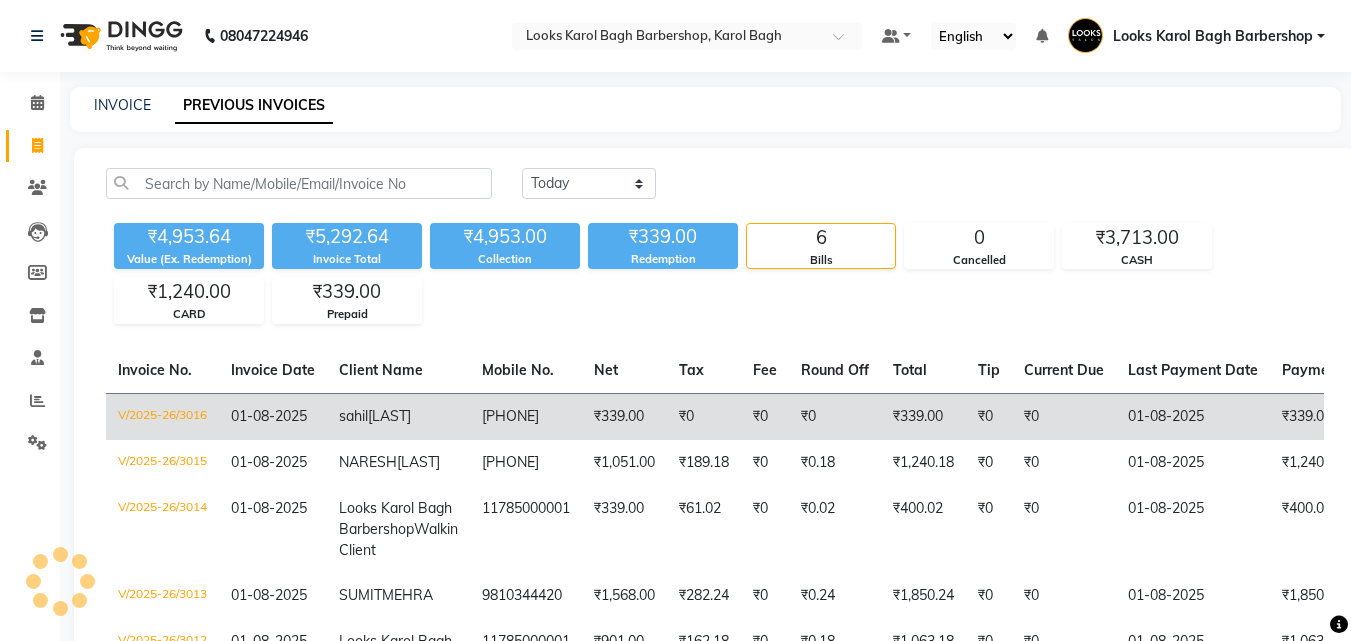 click on "[PHONE]" 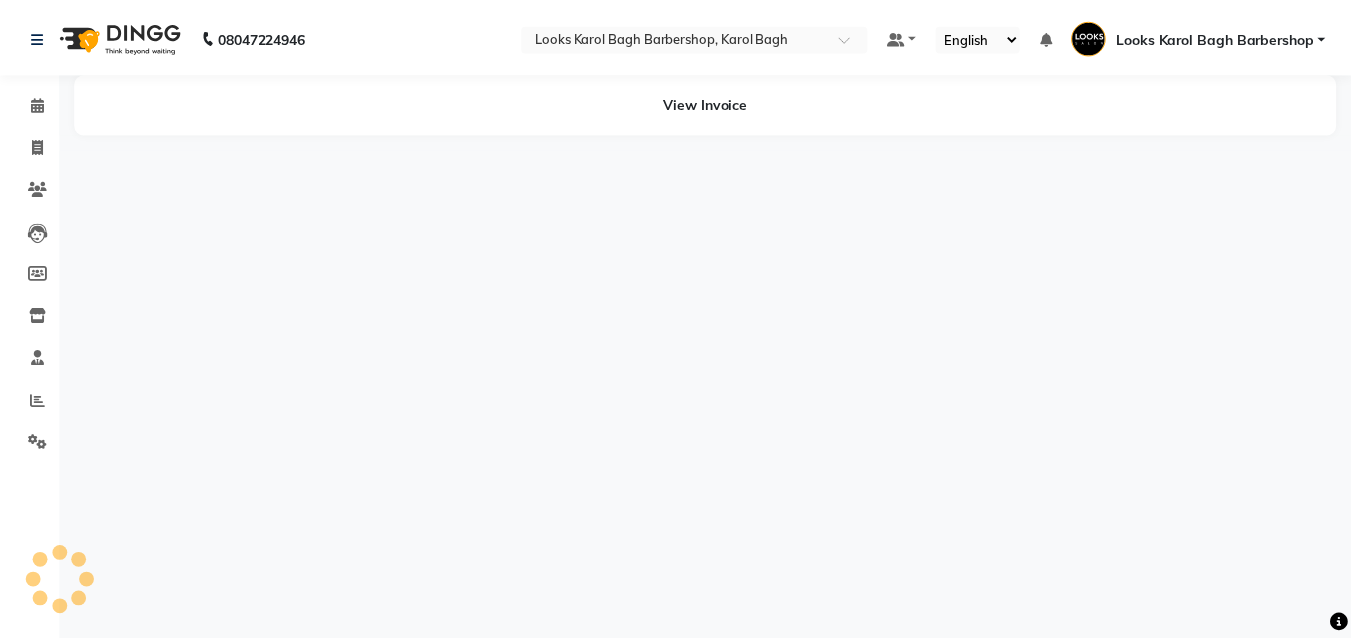 scroll, scrollTop: 0, scrollLeft: 0, axis: both 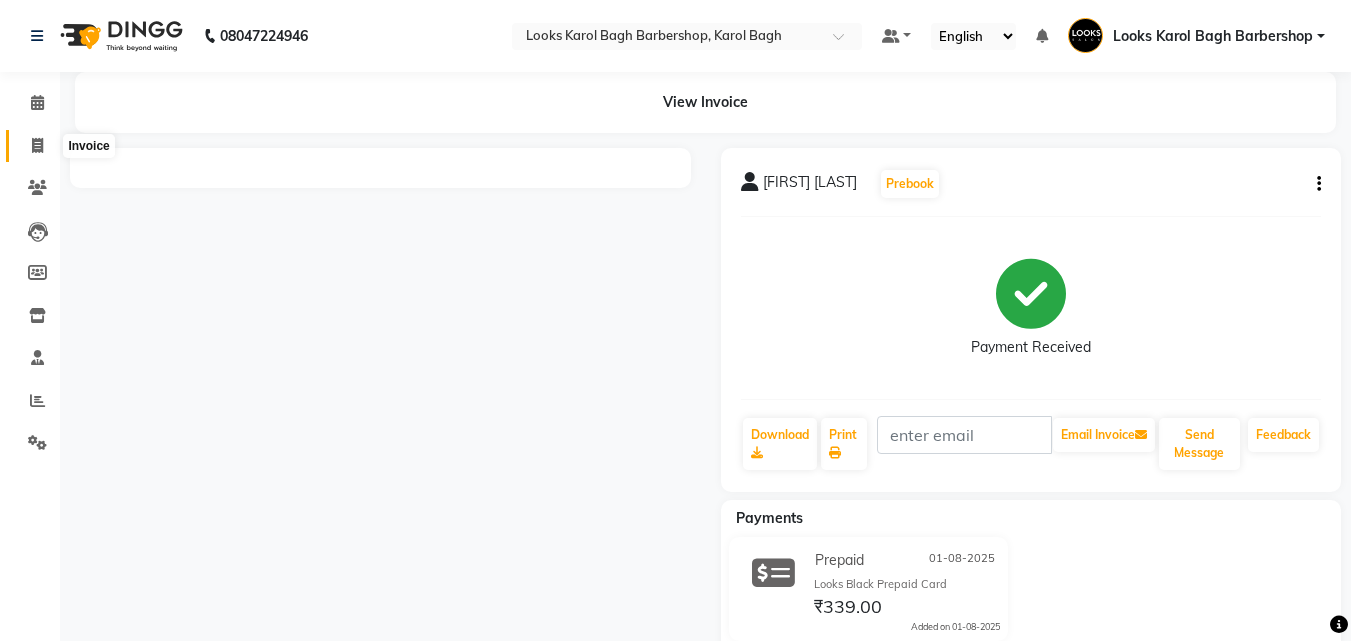 click 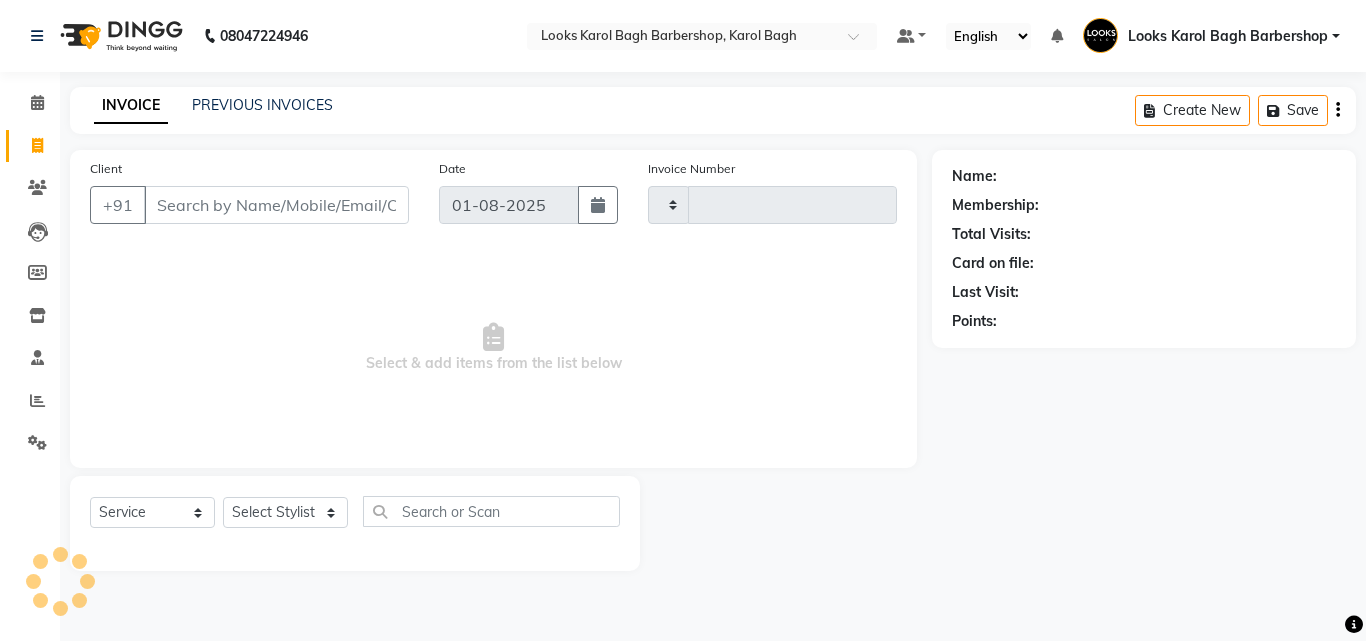 type on "3017" 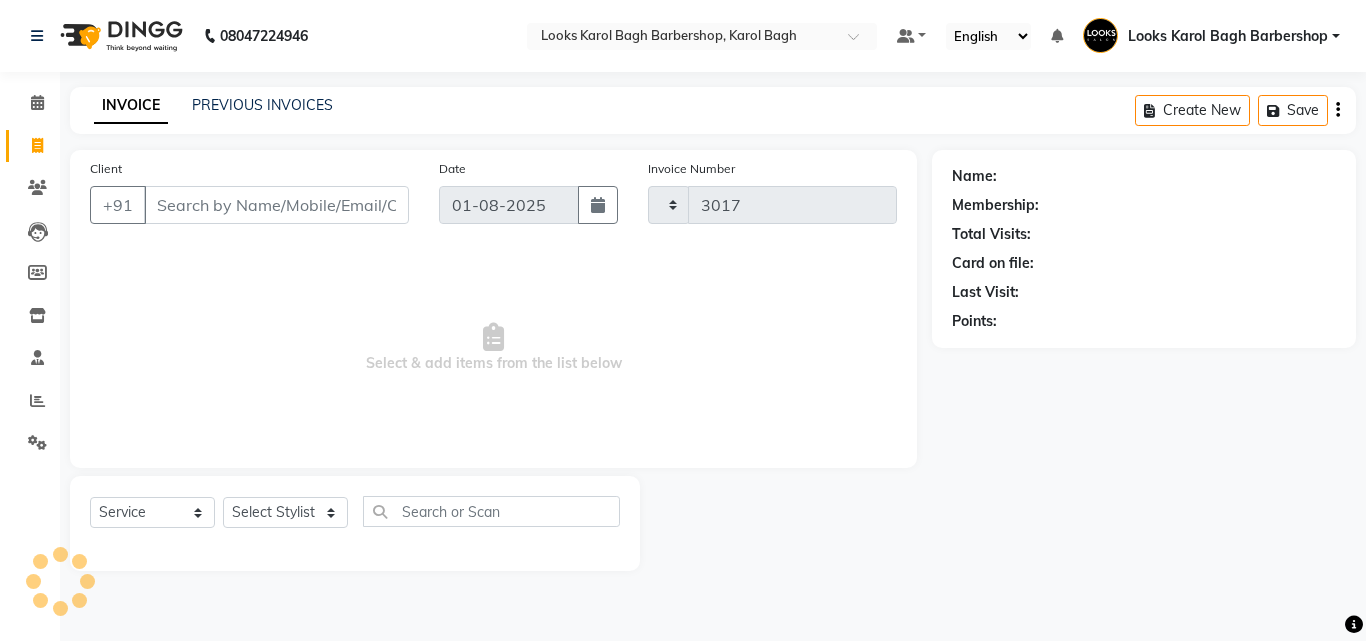 select on "4323" 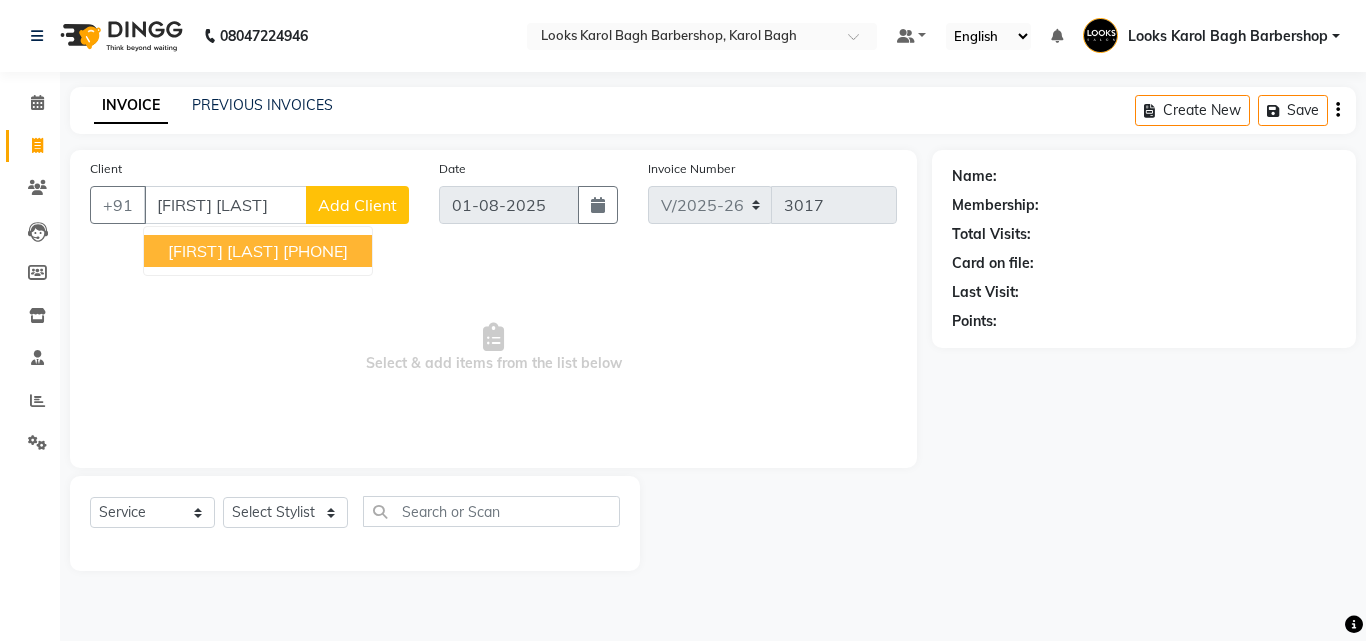 click on "[FIRST] [LAST] [PHONE]" at bounding box center [258, 251] 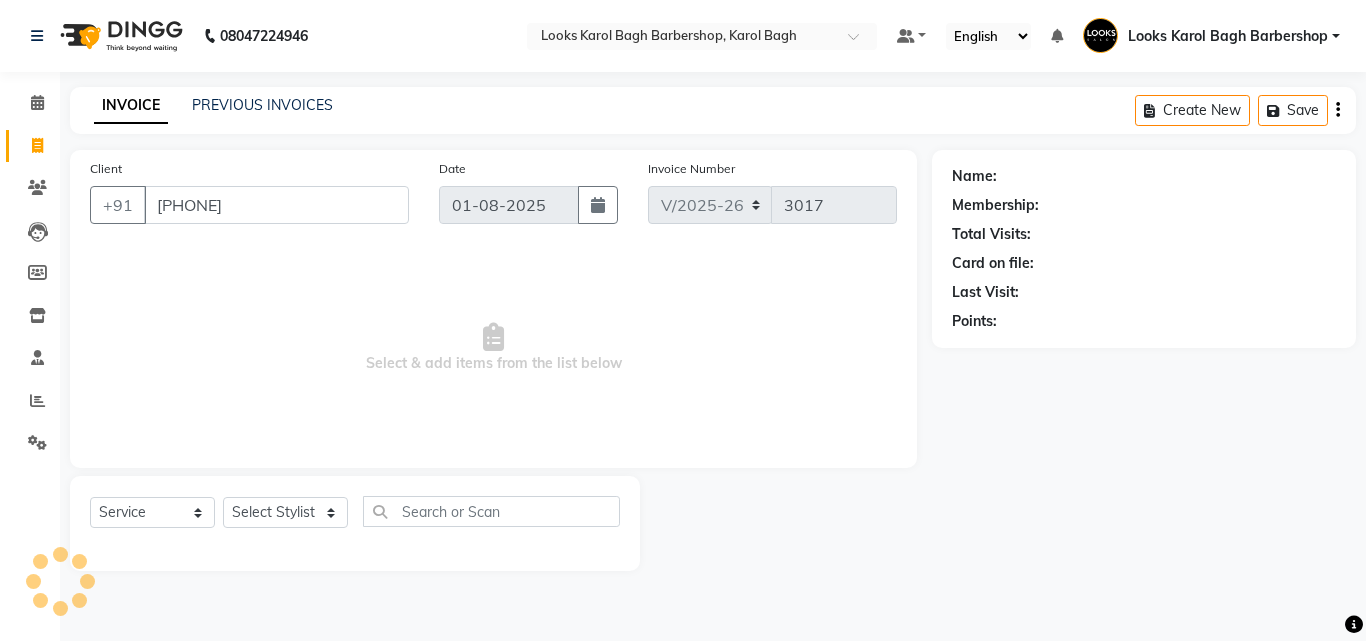 type on "[PHONE]" 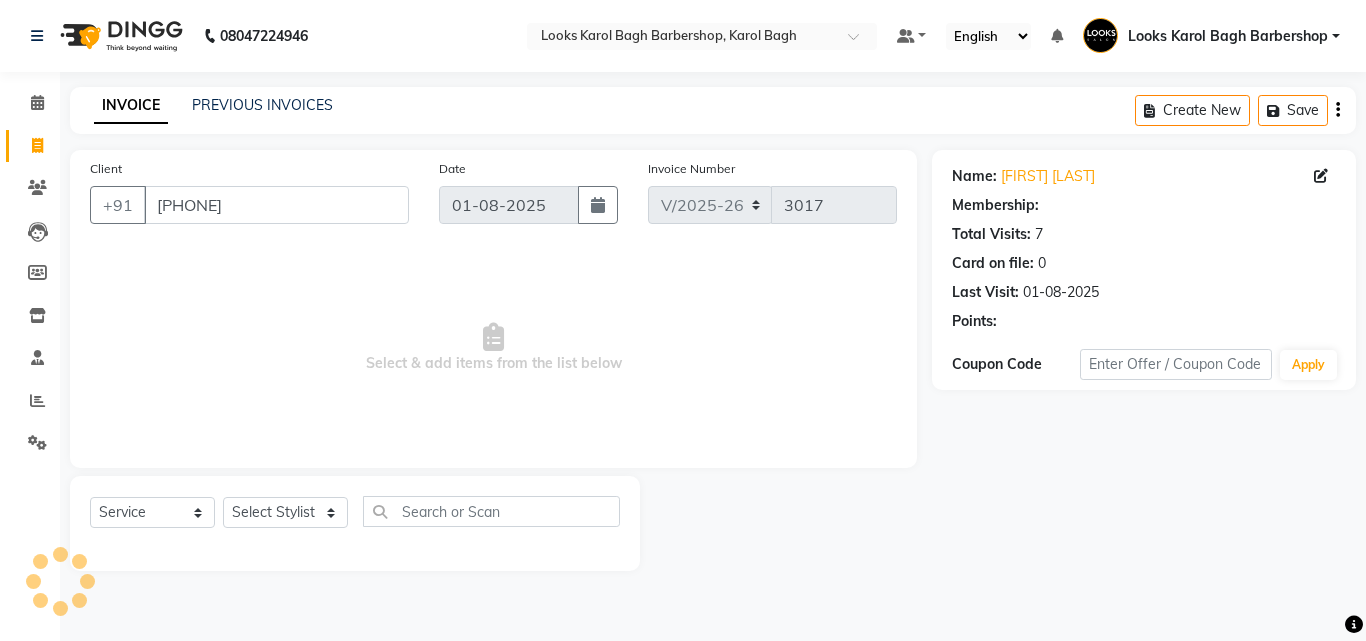 select on "1: Object" 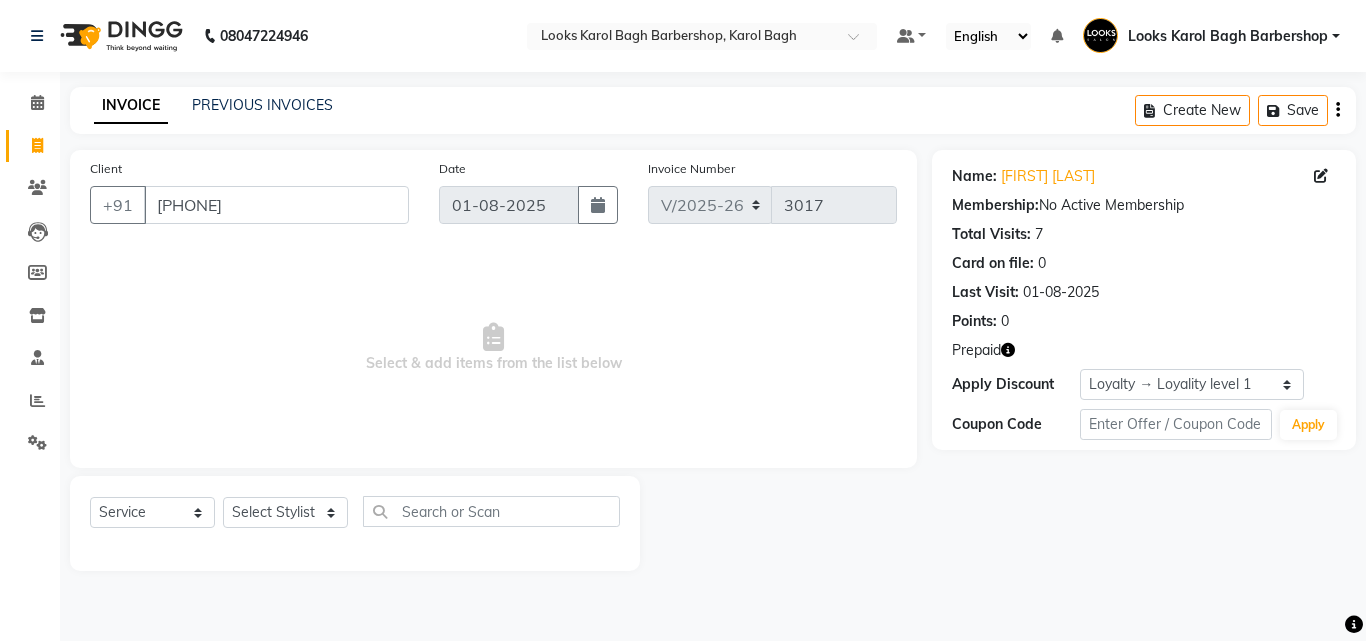 click 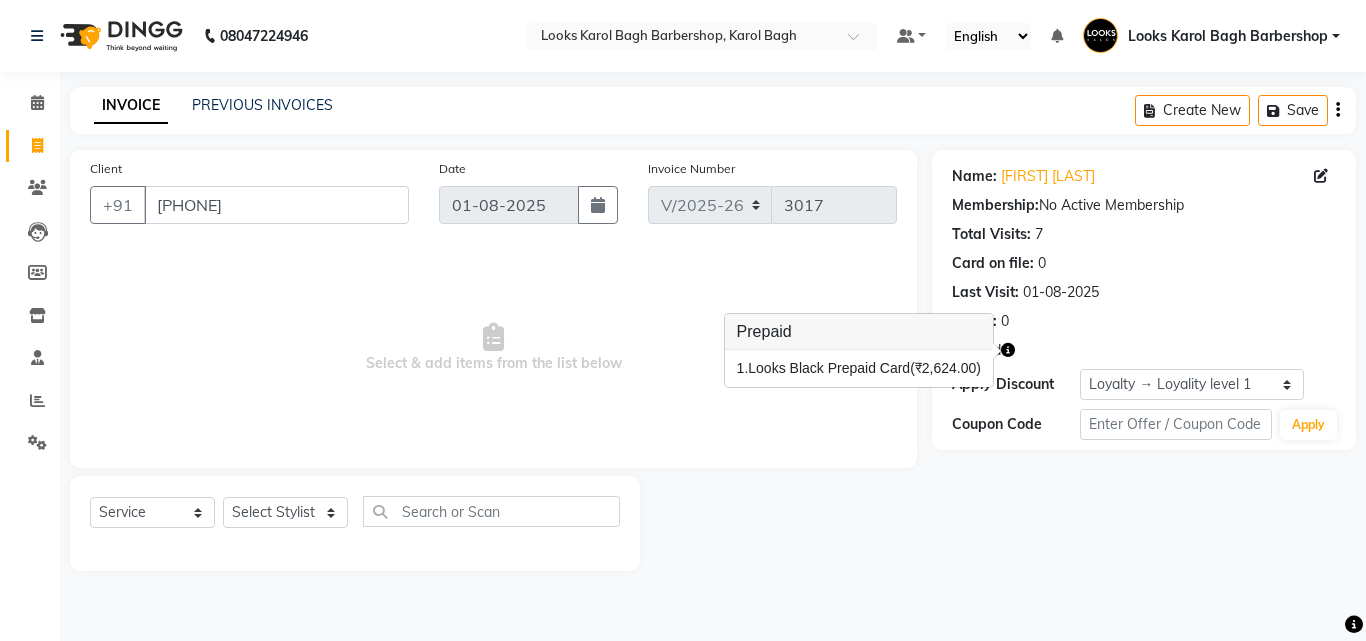 click on "Points:   0" 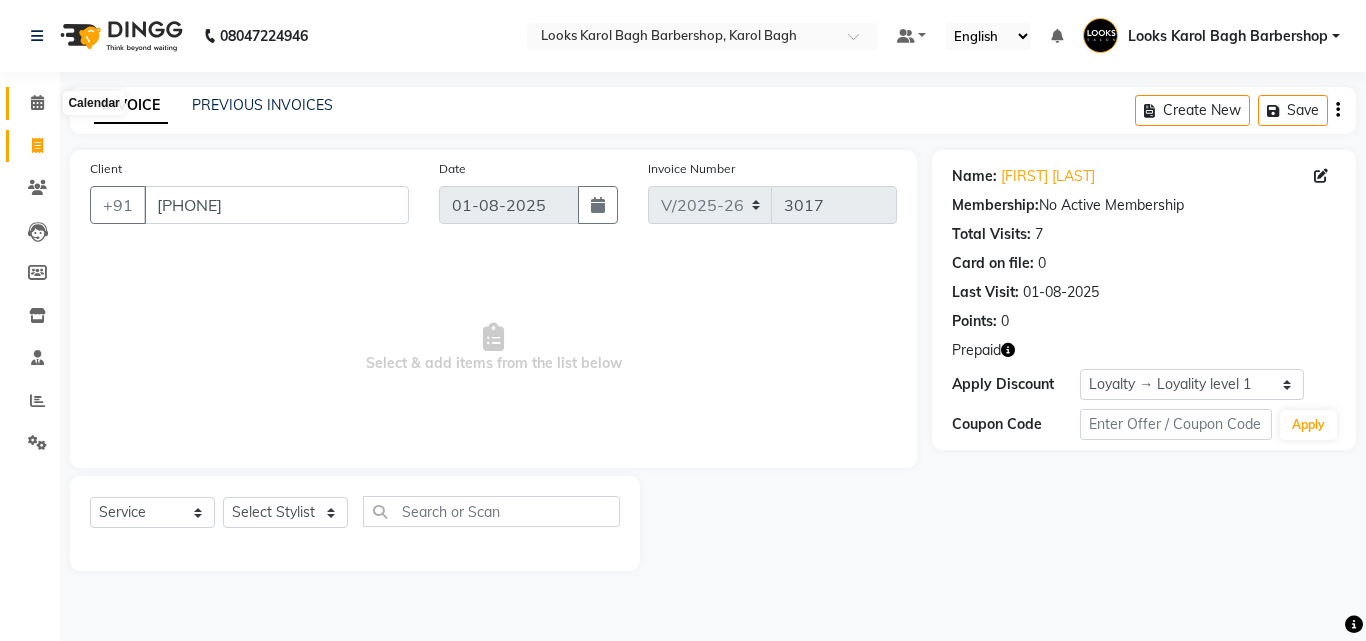 click 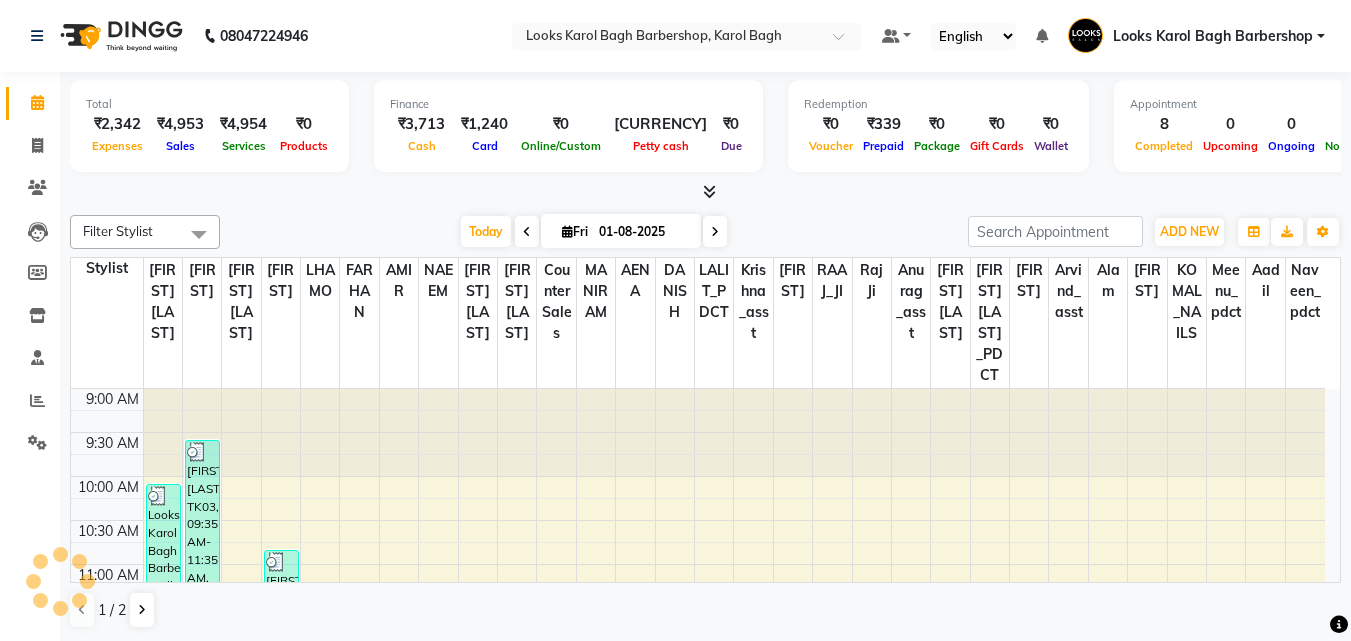 scroll, scrollTop: 353, scrollLeft: 0, axis: vertical 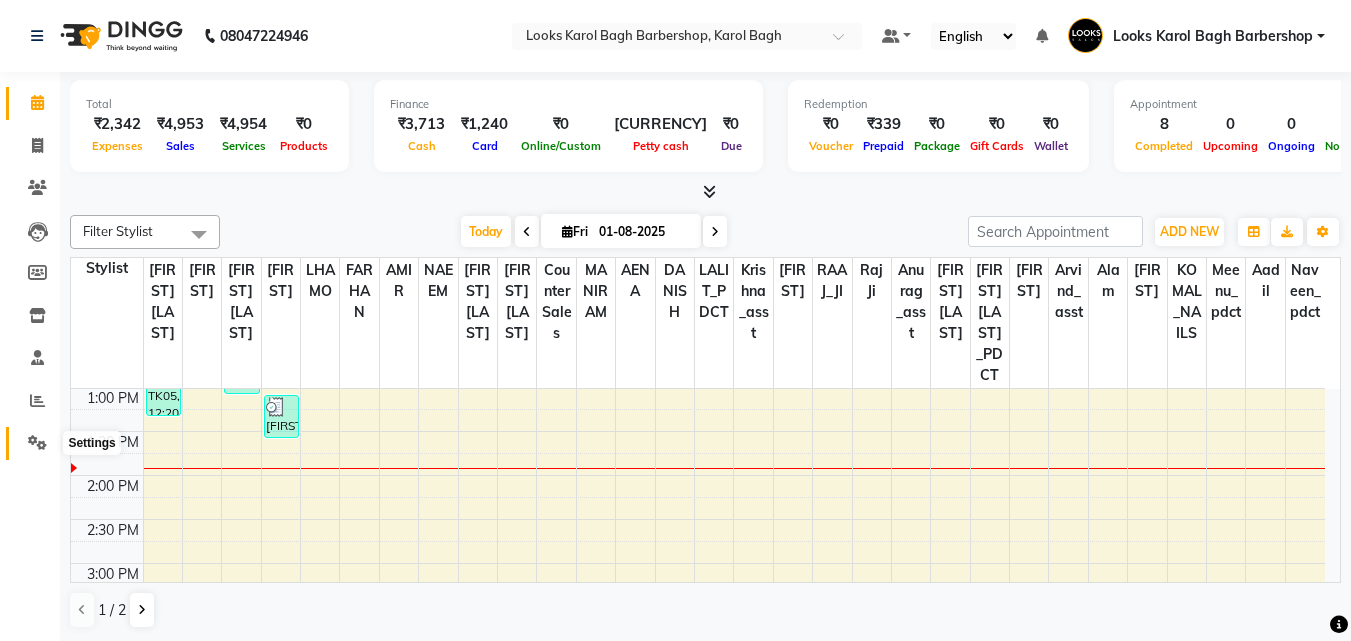 click 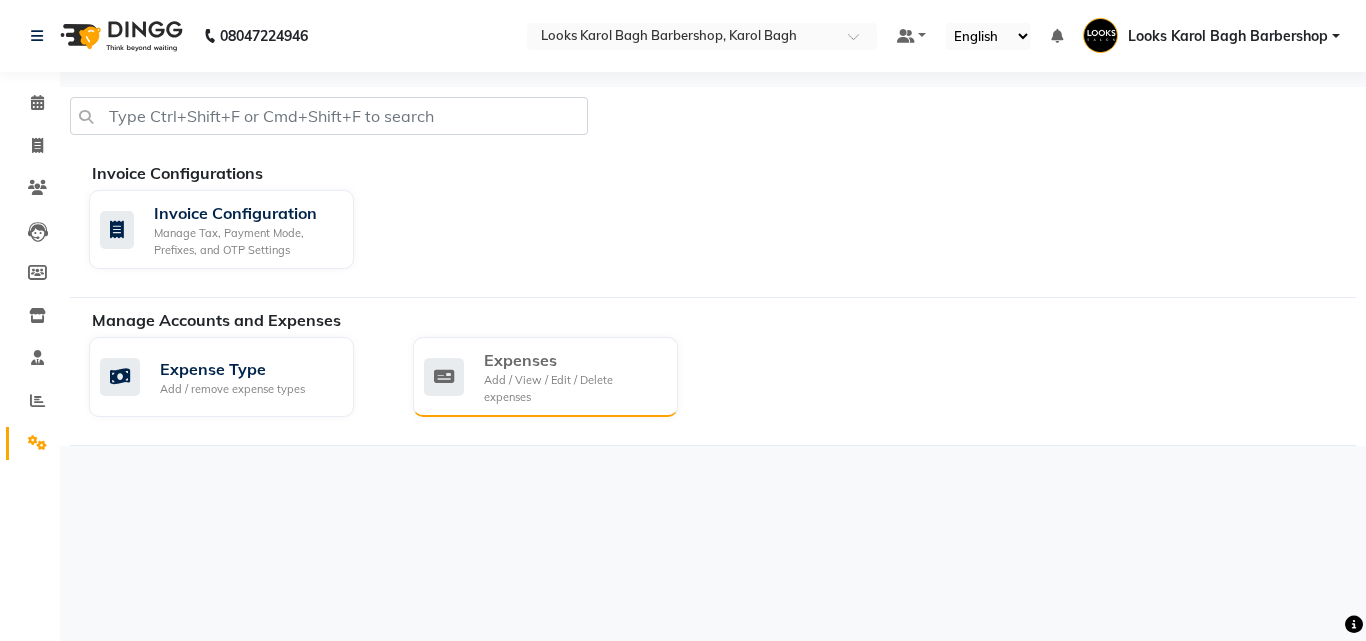 click on "Add / View / Edit / Delete expenses" 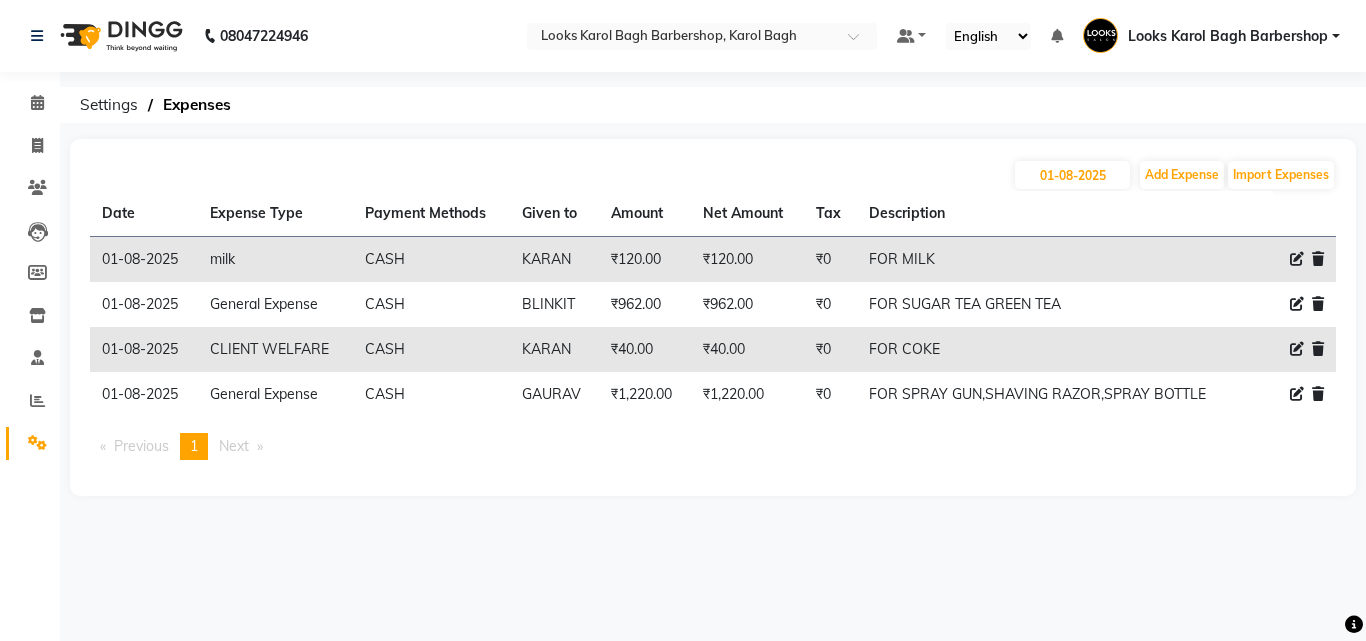 click 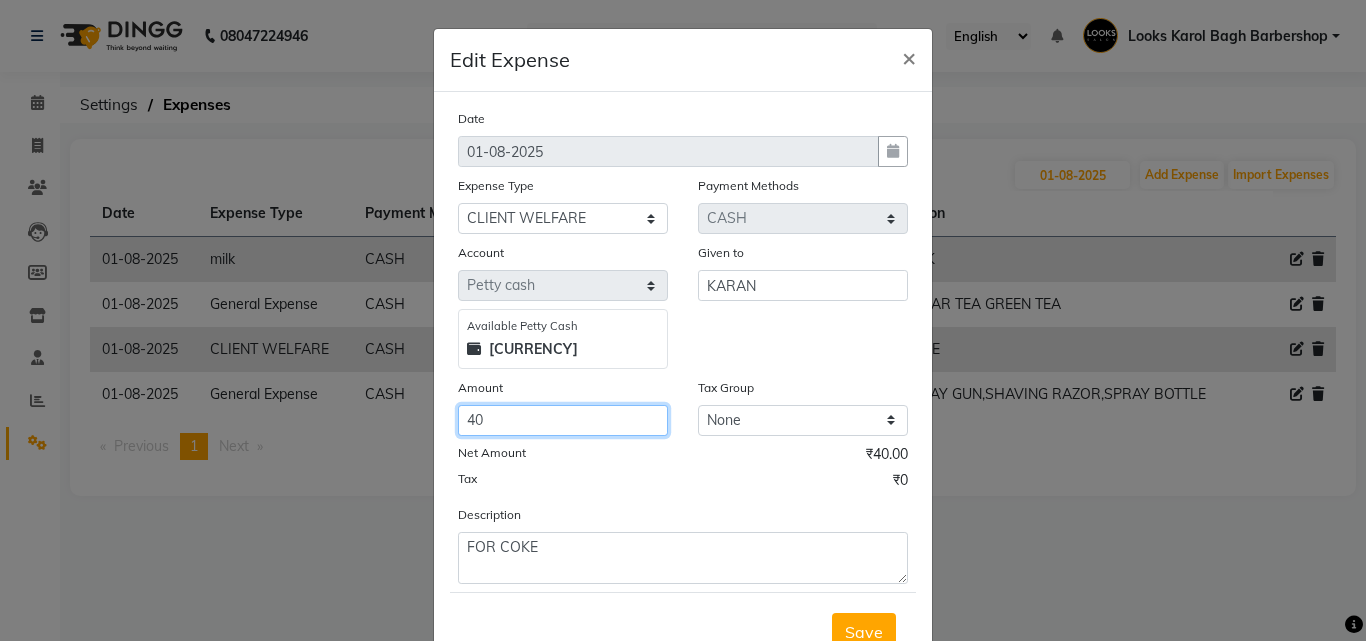 click on "40" 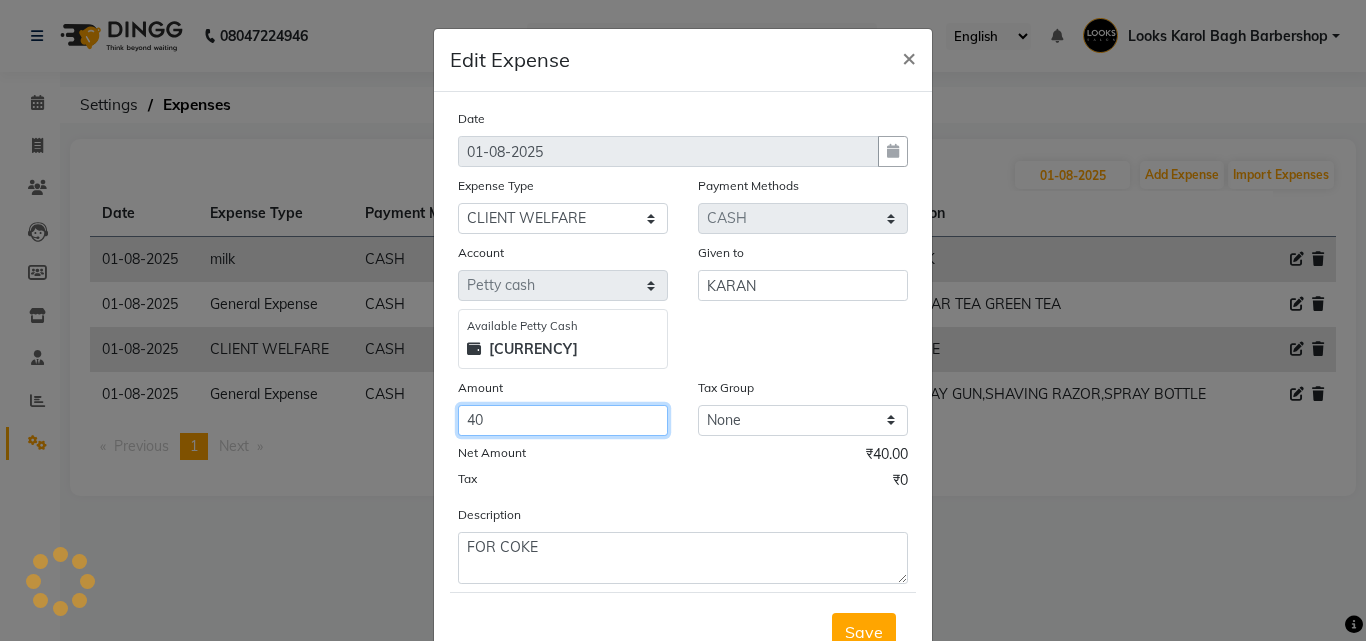 type on "4" 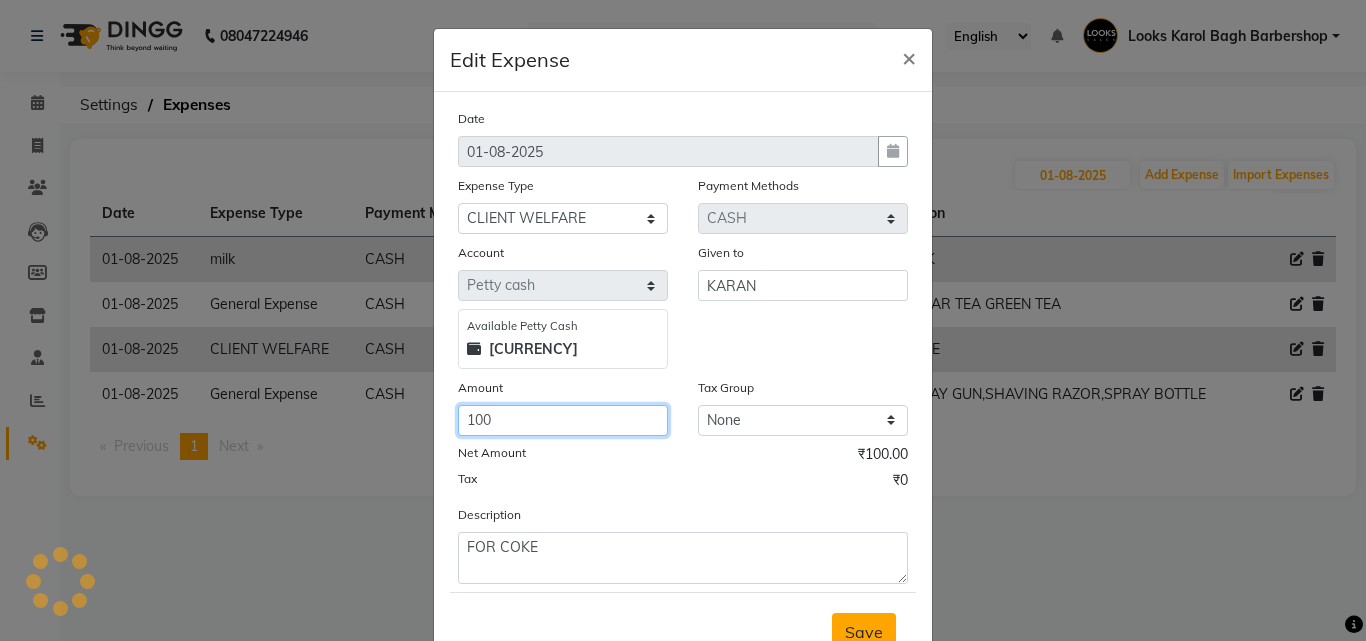 type on "100" 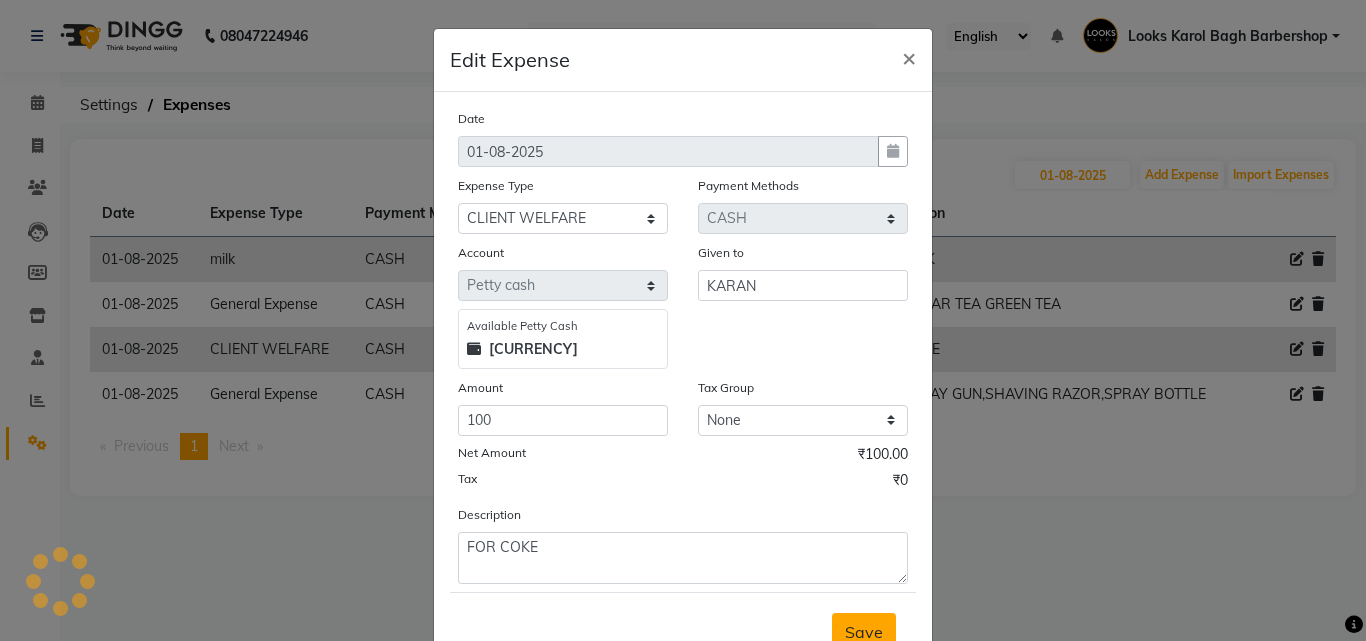 click on "Save" at bounding box center [864, 632] 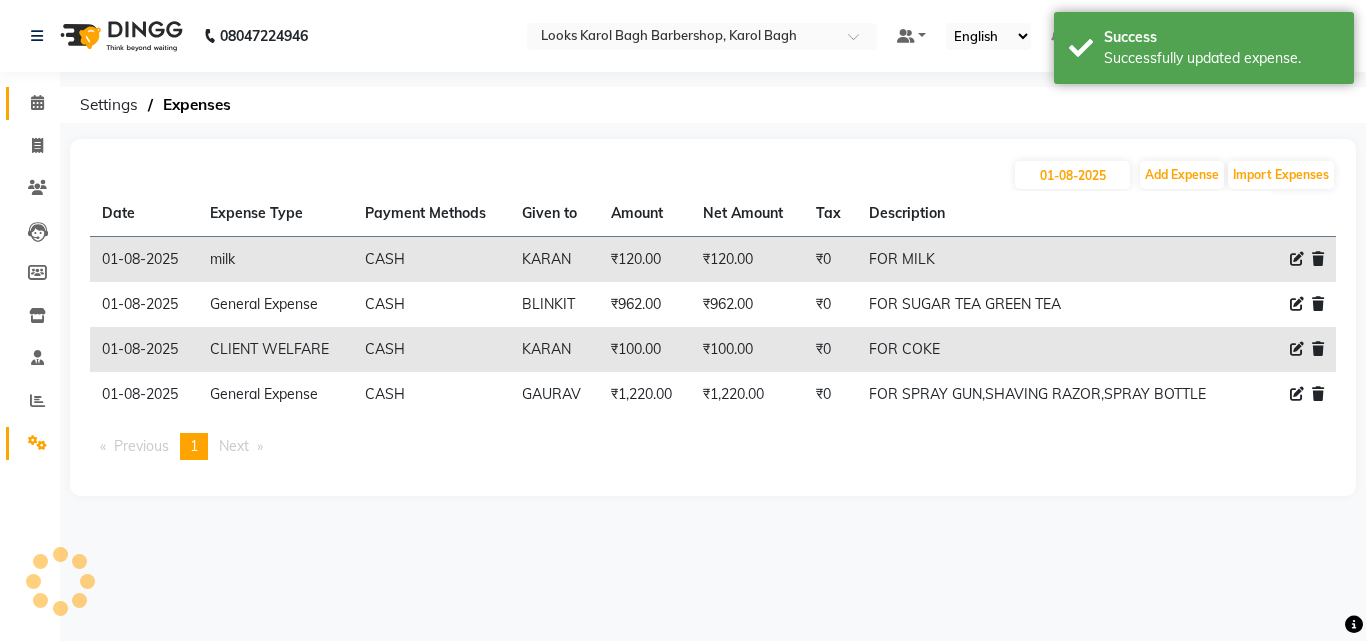 click on "Calendar" 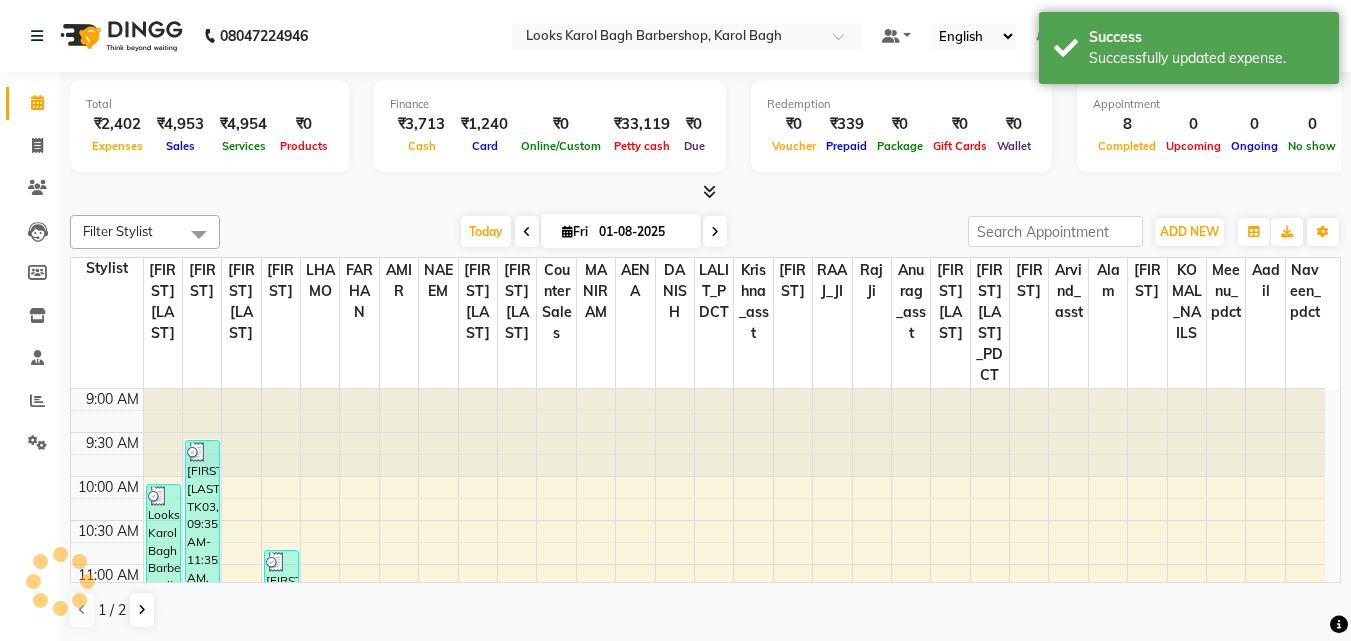 scroll, scrollTop: 353, scrollLeft: 0, axis: vertical 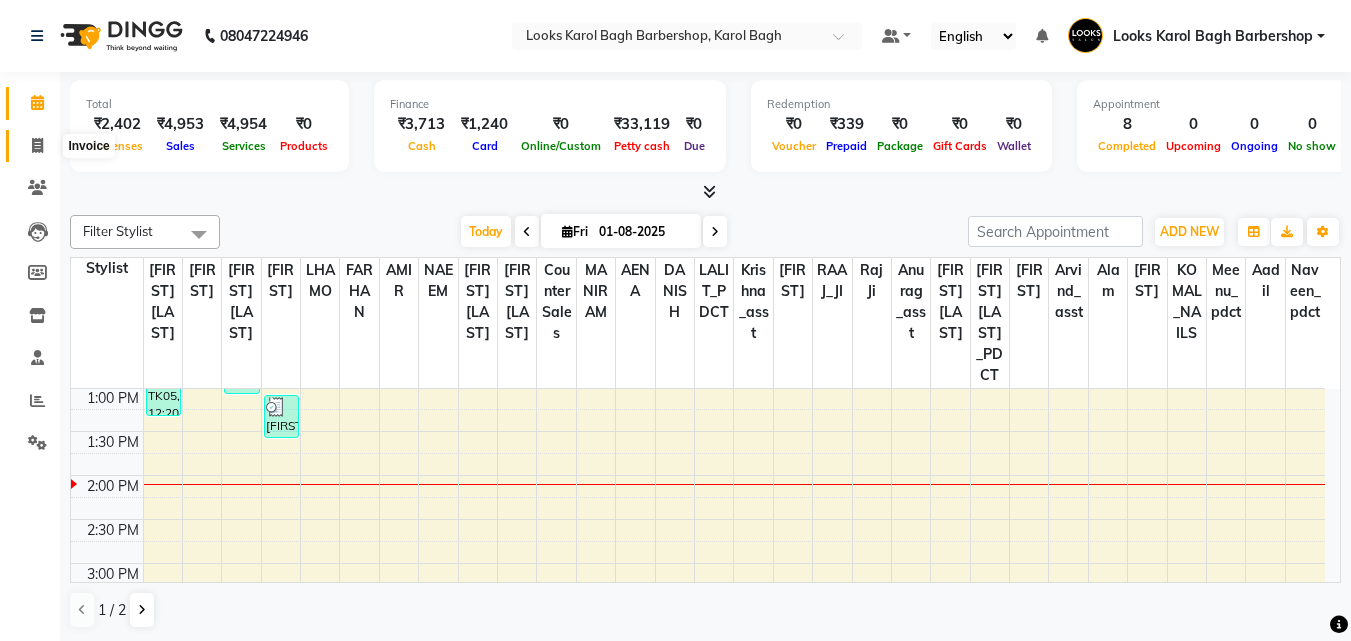 click 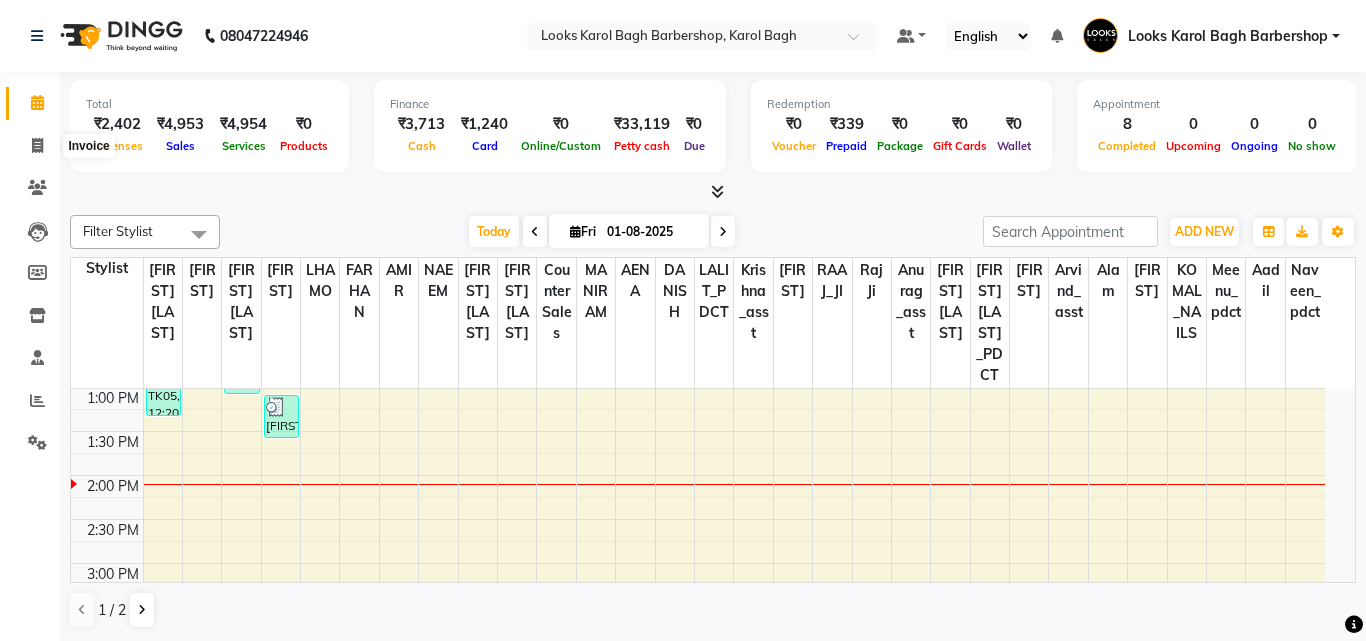 select on "service" 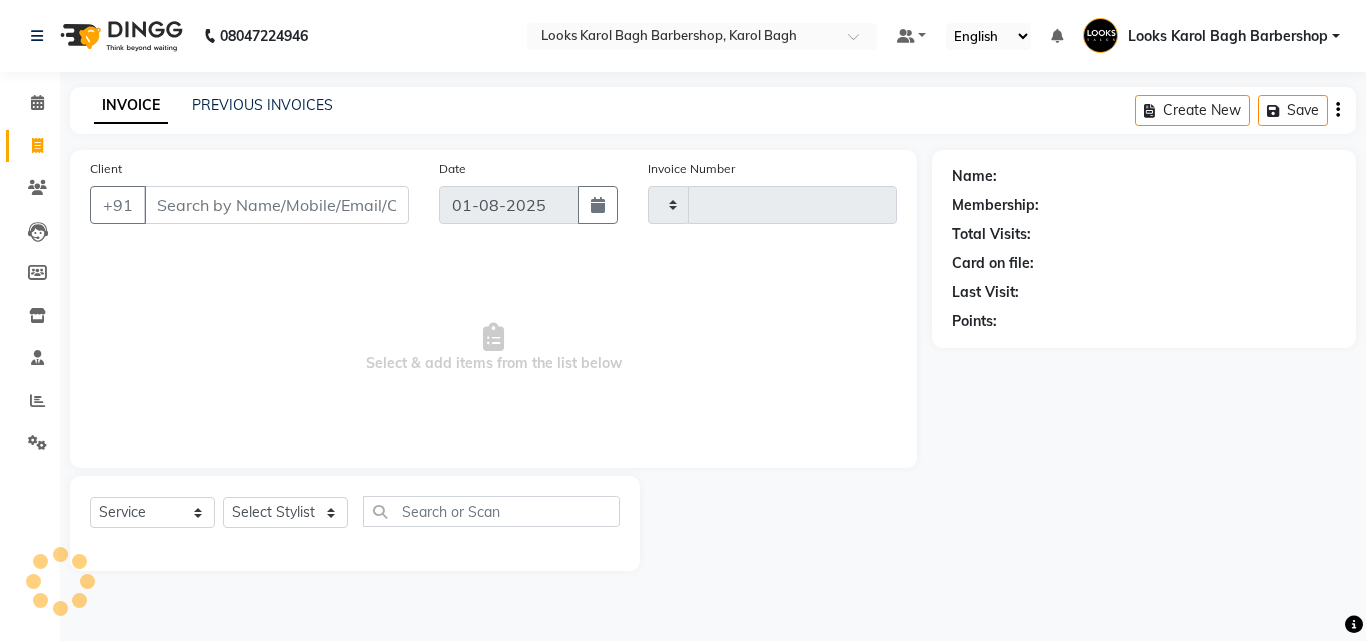 type on "3017" 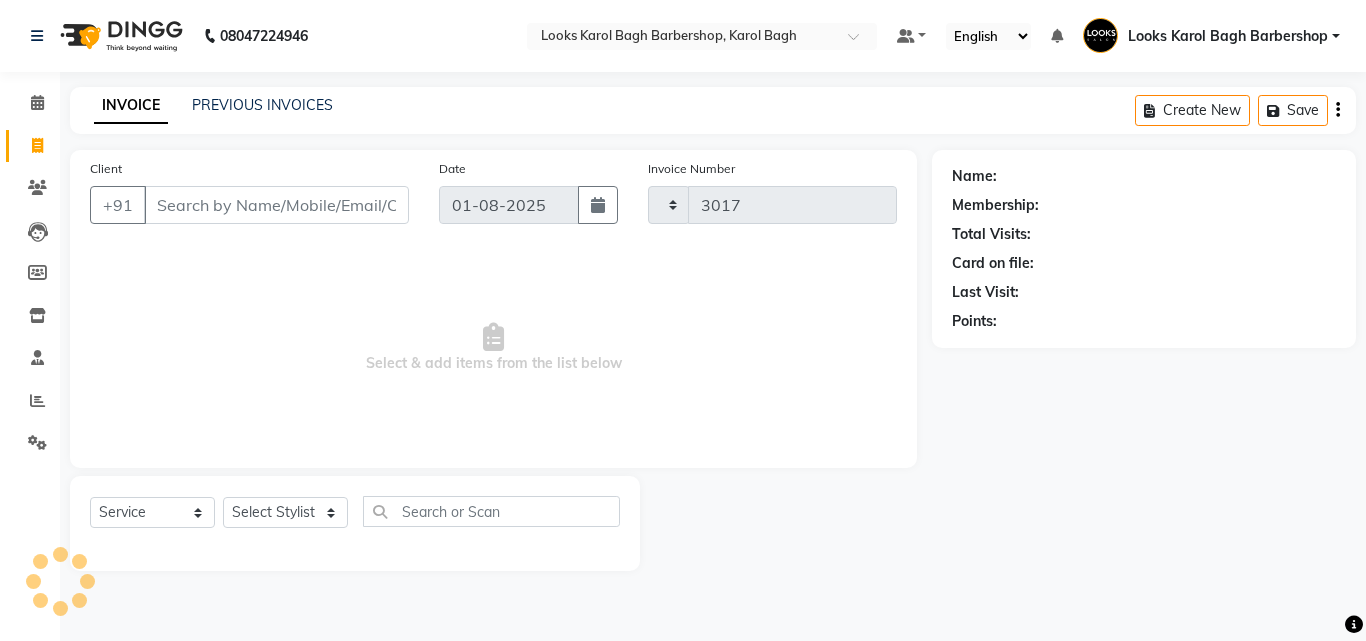 select on "4323" 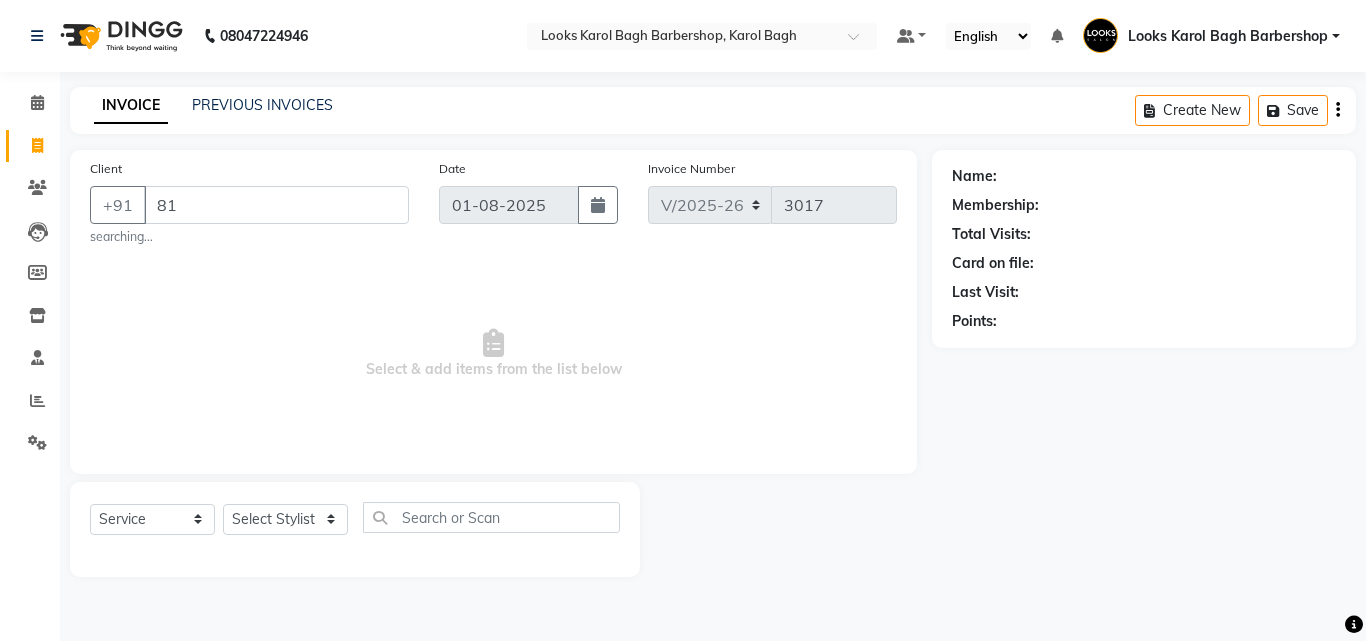 type on "8" 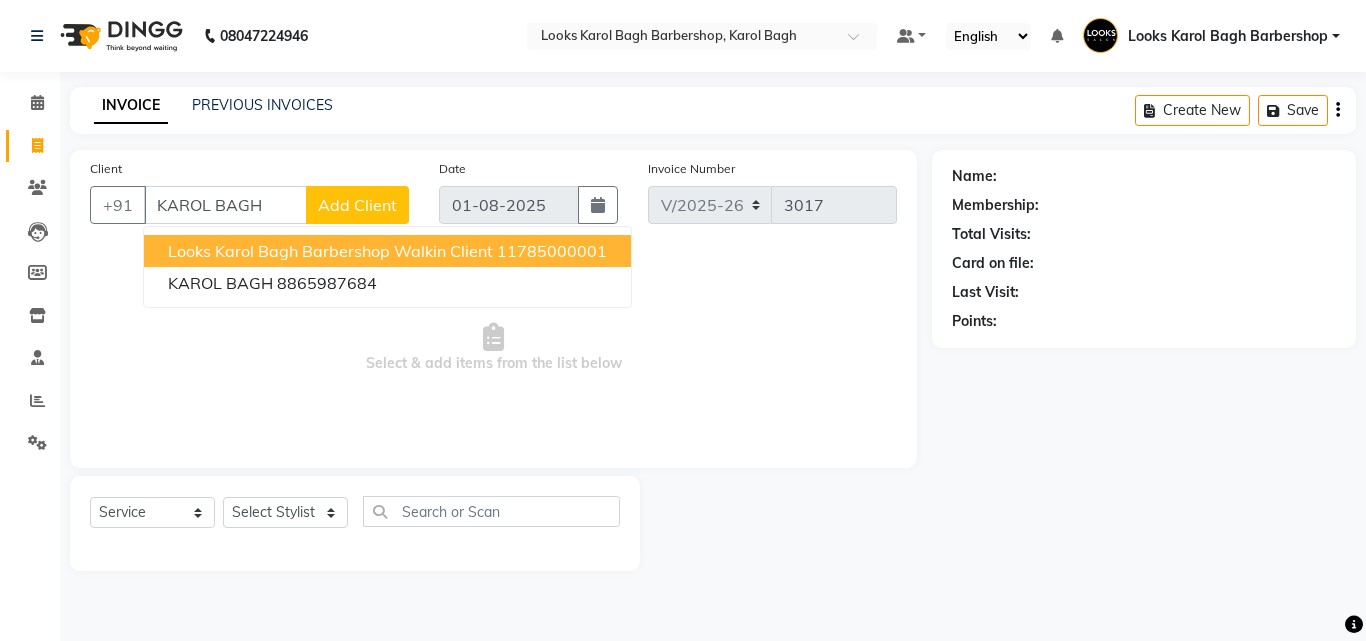 click on "Looks Karol Bagh Barbershop Walkin Client" at bounding box center (330, 251) 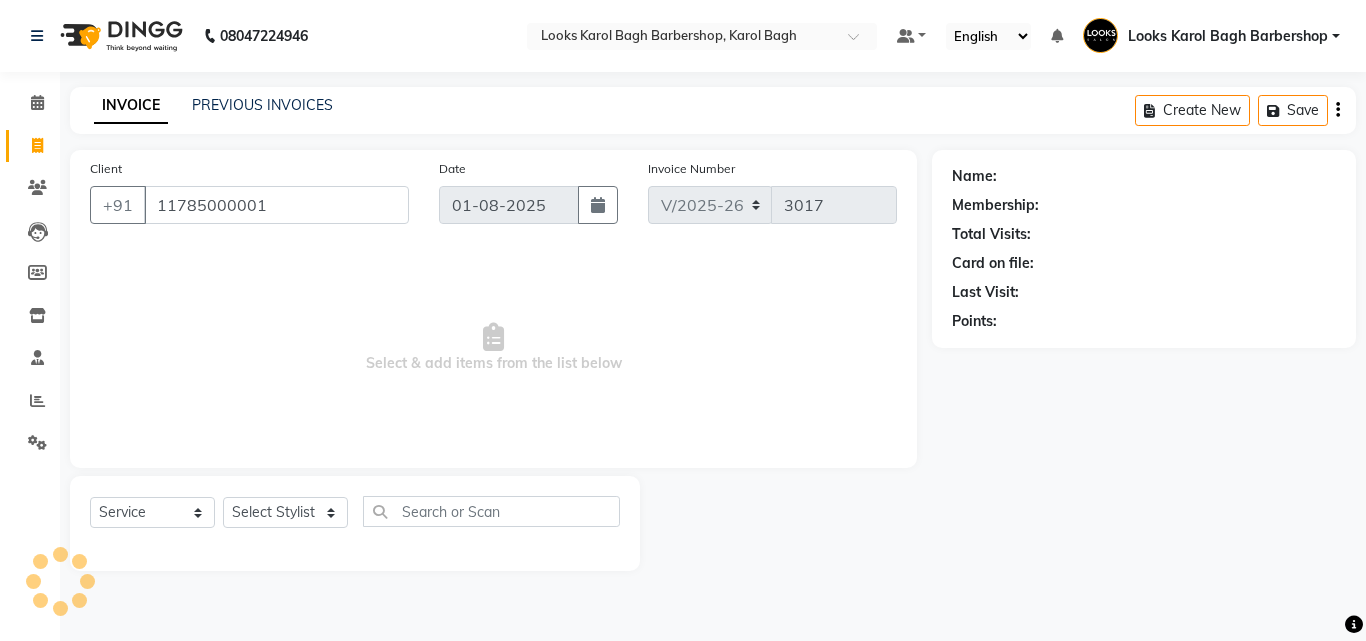 type on "11785000001" 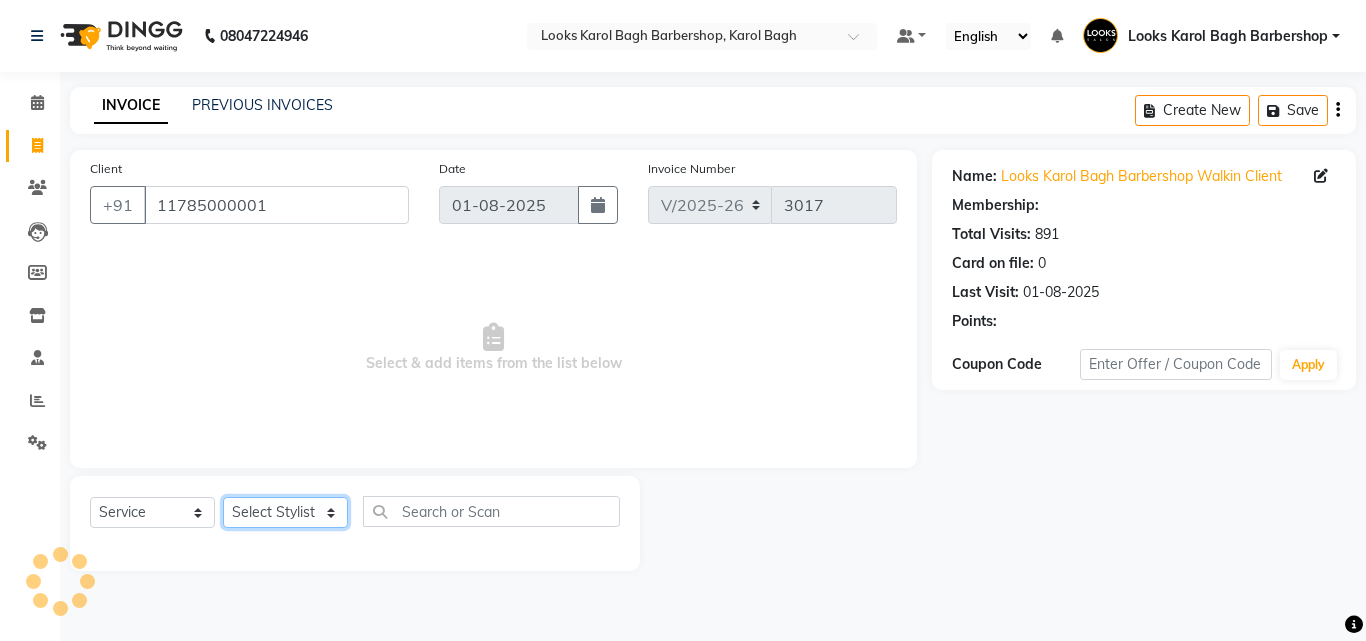 click on "Select Stylist Aadil Adnan AENA Aijaz Alam Amazon_Kart AMIR  Anurag _asst Arvind_asst BIJENDER  Counter Sales DANISH DHARAMVEER Eshan FARHAN KARAN RAI  KOMAL_NAILS Krishna_asst LALIT_PDCT LHAMO Looks_Female_Section Looks_H.O_Store Looks Karol Bagh Barbershop Looks_Kart MANIRAM Meenu_pdct Mohammad Sajid NAEEM  NARENDER DEOL  Naveen_pdct Prabhakar Kumar_PDCT RAAJ GUPTA RAAJ_JI raj ji RAM MURTI NARYAL ROHIT  Rohit Seth Rohit Thakur SACHIN sahil Shabina Shakir SIMRAN Sonia Sunny VIKRAM VIKRANT SINGH  Vishal_Asst YOGESH ASSISTANT" 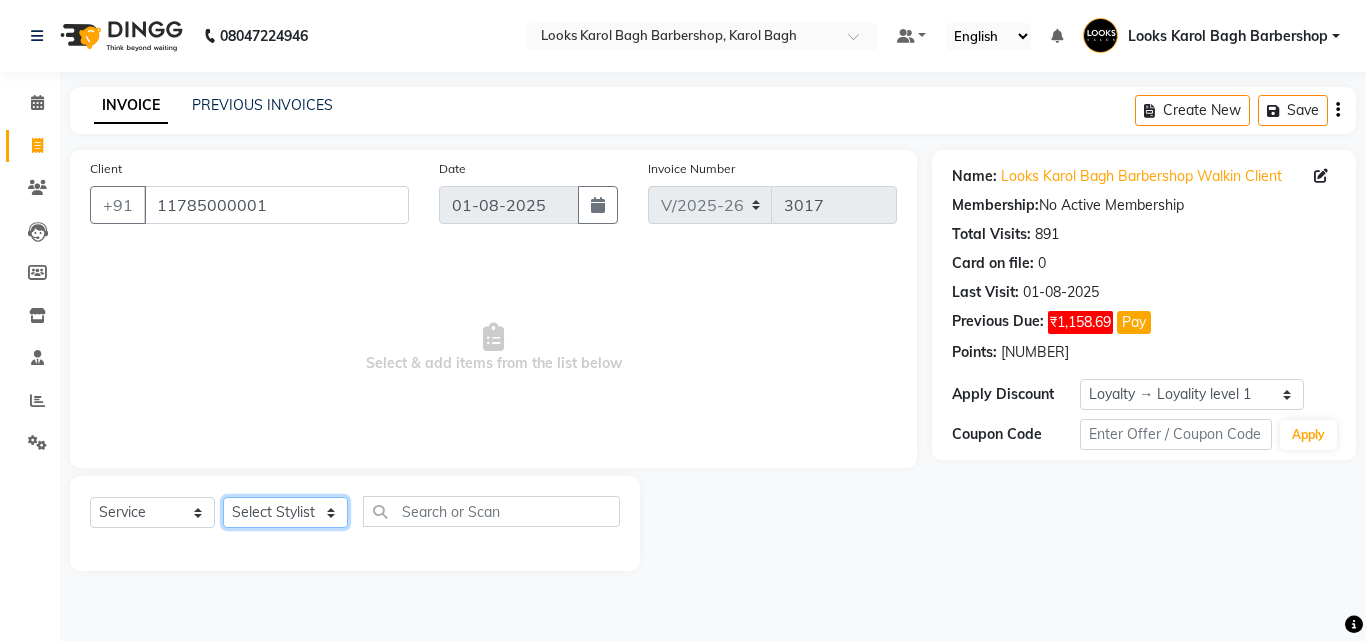 select on "86405" 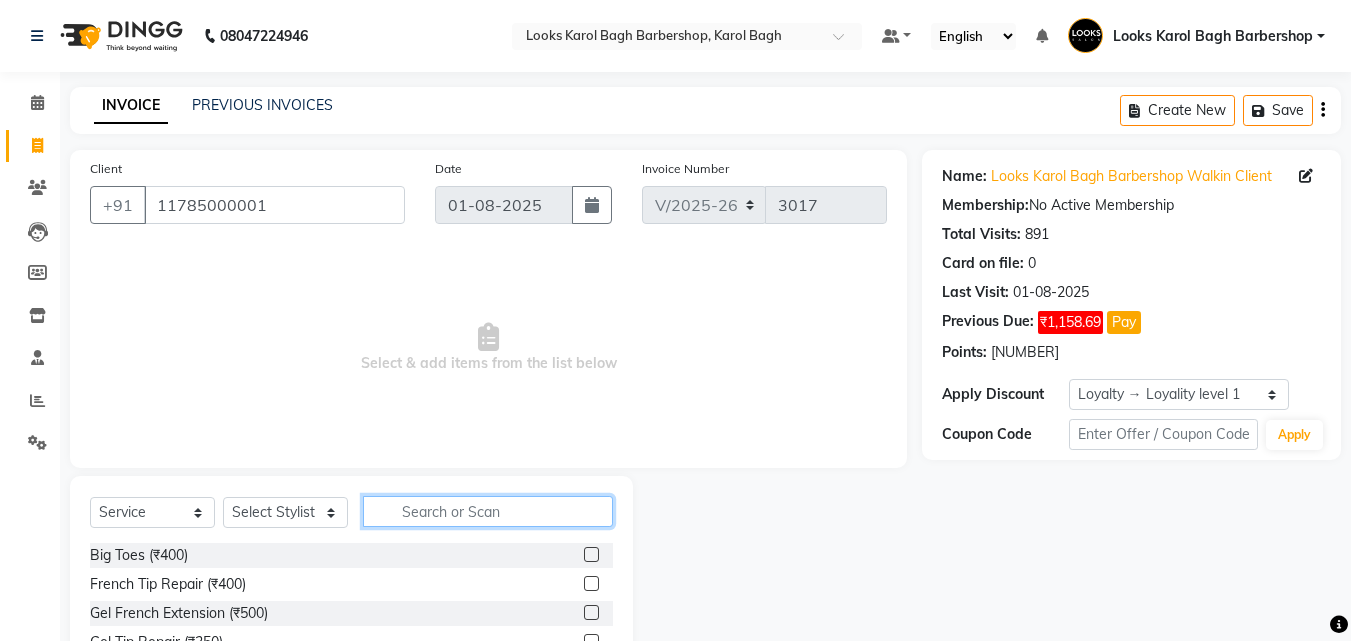 click 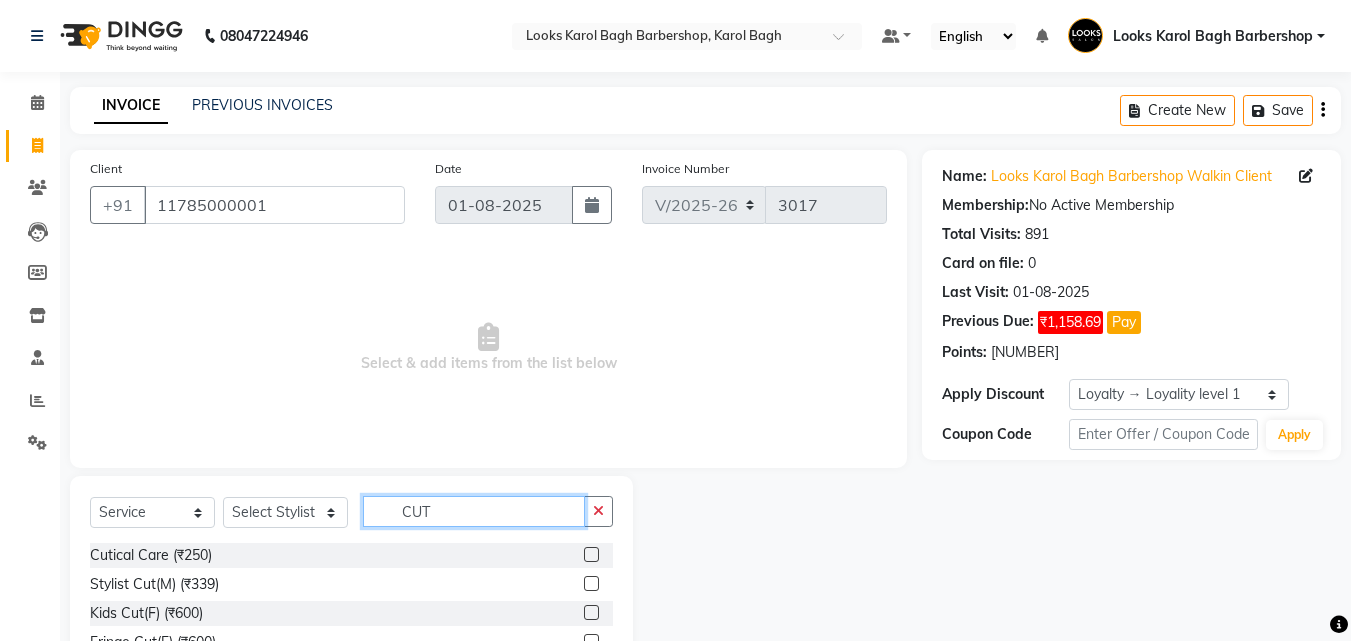 type on "CUT" 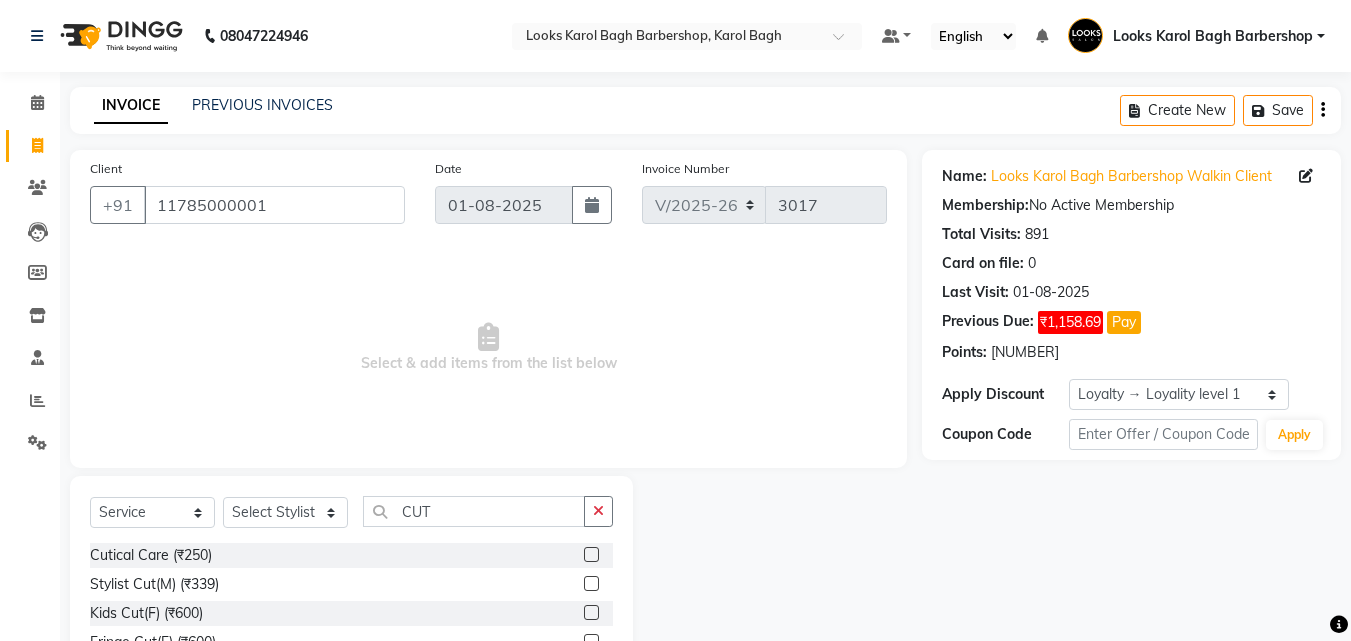 click 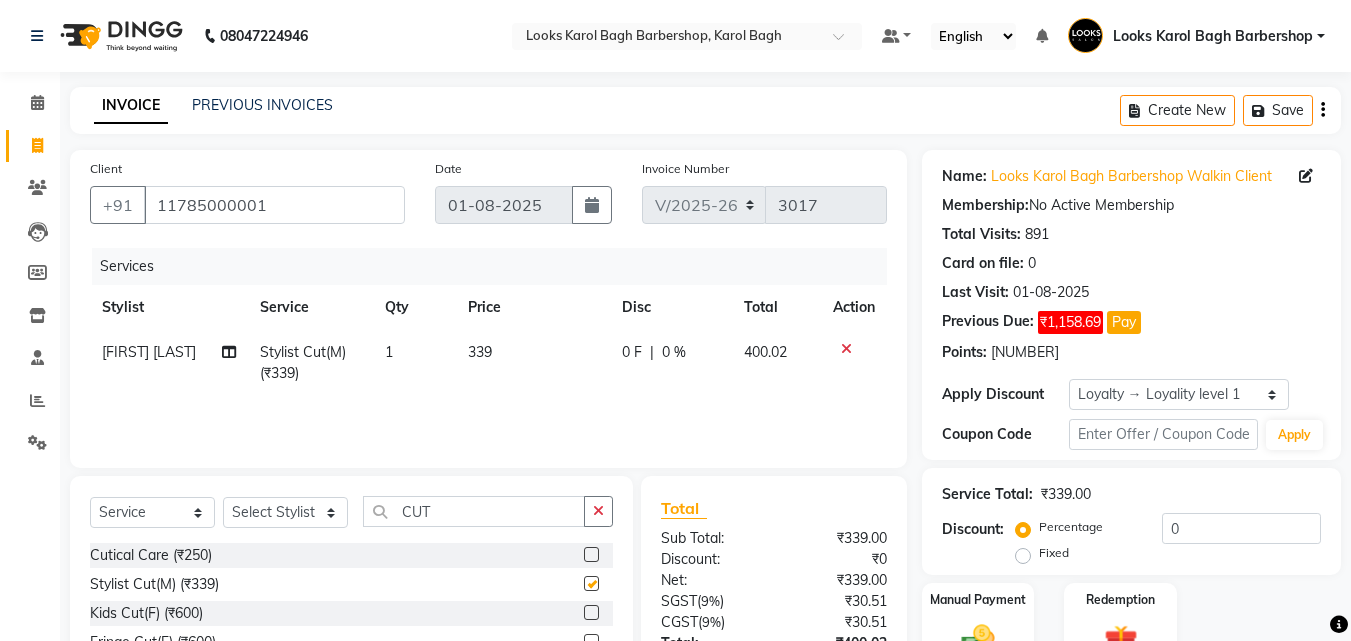 checkbox on "false" 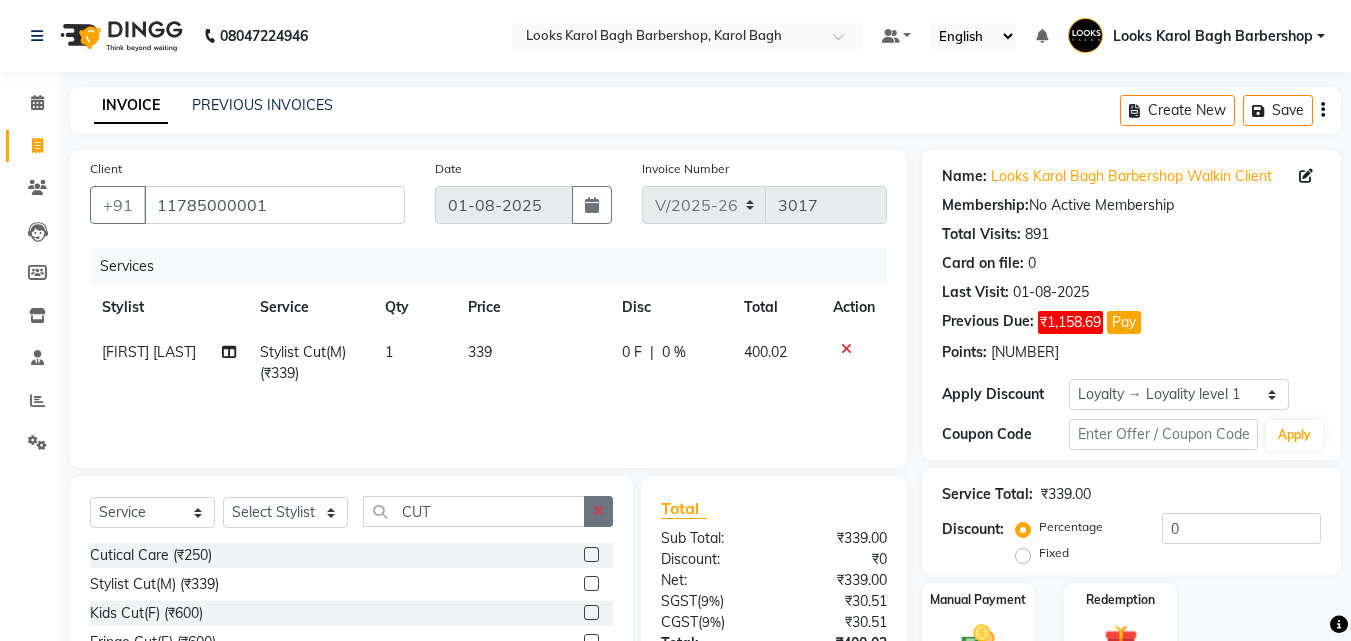 click 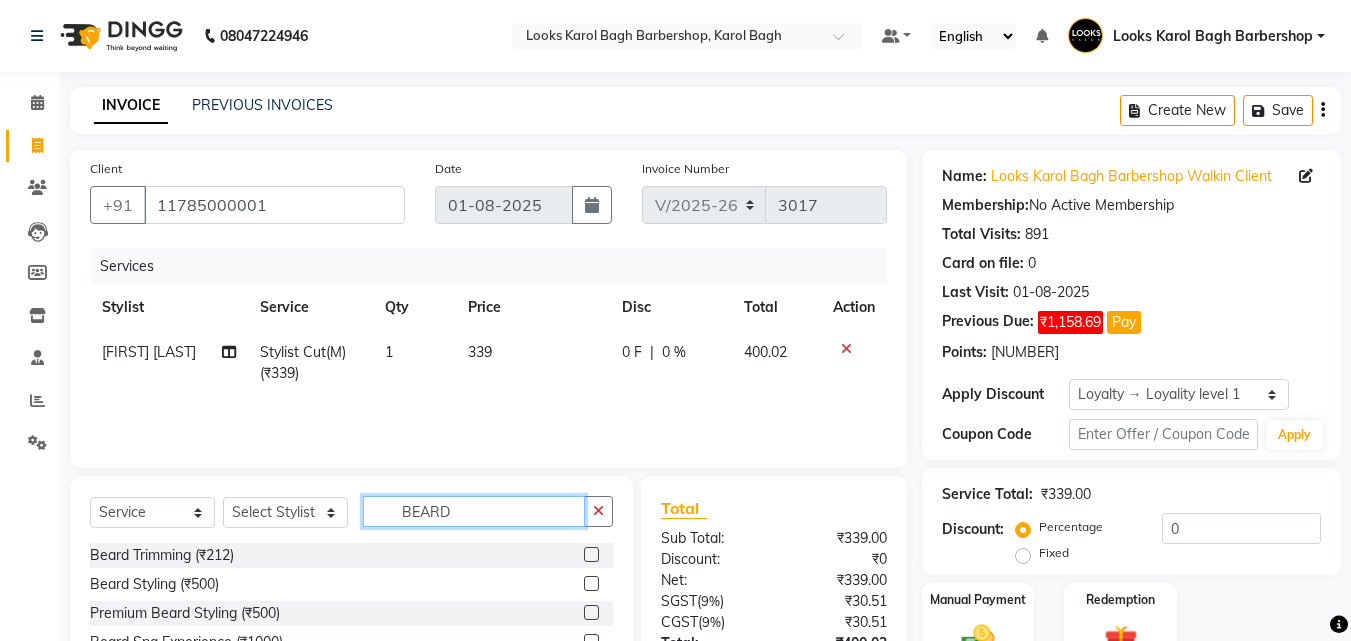 type on "BEARD" 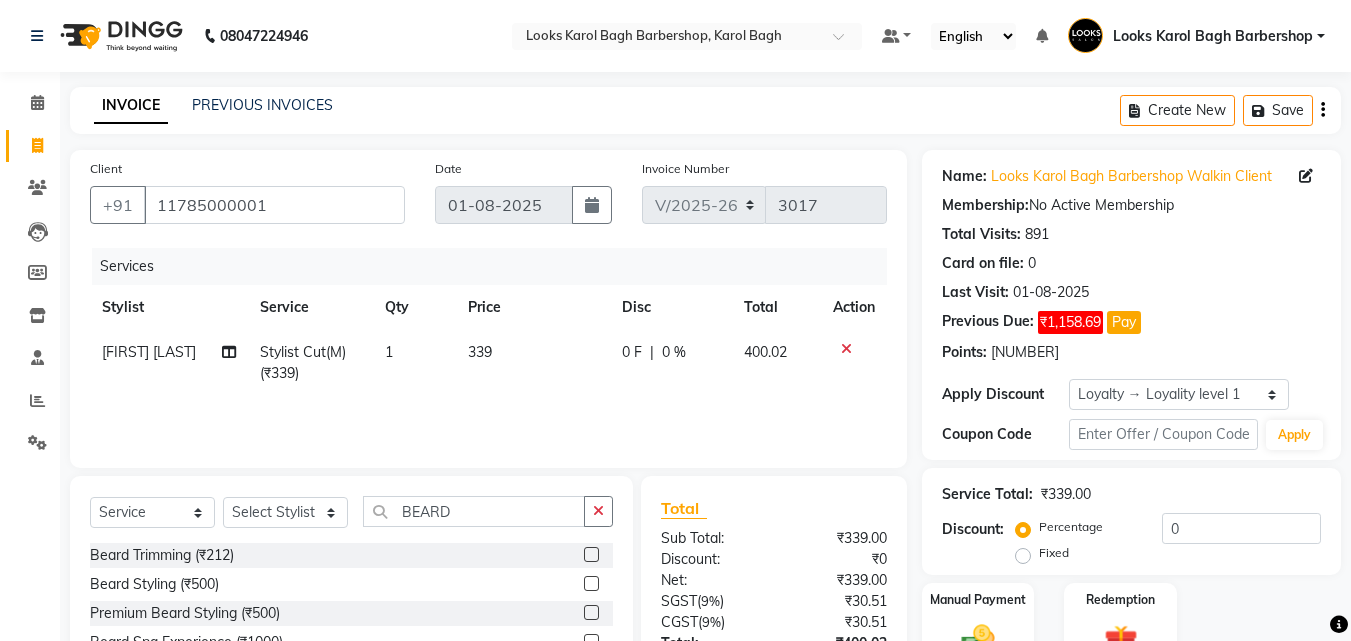 click on "Beard Trimming (₹212)" 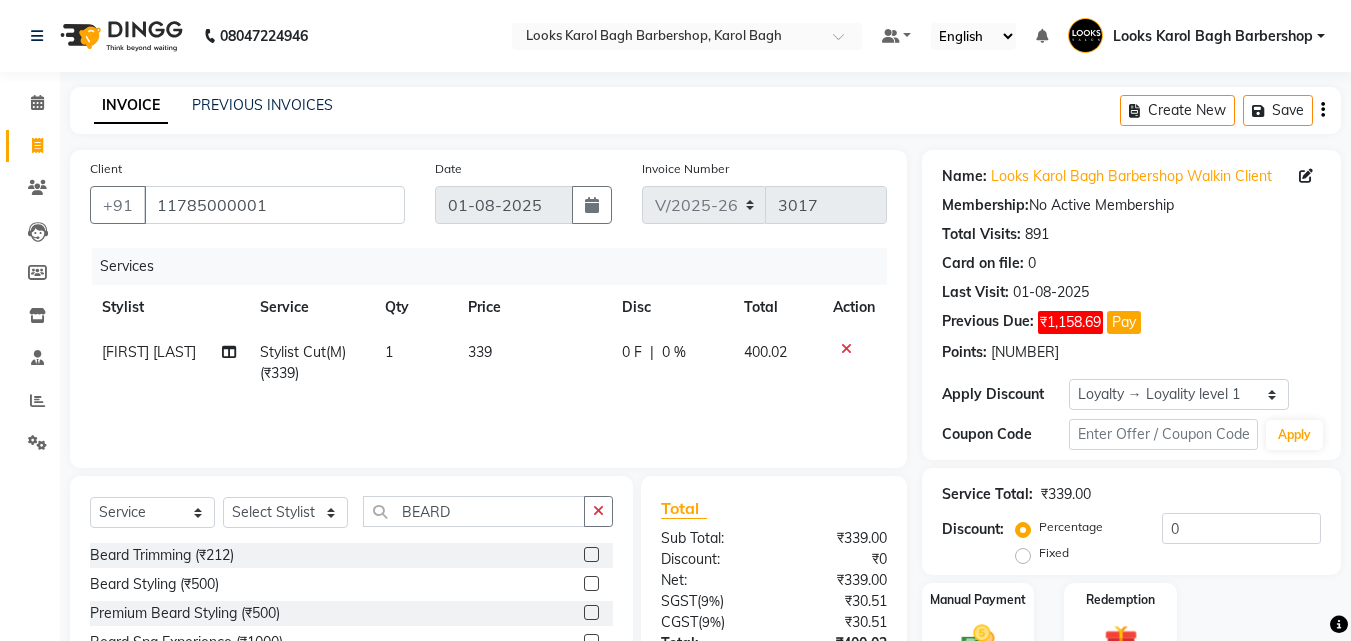 click 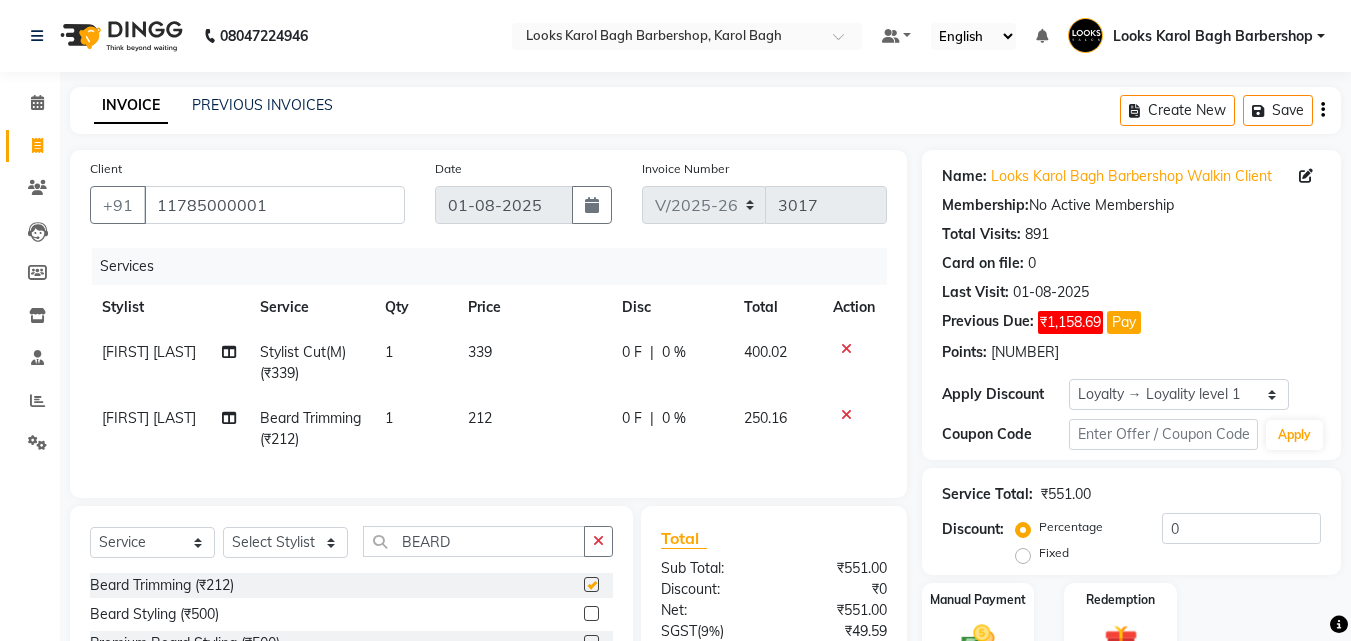 checkbox on "false" 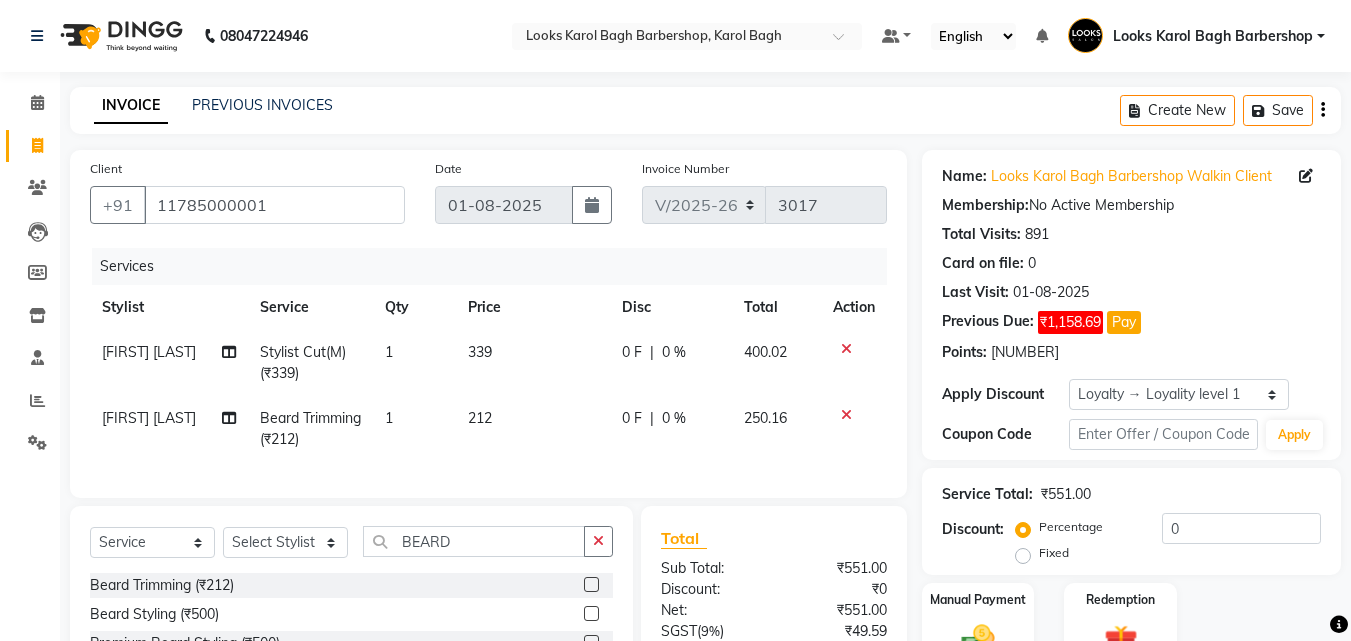 scroll, scrollTop: 225, scrollLeft: 0, axis: vertical 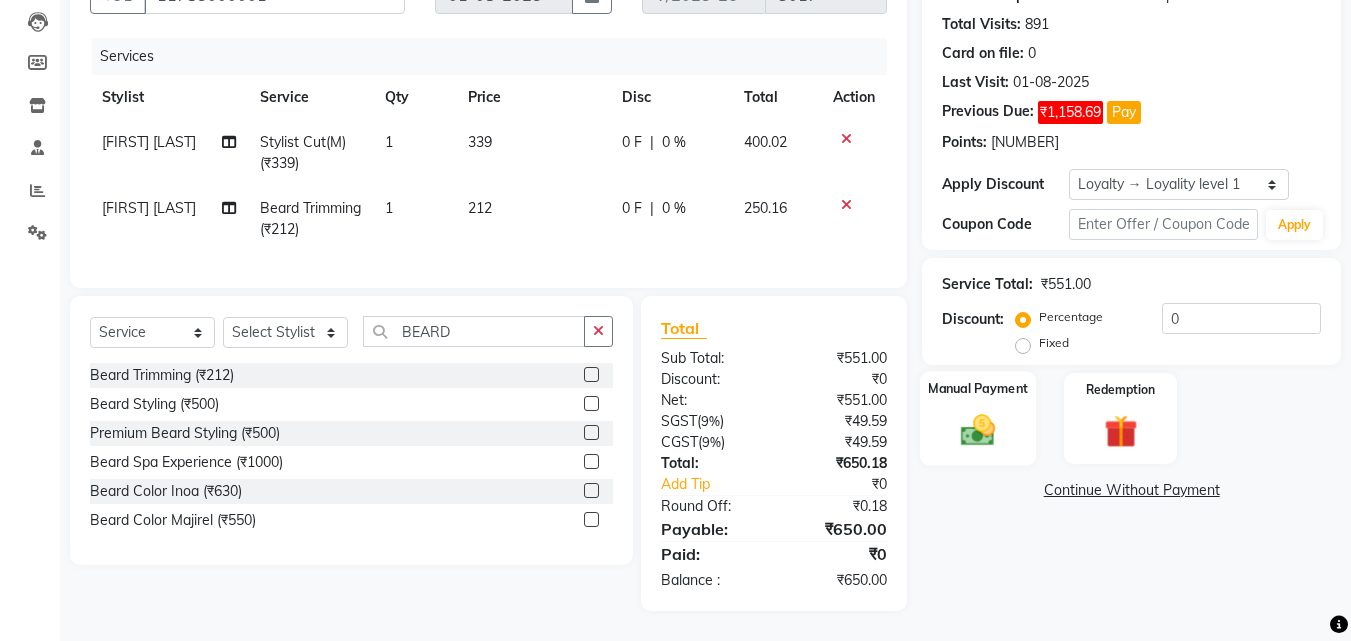 click on "Manual Payment" 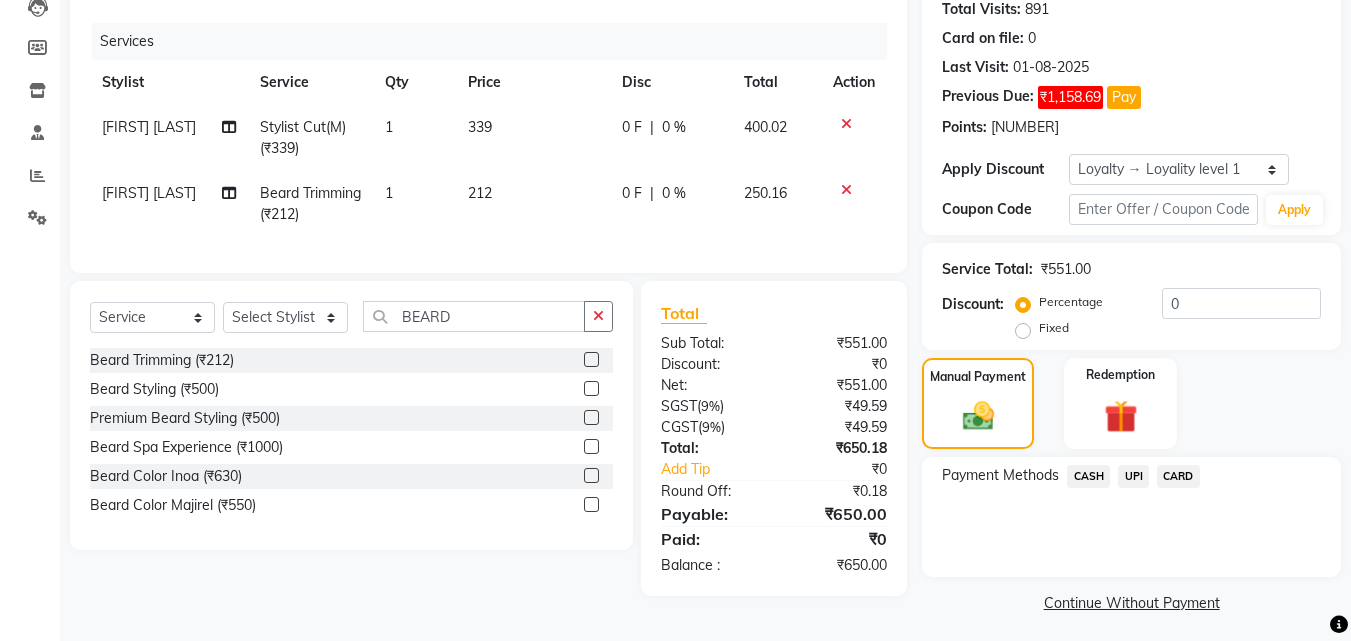 click on "CARD" 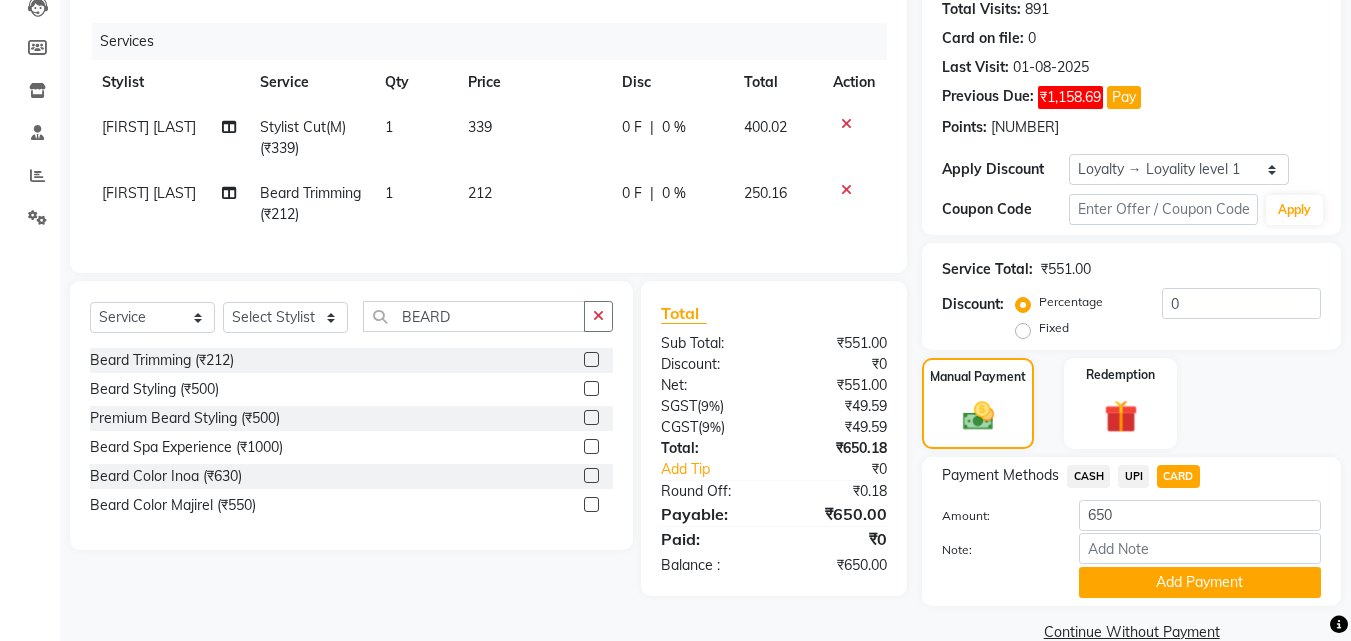 click on "Add Payment" 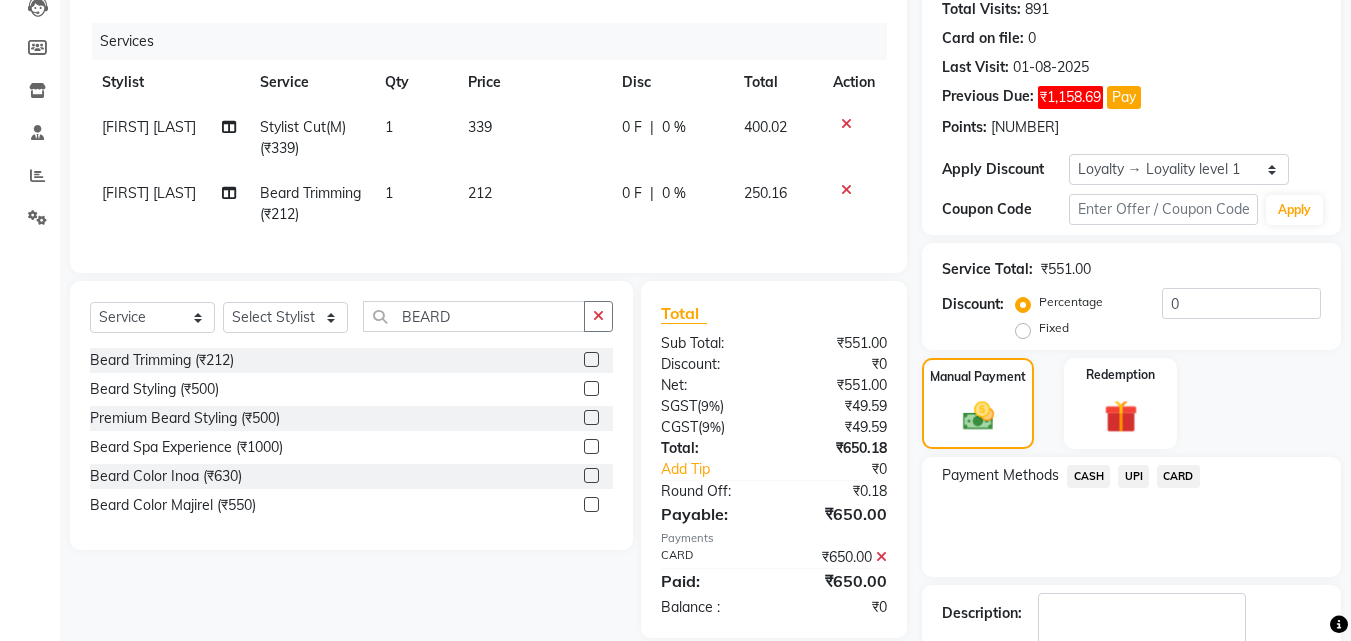 click on "CARD" 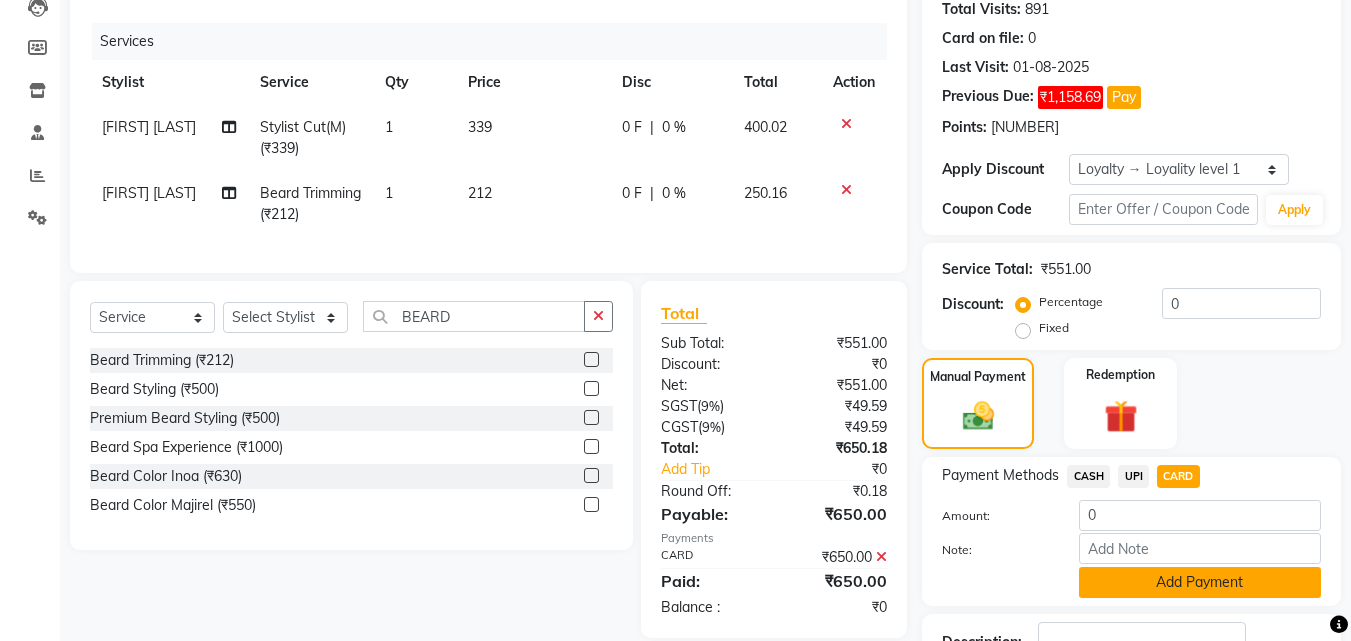 click on "Add Payment" 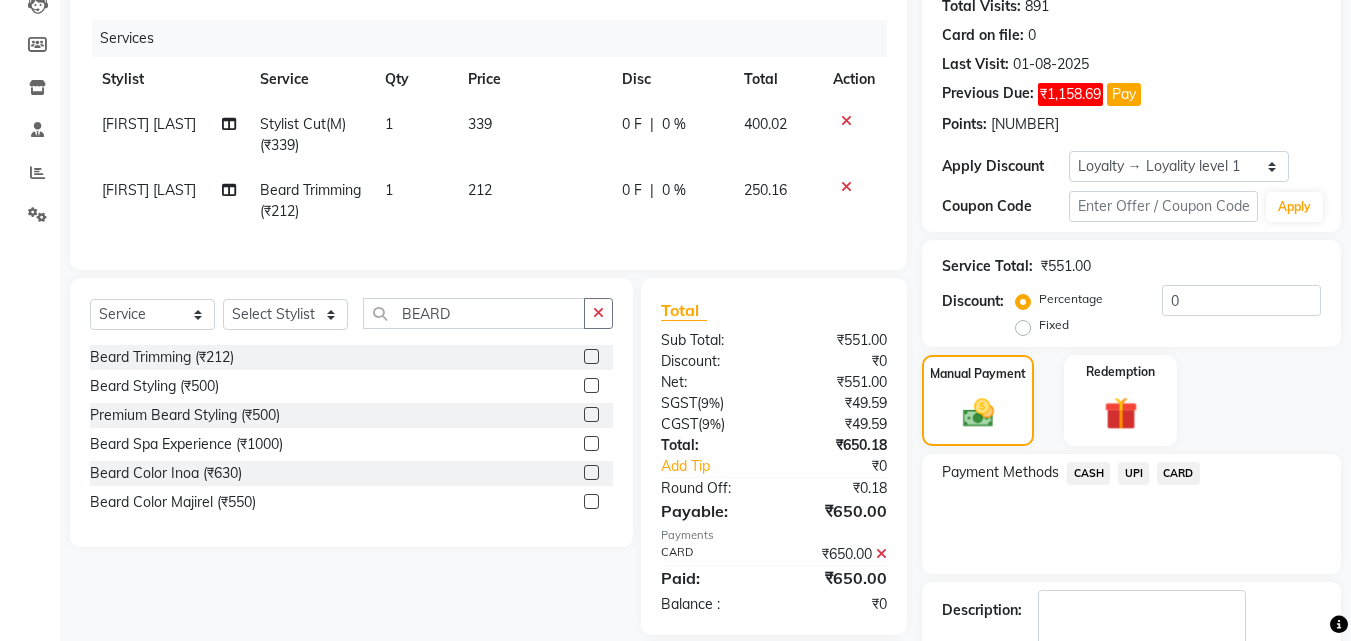 scroll, scrollTop: 387, scrollLeft: 0, axis: vertical 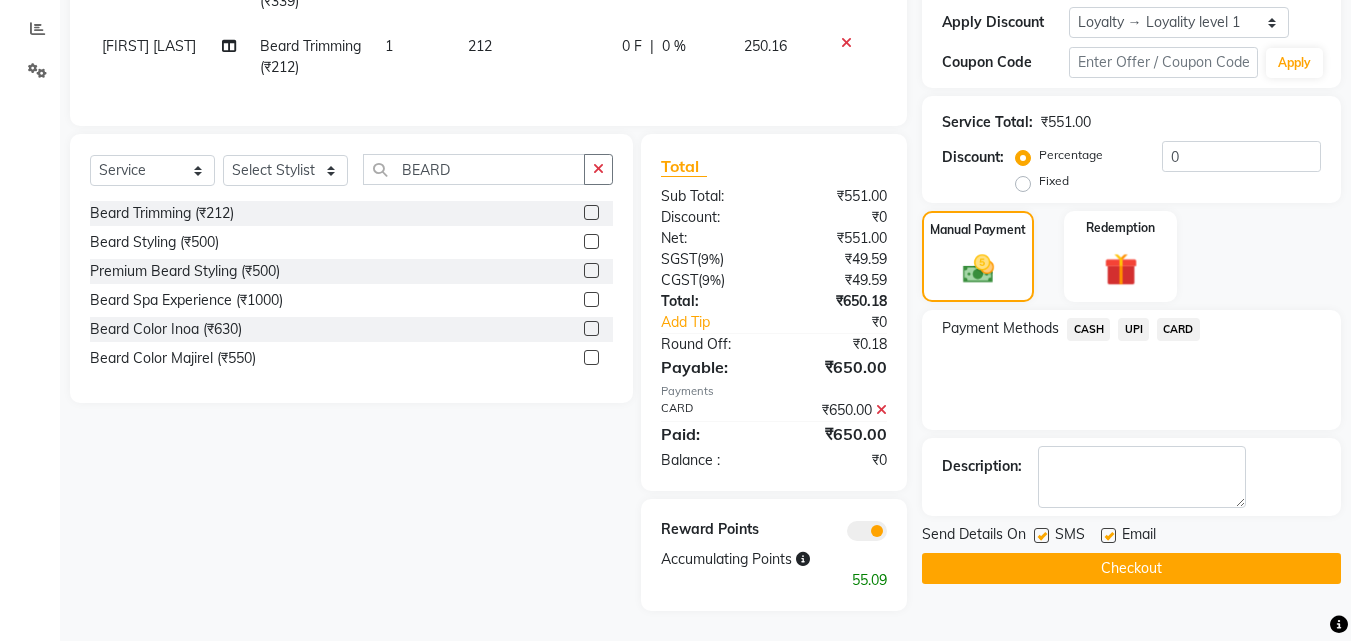 click on "Checkout" 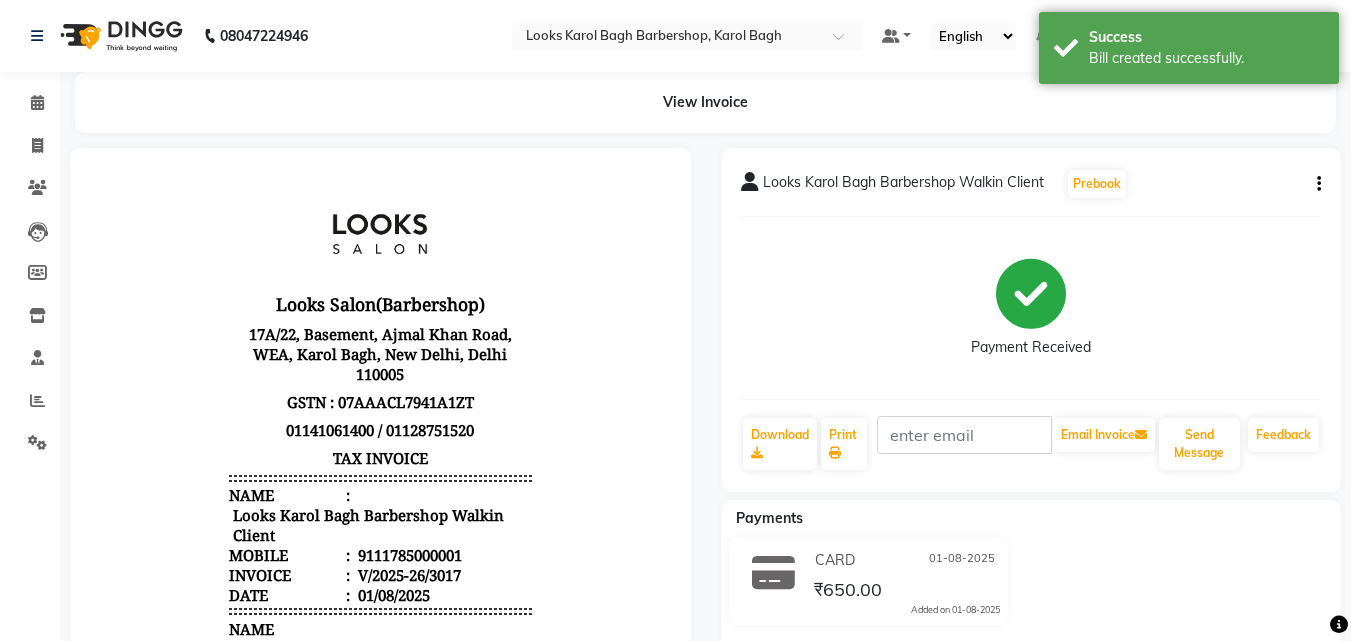 scroll, scrollTop: 0, scrollLeft: 0, axis: both 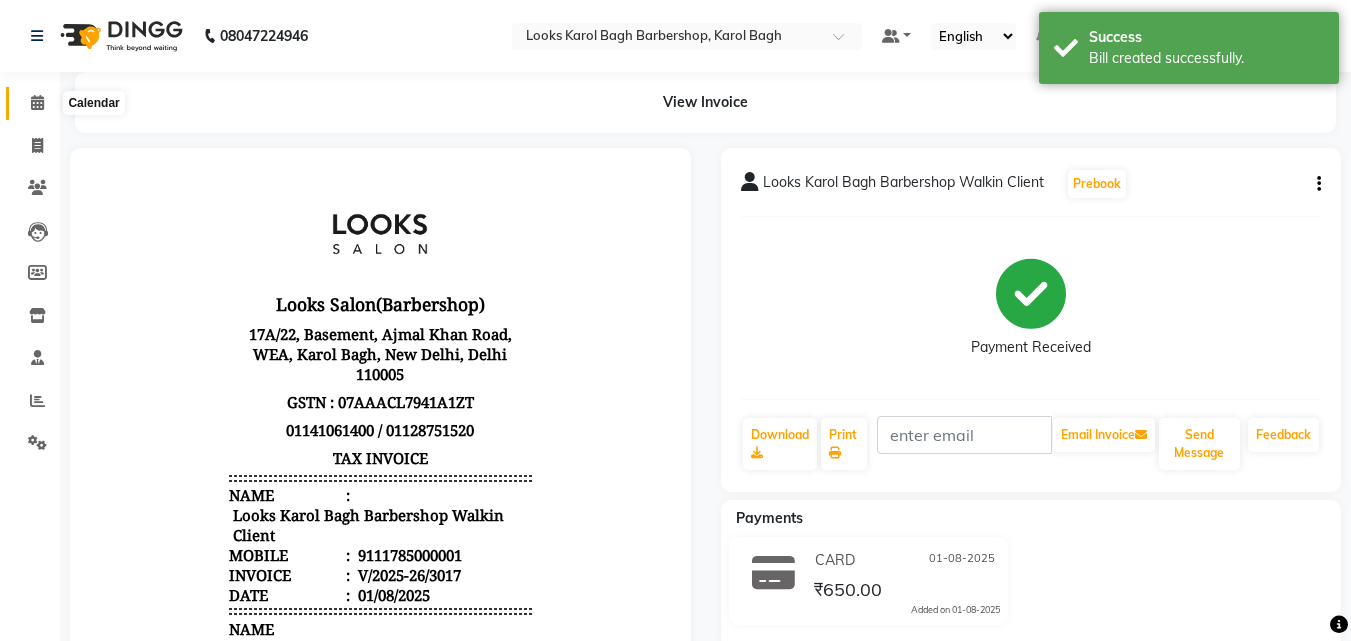 click 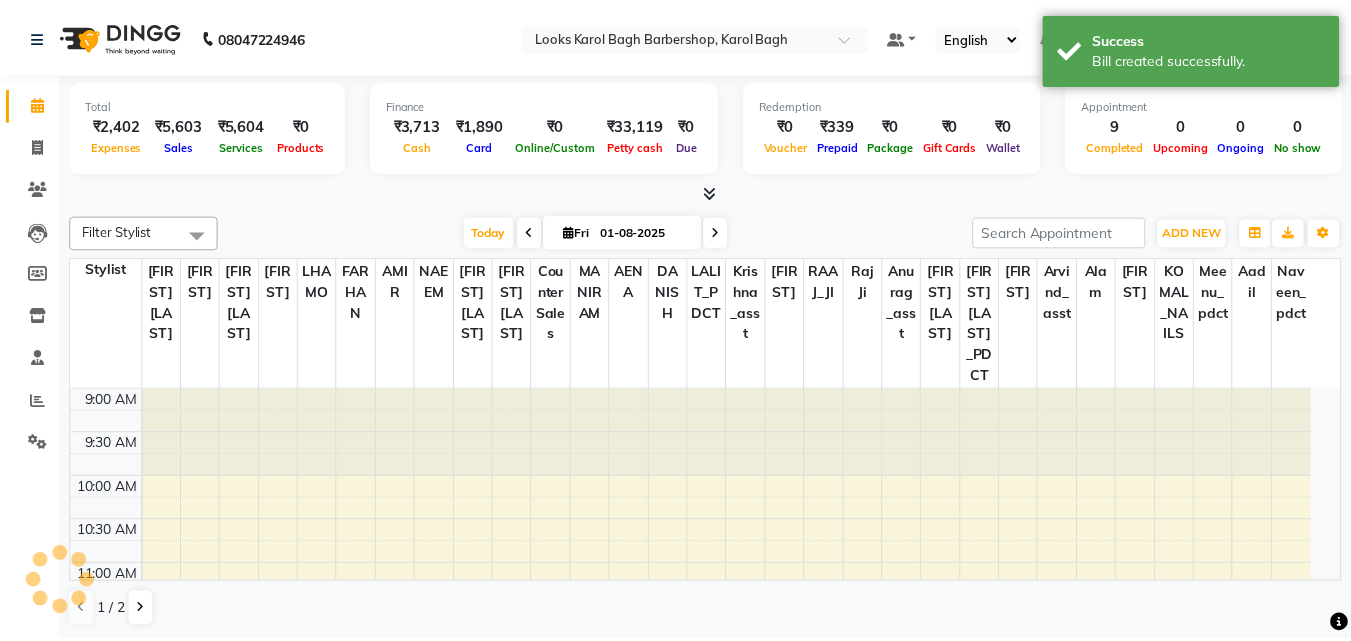 scroll, scrollTop: 0, scrollLeft: 0, axis: both 